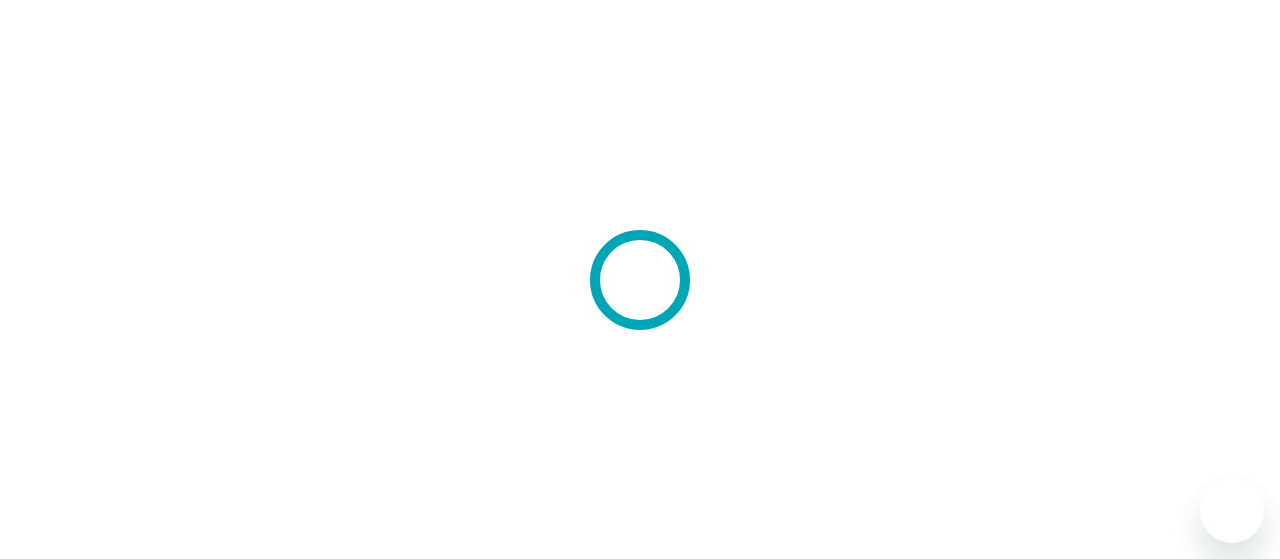 scroll, scrollTop: 0, scrollLeft: 0, axis: both 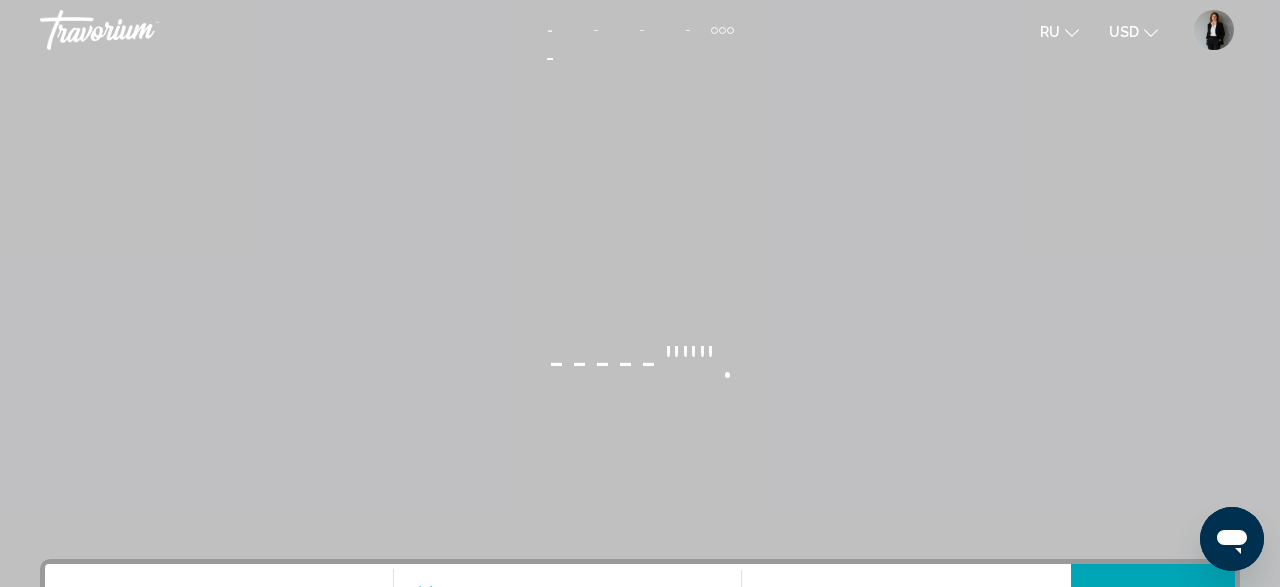 click on "USD" 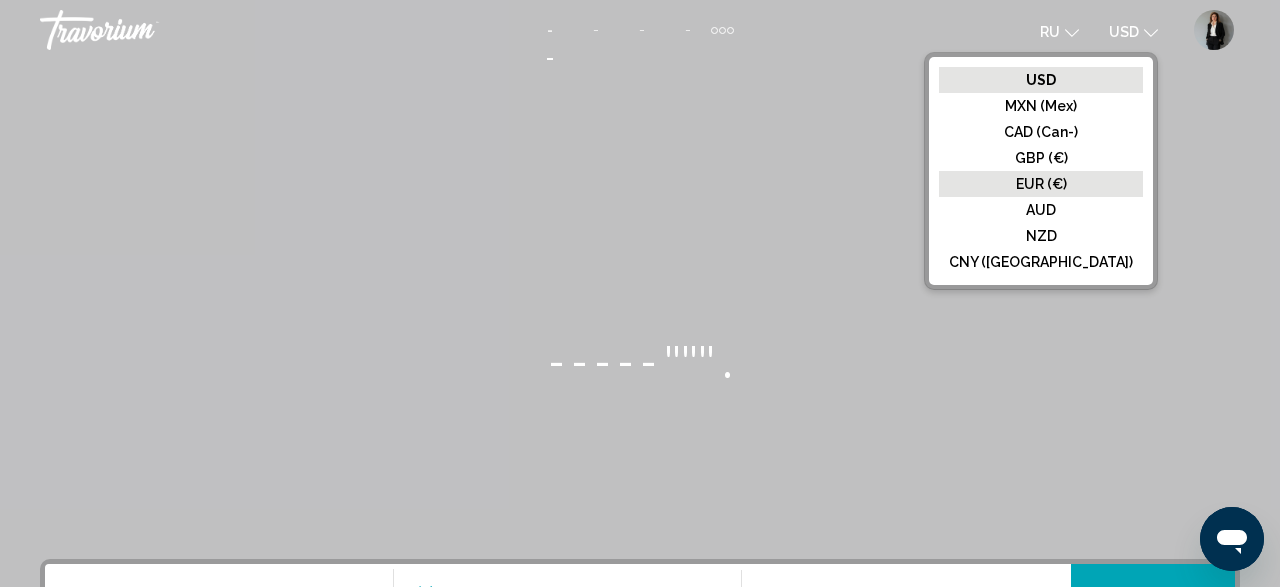 click on "EUR (€)" 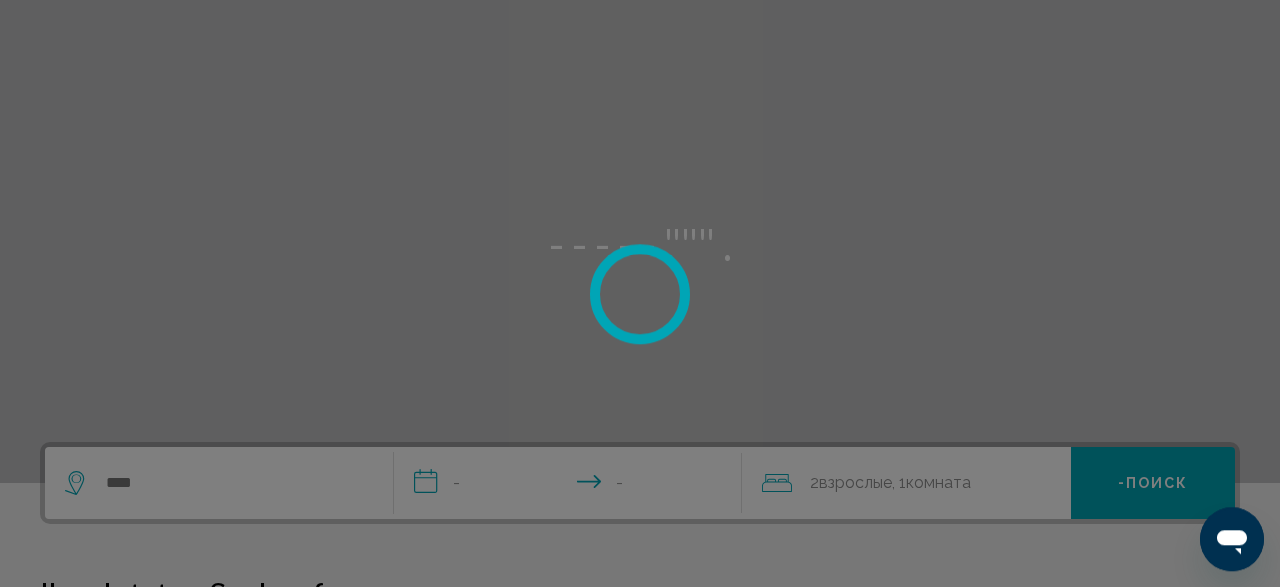 scroll, scrollTop: 208, scrollLeft: 0, axis: vertical 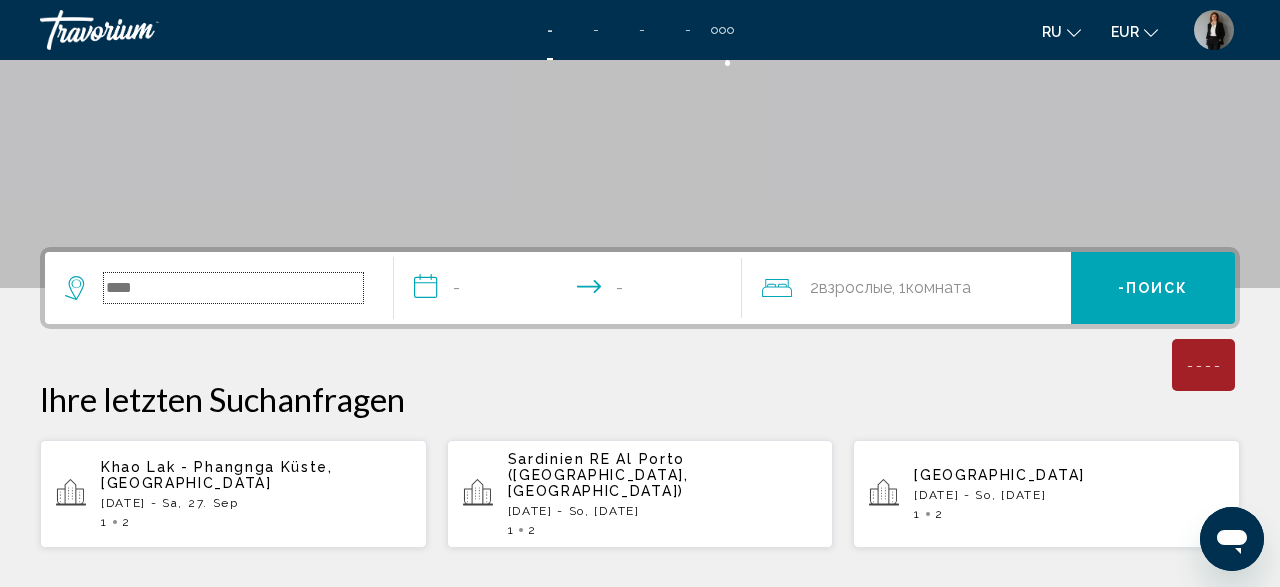 click at bounding box center [233, 288] 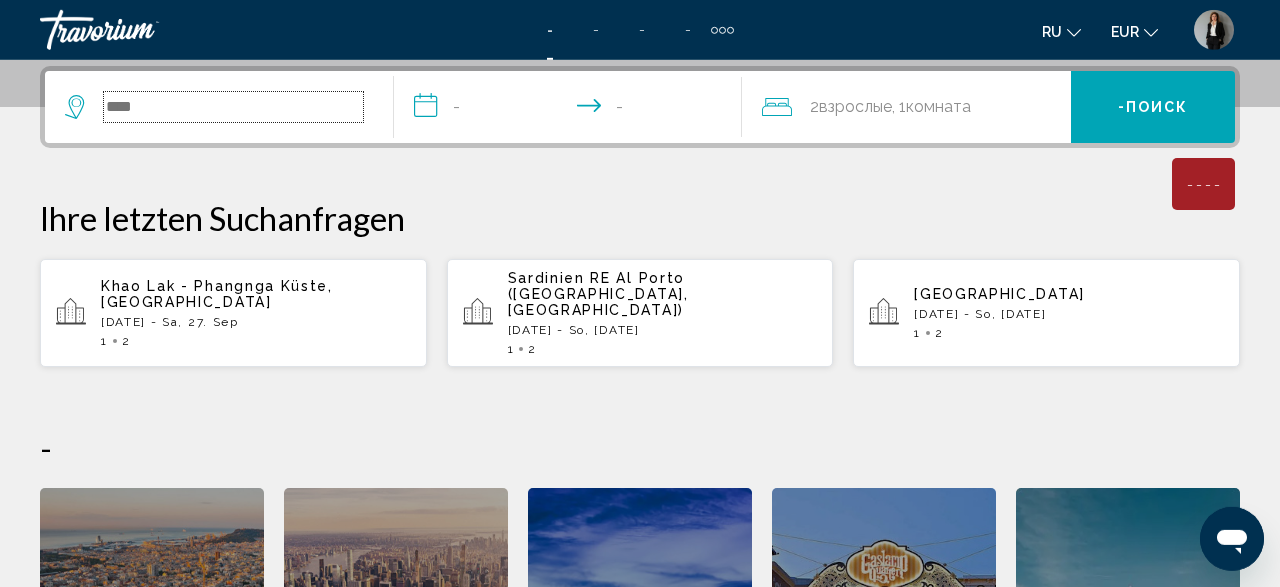 scroll, scrollTop: 494, scrollLeft: 0, axis: vertical 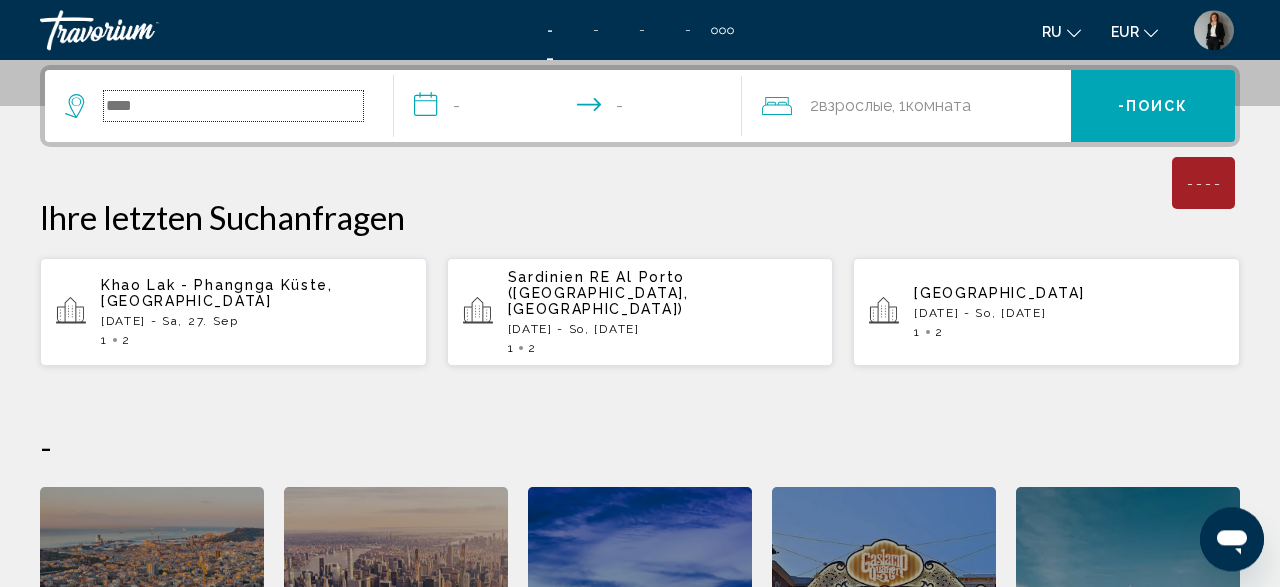 click at bounding box center [233, 106] 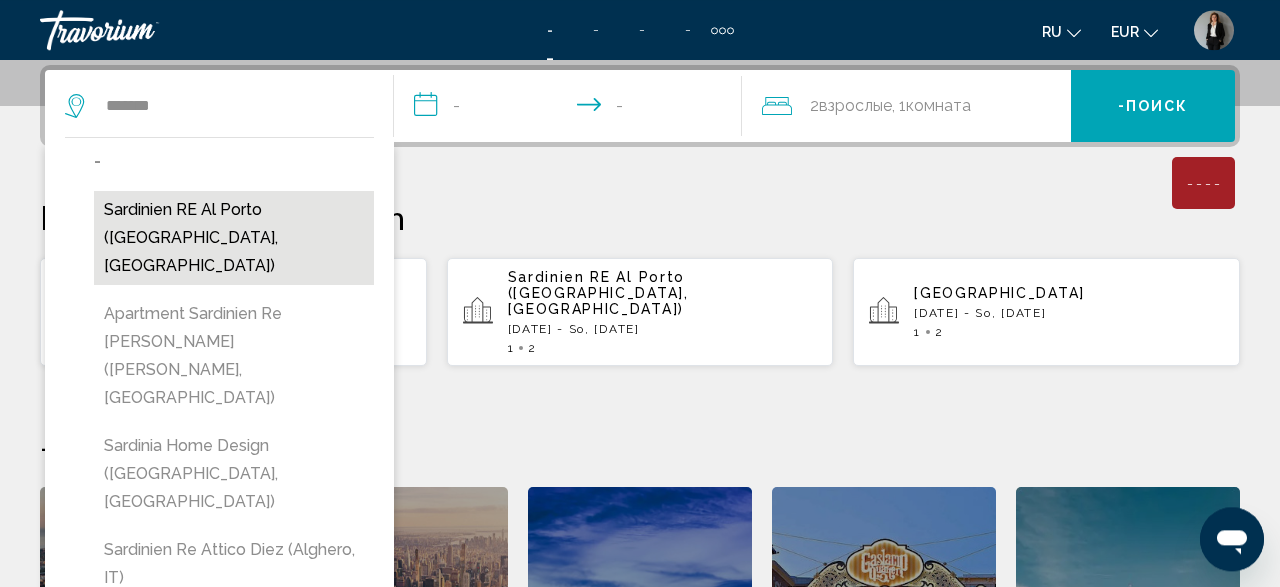 click on "Sardinien RE Al Porto (Alghero, IT)" at bounding box center (234, 238) 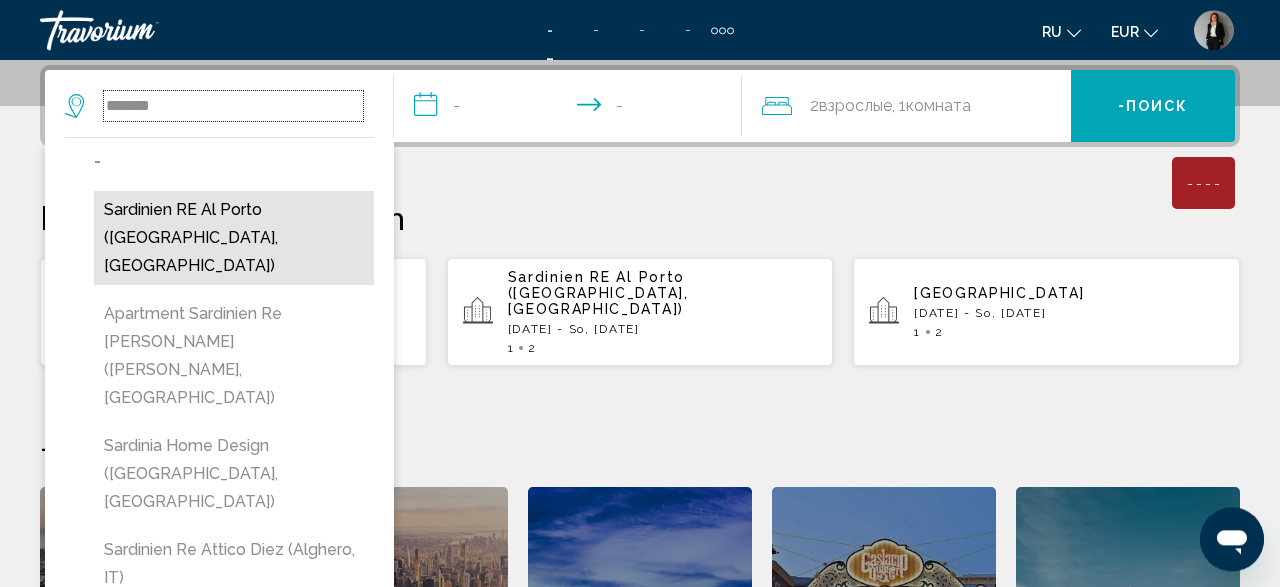 type on "**********" 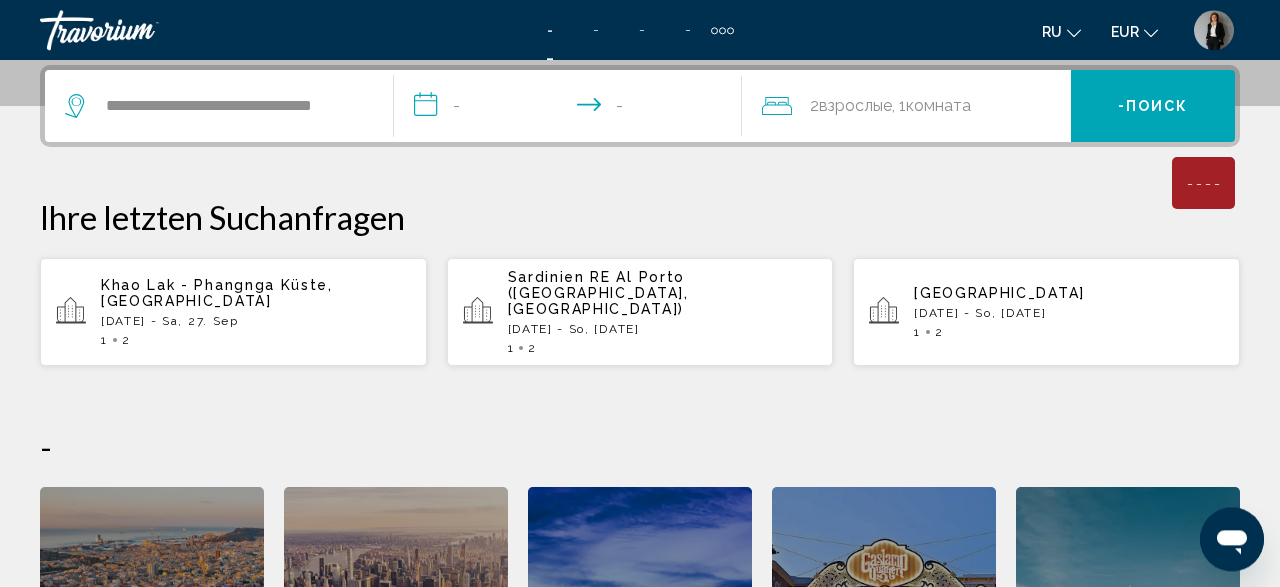 click on "**********" at bounding box center (572, 109) 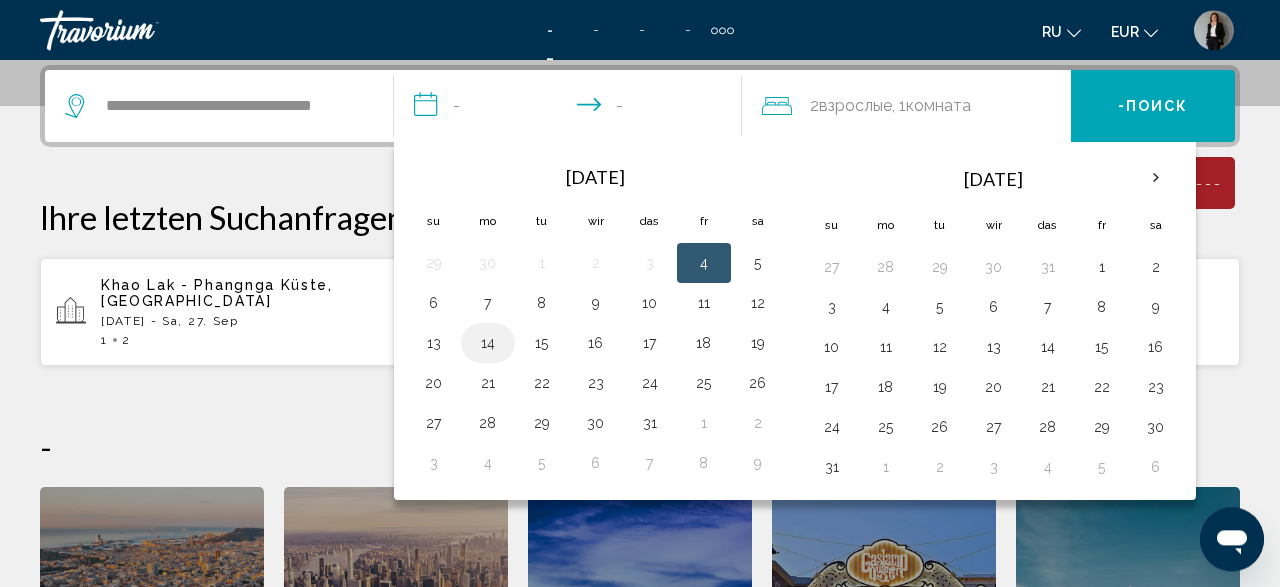 click on "14" at bounding box center (488, 343) 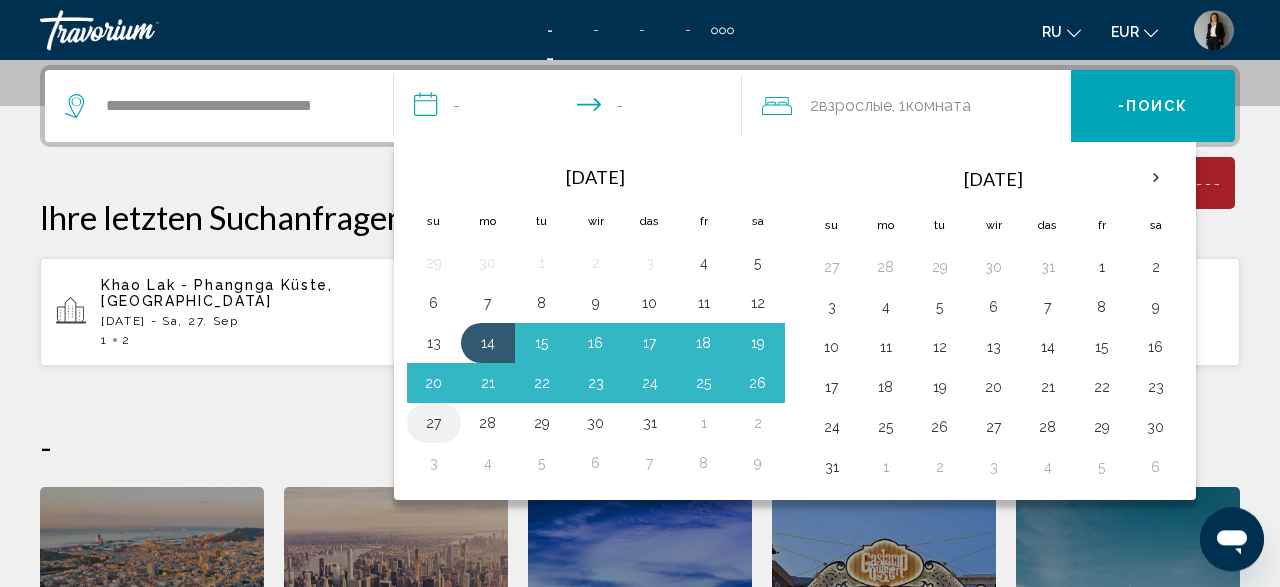 click on "27" at bounding box center (434, 423) 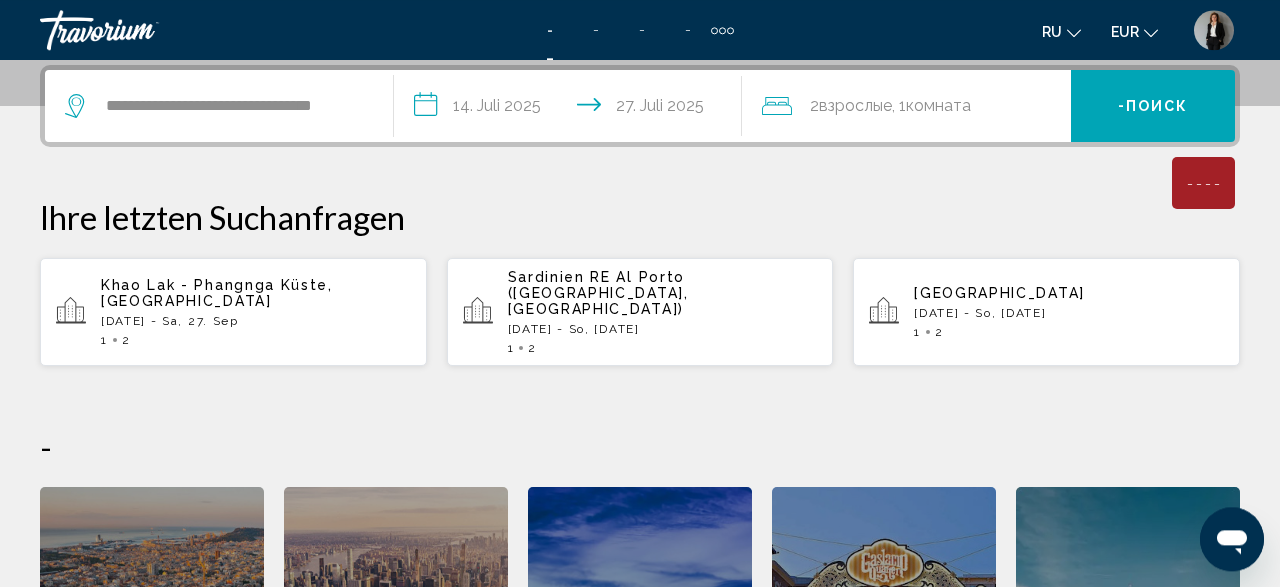 click on "- Поиск" at bounding box center [1153, 106] 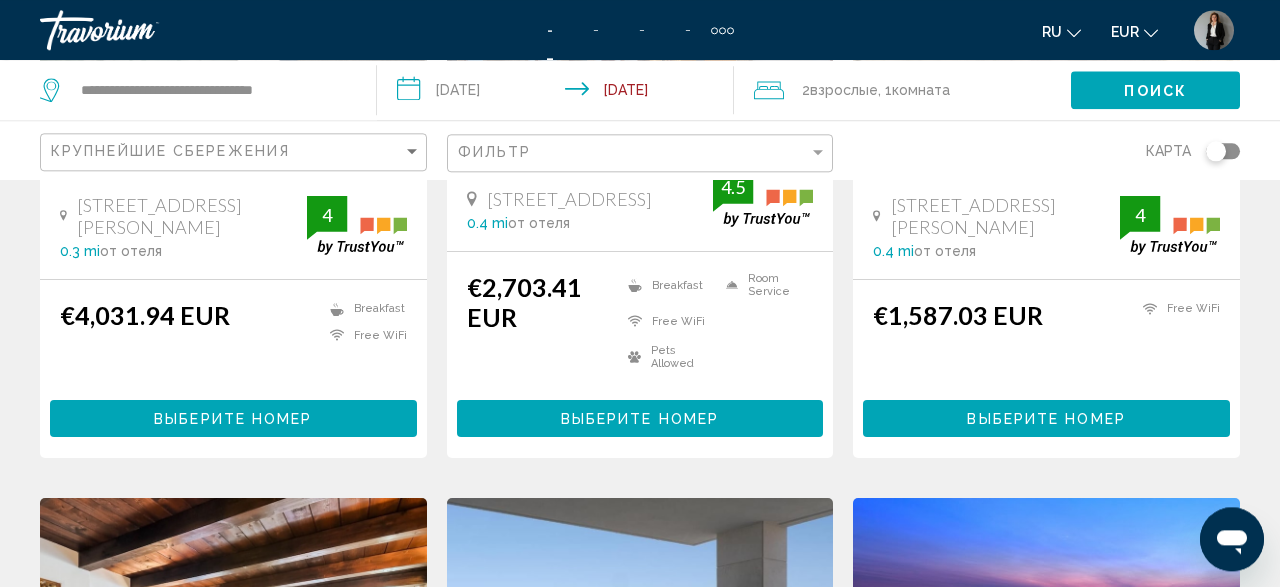 scroll, scrollTop: 0, scrollLeft: 0, axis: both 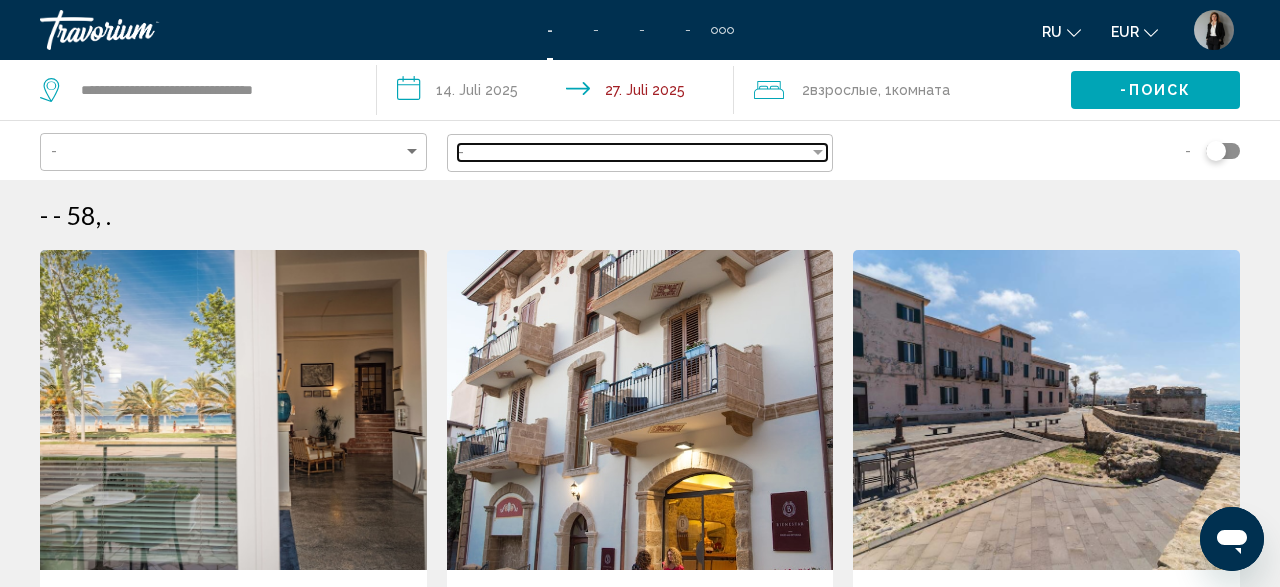 click on "-" at bounding box center (634, 152) 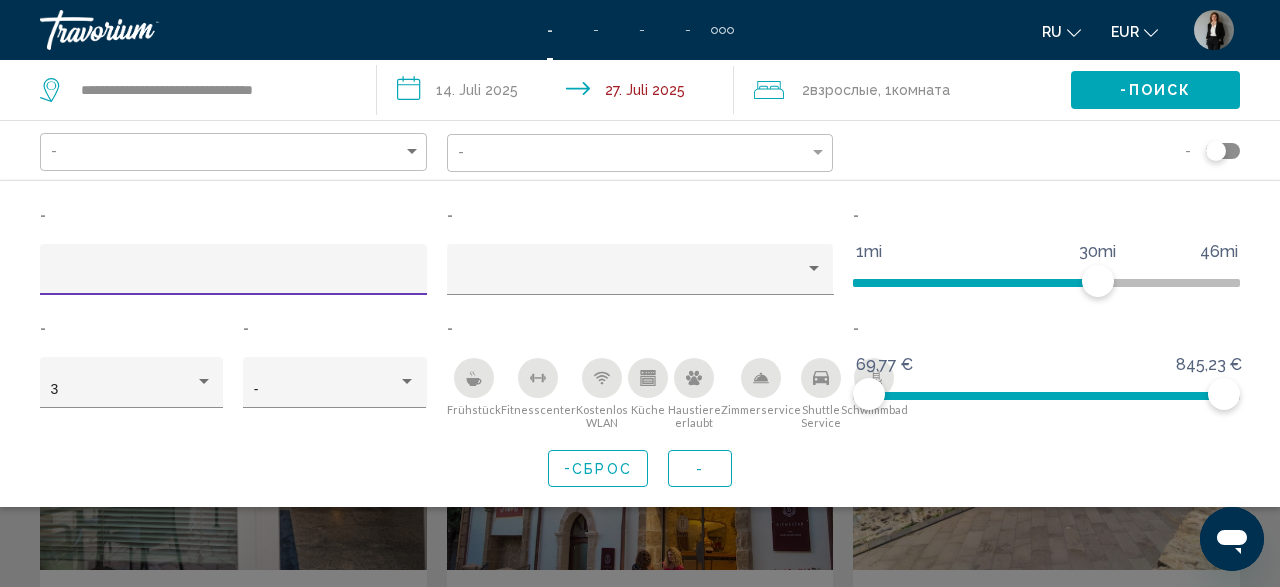 click at bounding box center (234, 277) 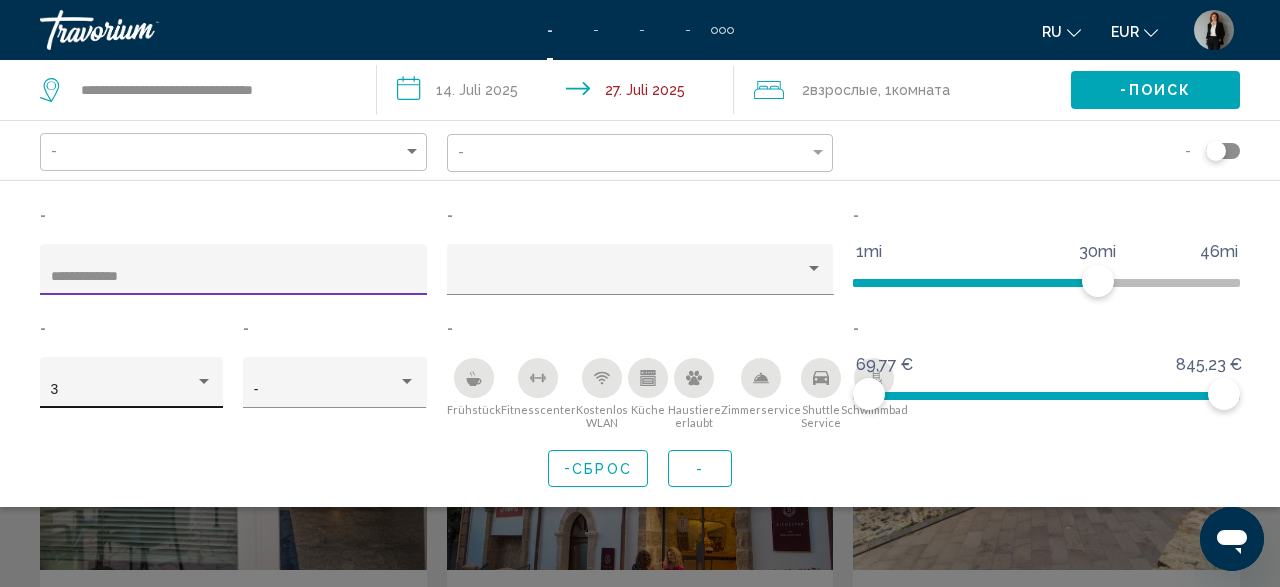 type on "**********" 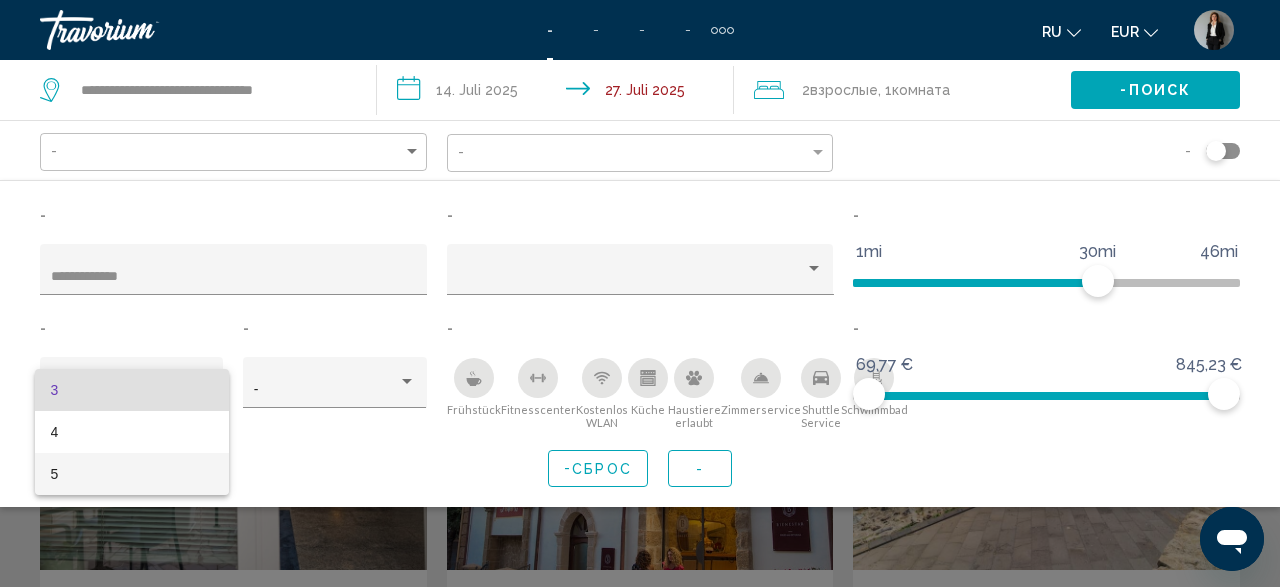 click on "5" at bounding box center (132, 474) 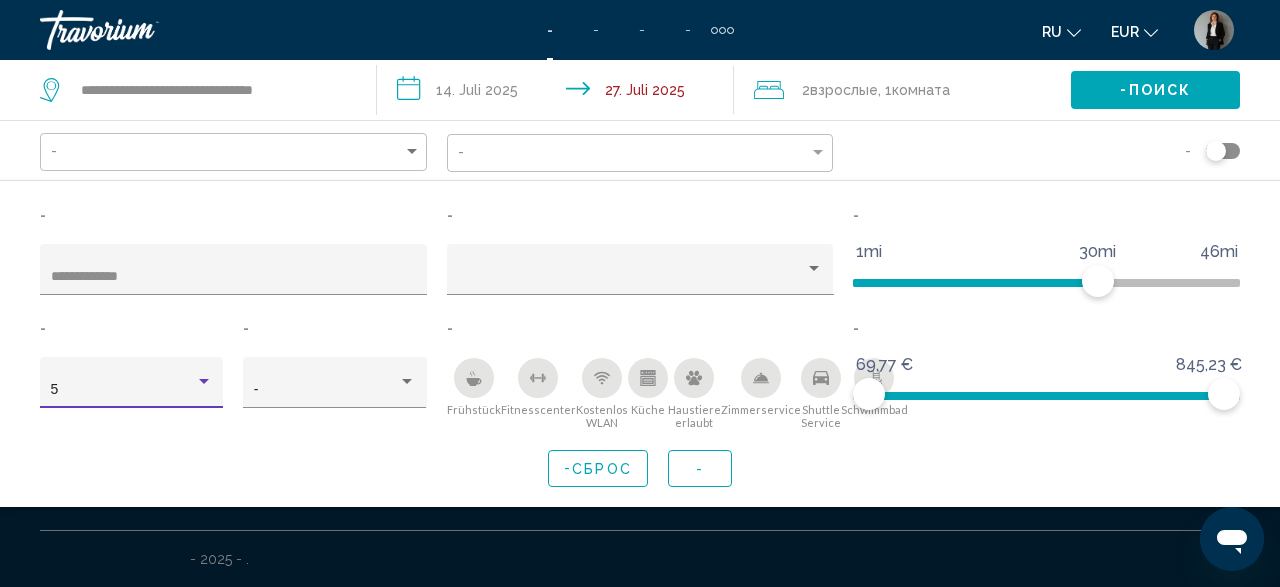 click on "-" 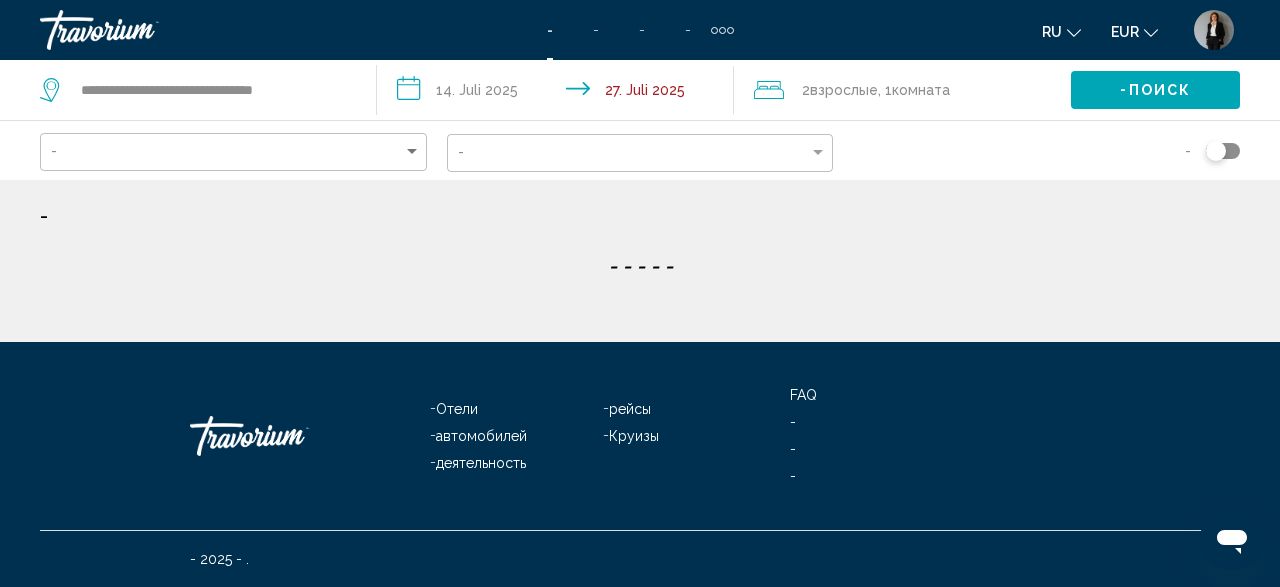 click on "- - - - - -" at bounding box center [640, 247] 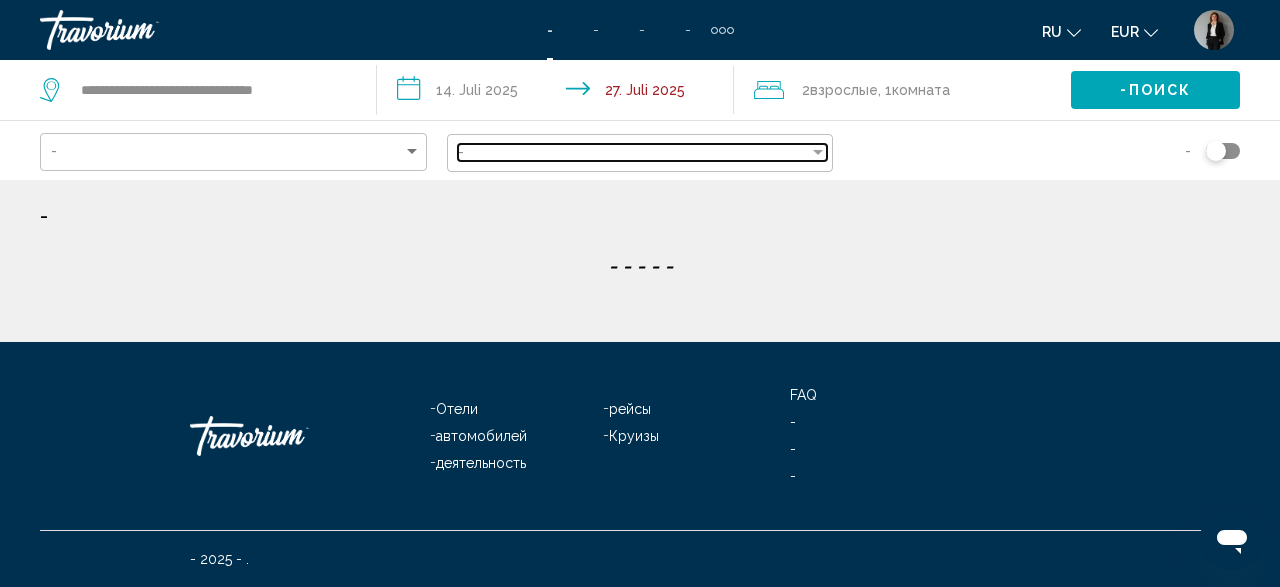 click on "-" at bounding box center (634, 152) 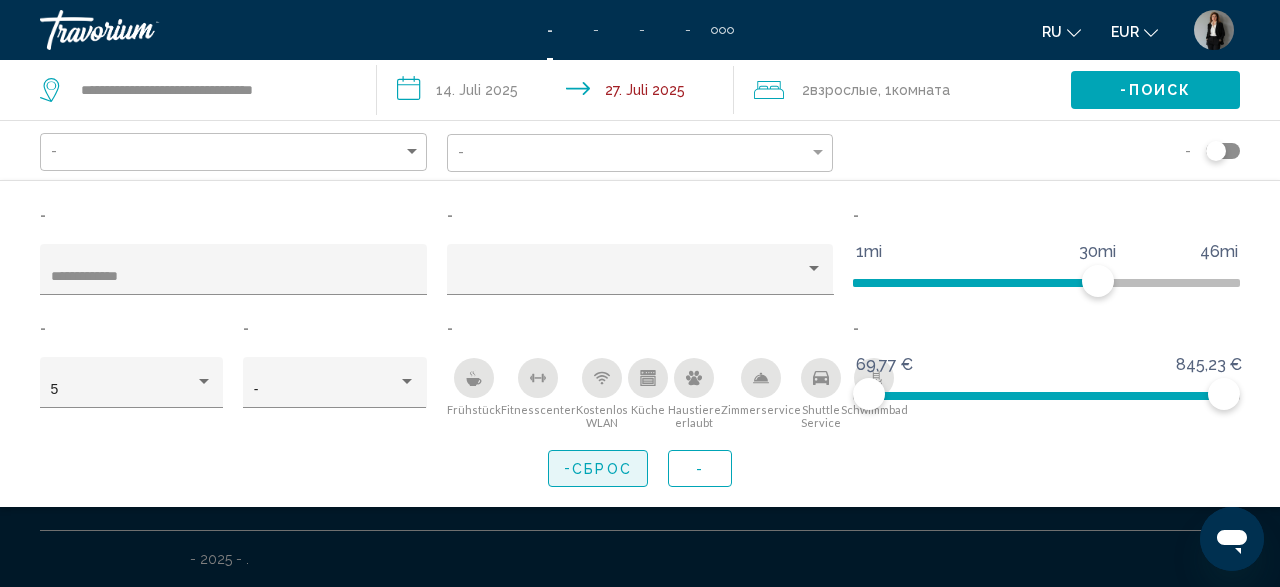 click on "Сброс" 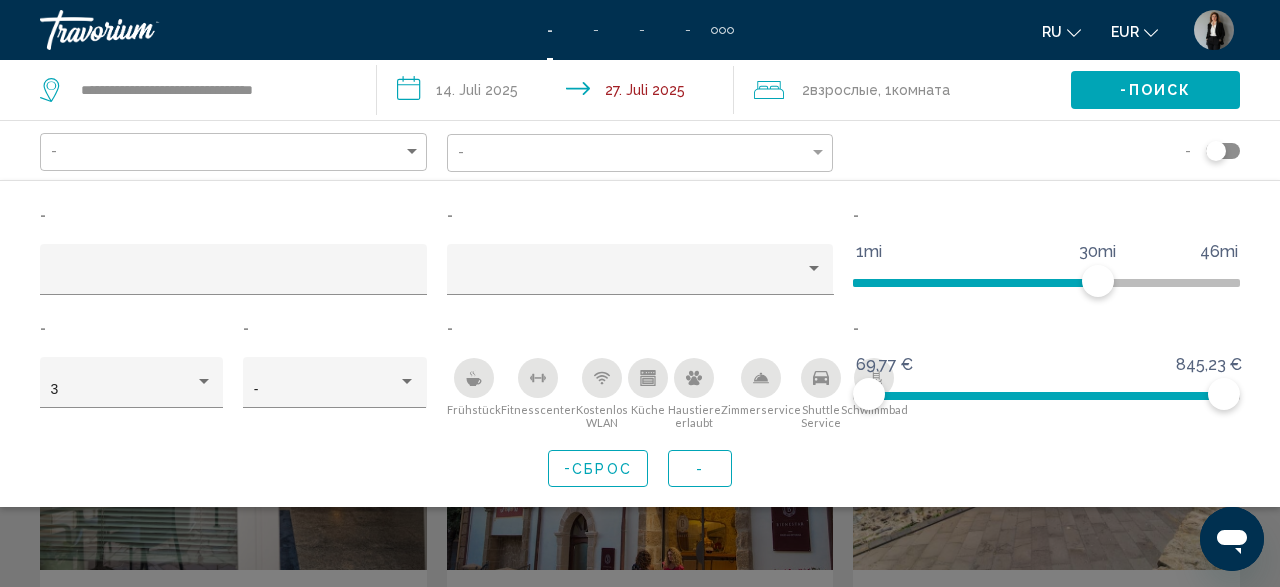 click on "- Сброс" 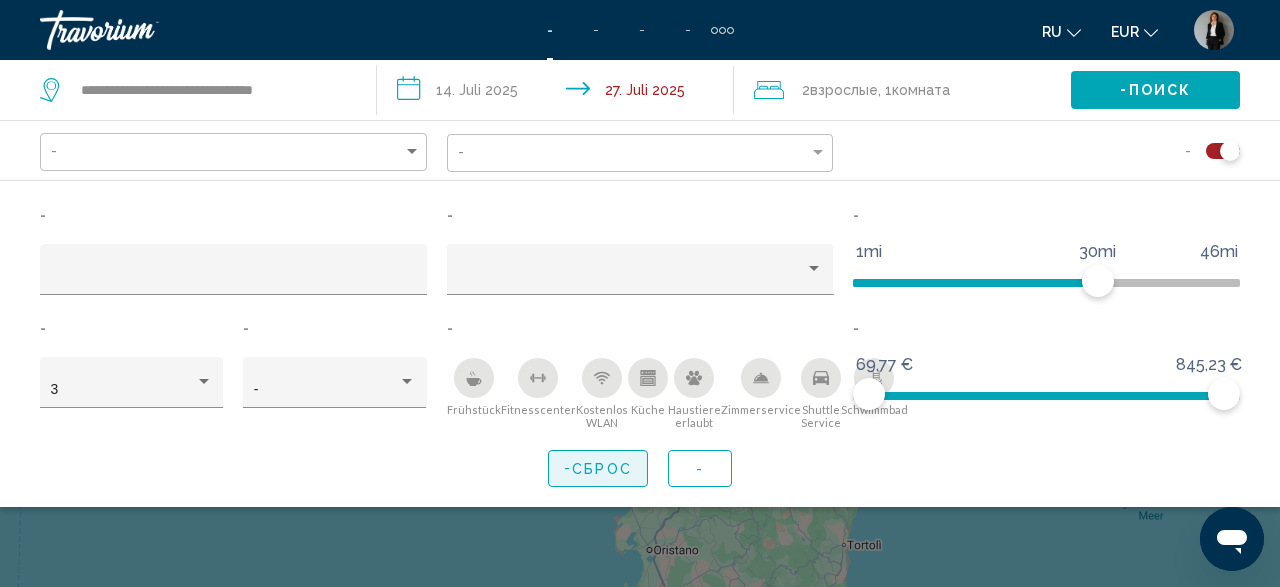 click on "- Сброс" 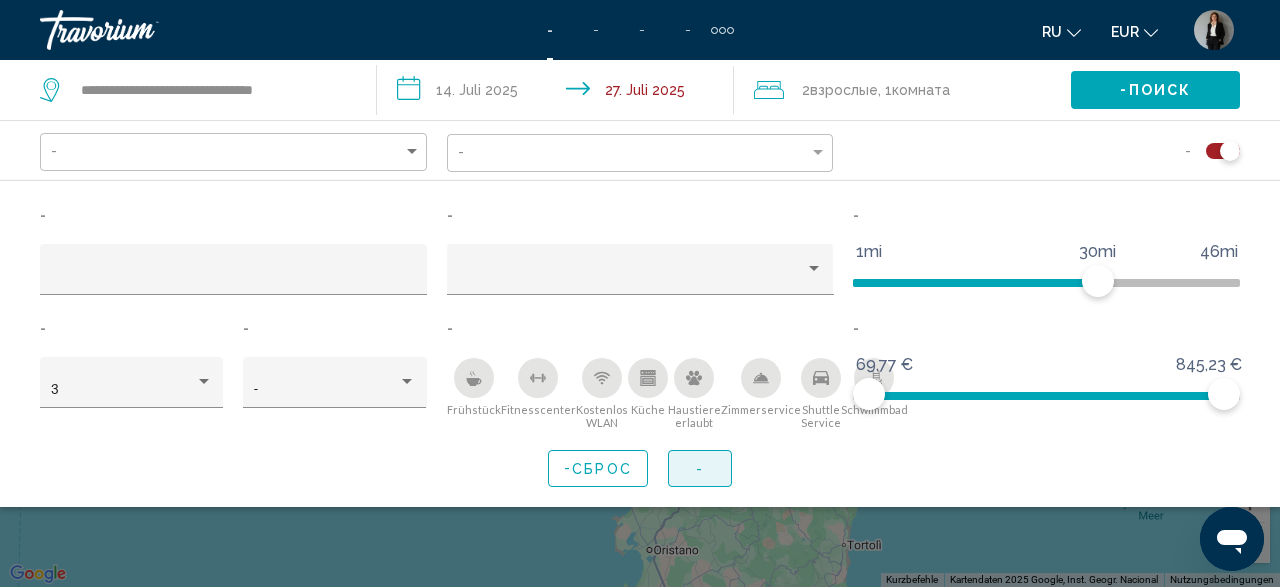 click on "-" 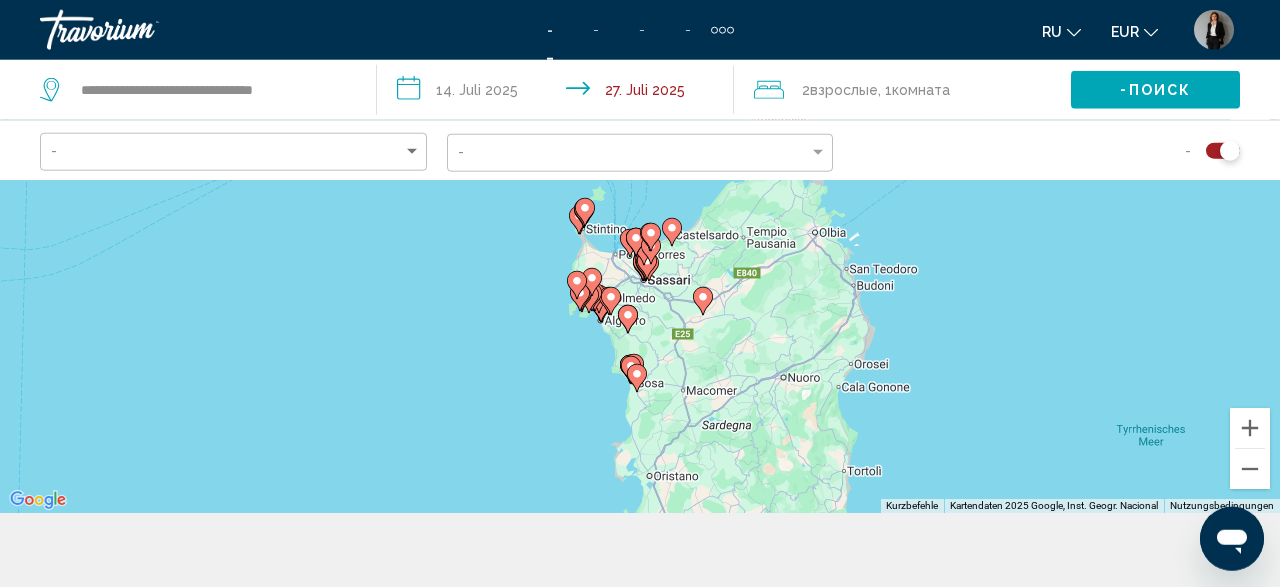 scroll, scrollTop: 0, scrollLeft: 0, axis: both 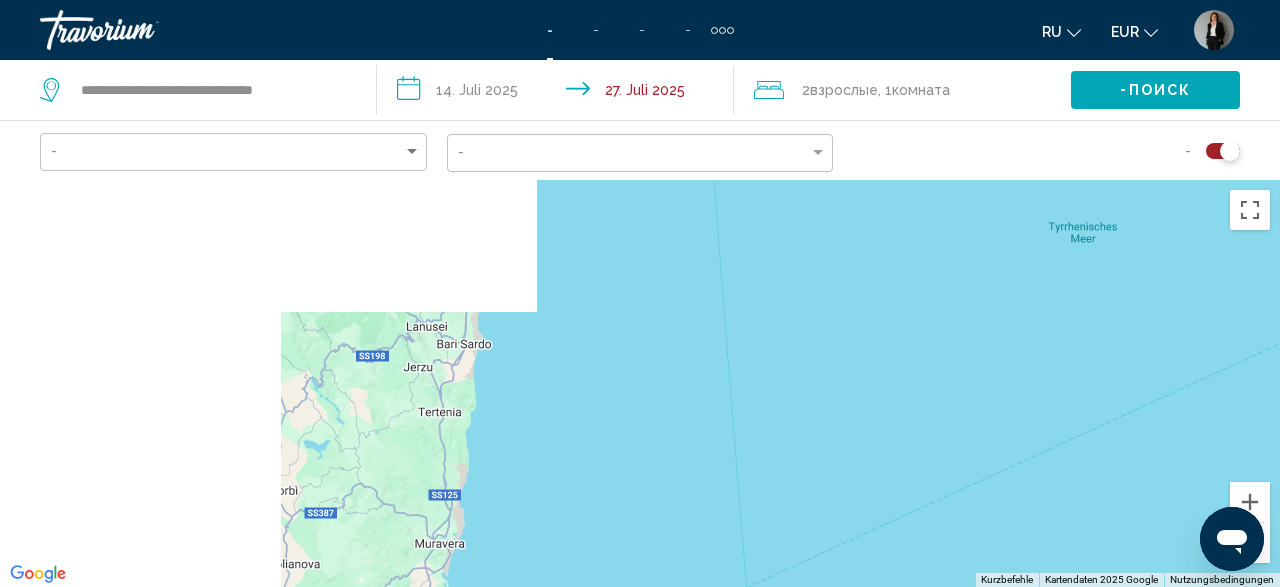 drag, startPoint x: 916, startPoint y: 475, endPoint x: 1093, endPoint y: 516, distance: 181.68654 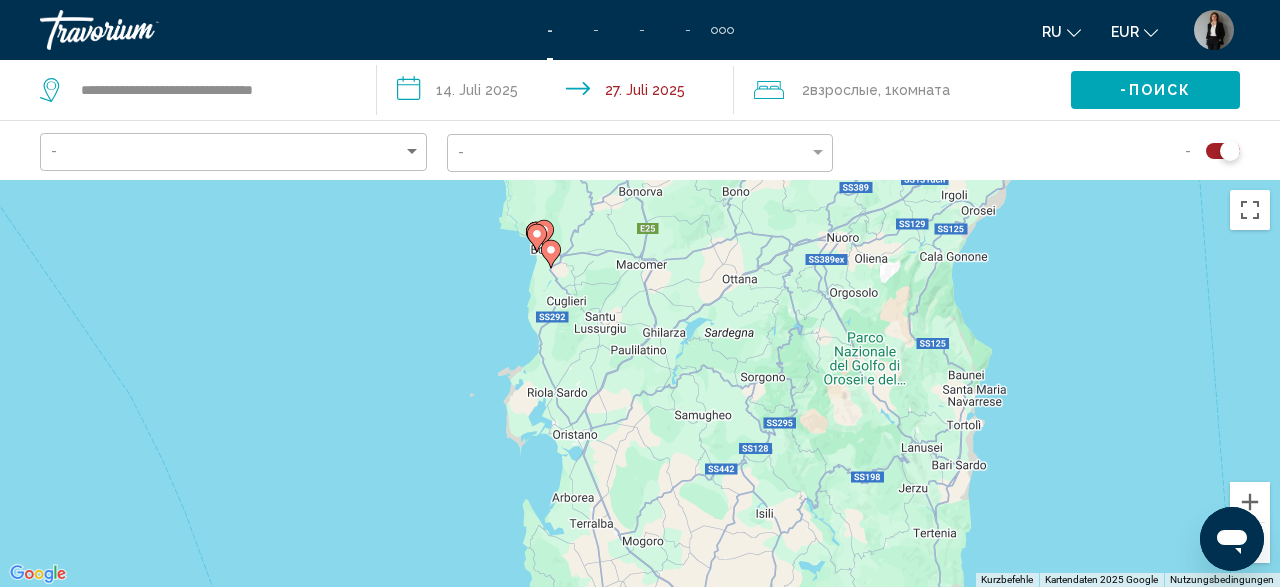 drag, startPoint x: 669, startPoint y: 397, endPoint x: 737, endPoint y: 612, distance: 225.49722 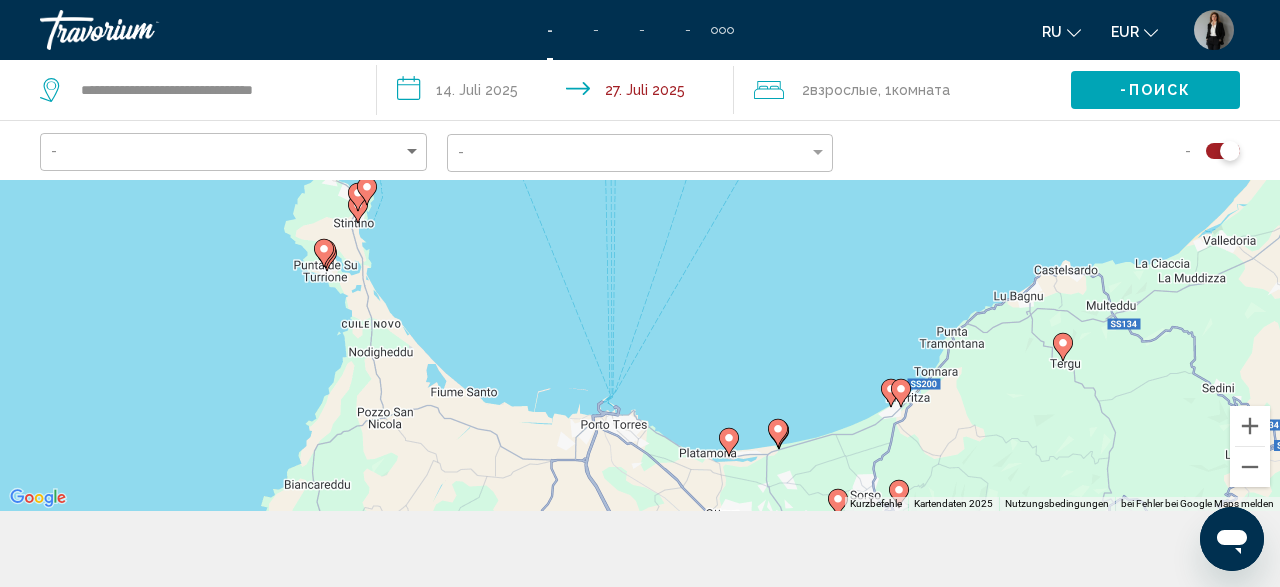 drag, startPoint x: 376, startPoint y: 269, endPoint x: 694, endPoint y: 367, distance: 332.75818 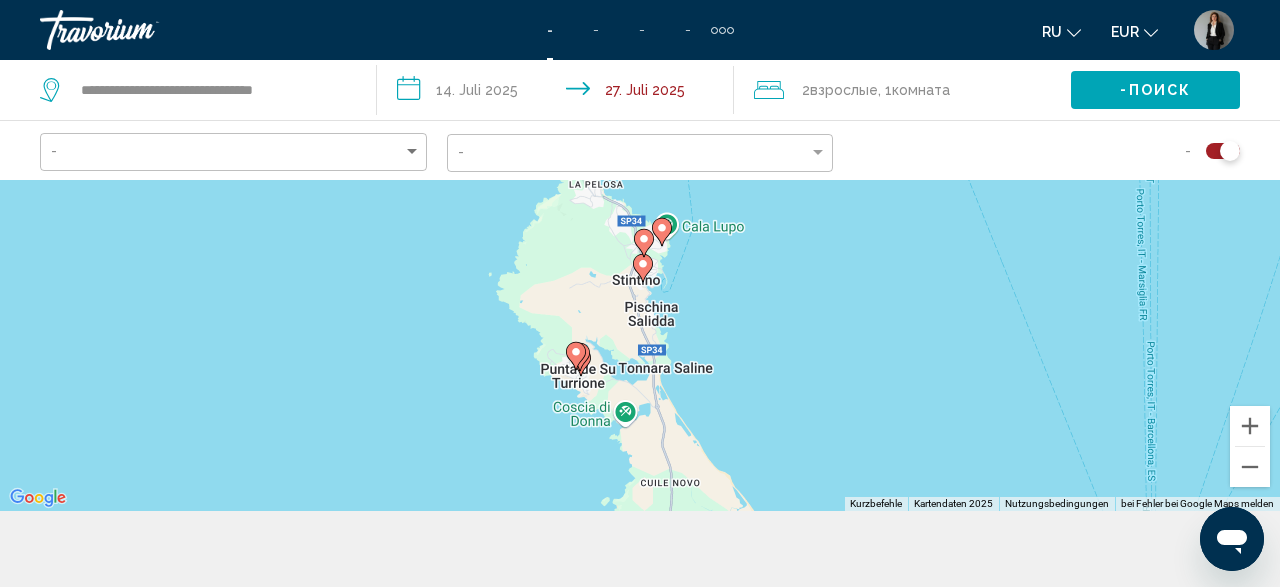 drag, startPoint x: 513, startPoint y: 255, endPoint x: 741, endPoint y: 323, distance: 237.92436 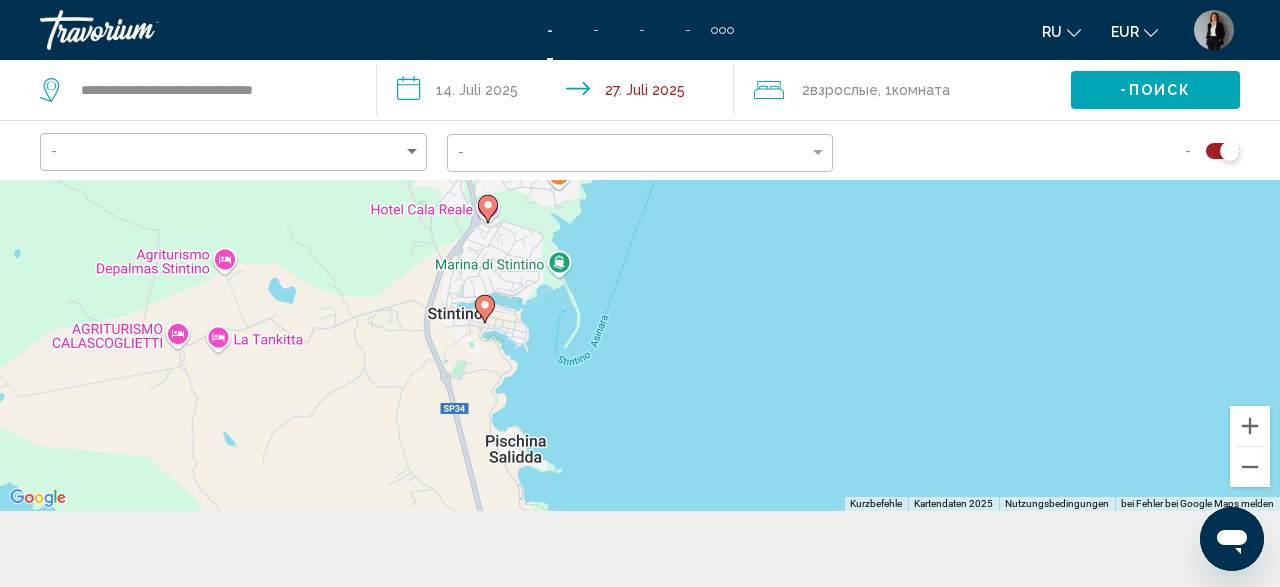 drag, startPoint x: 593, startPoint y: 345, endPoint x: 676, endPoint y: 465, distance: 145.9075 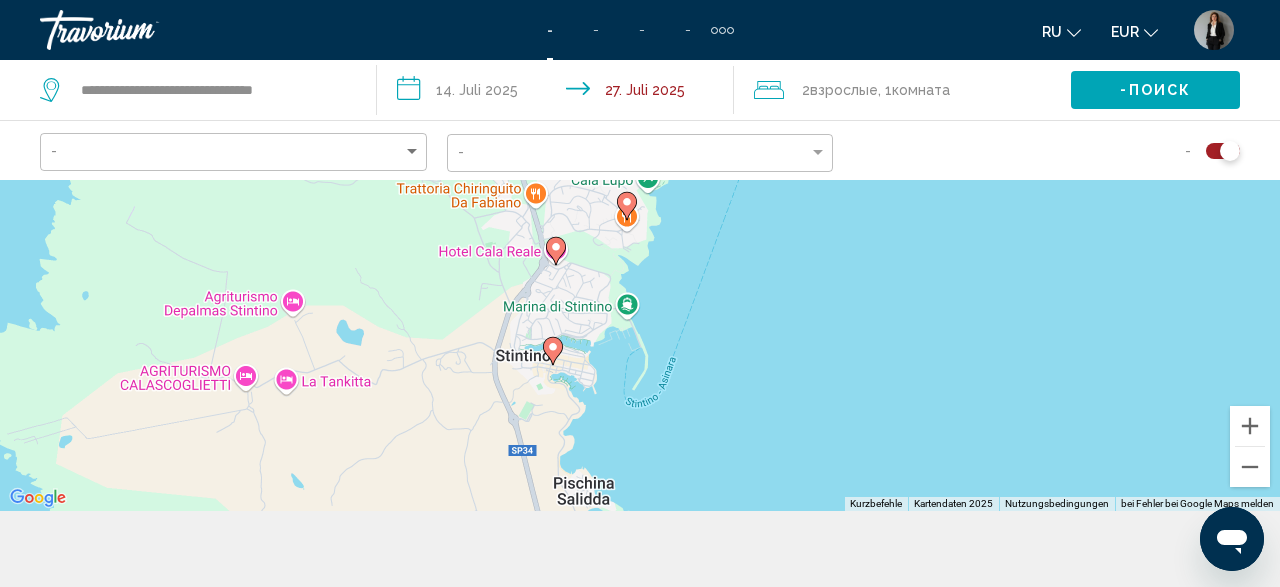 drag, startPoint x: 656, startPoint y: 277, endPoint x: 773, endPoint y: 185, distance: 148.83884 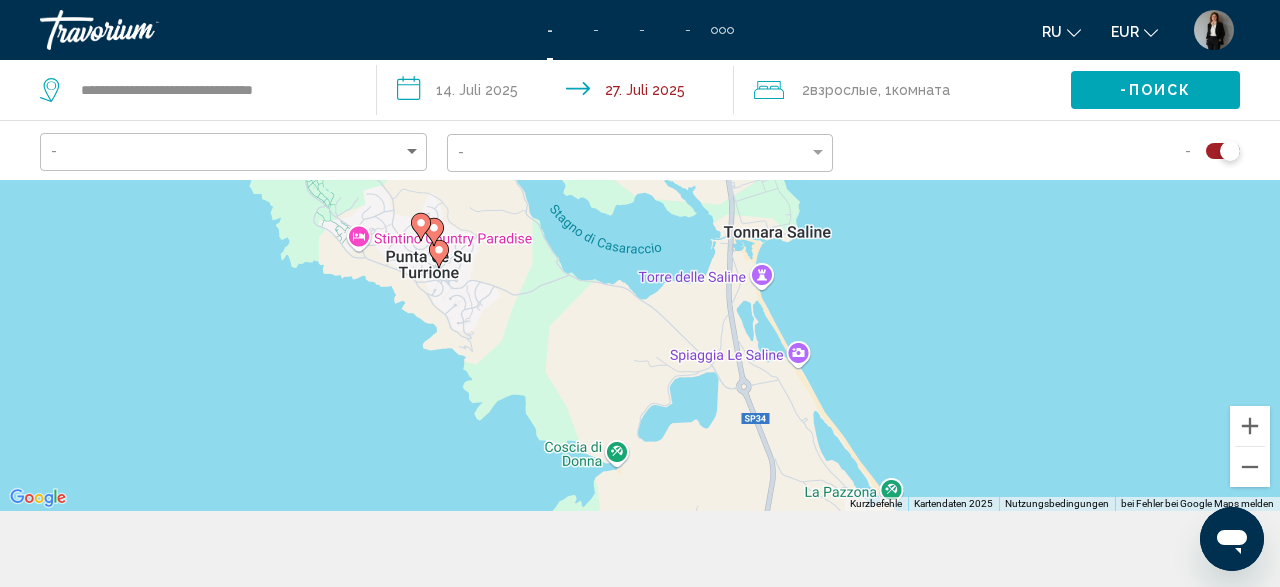 drag, startPoint x: 662, startPoint y: 384, endPoint x: 687, endPoint y: 138, distance: 247.26706 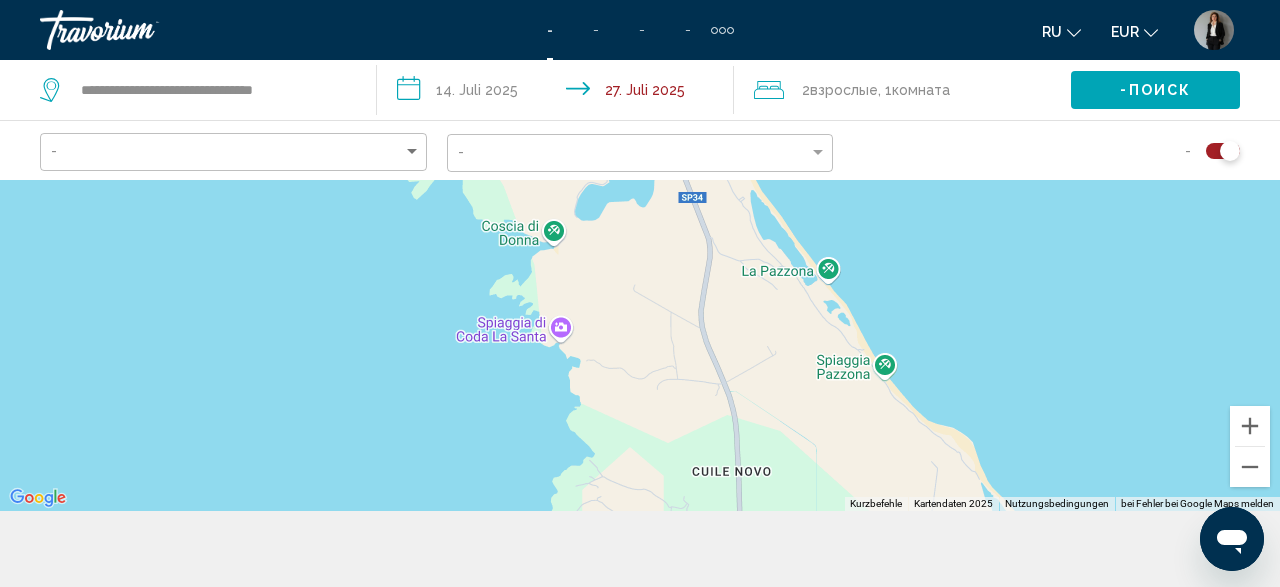 drag, startPoint x: 479, startPoint y: 259, endPoint x: 459, endPoint y: 210, distance: 52.924473 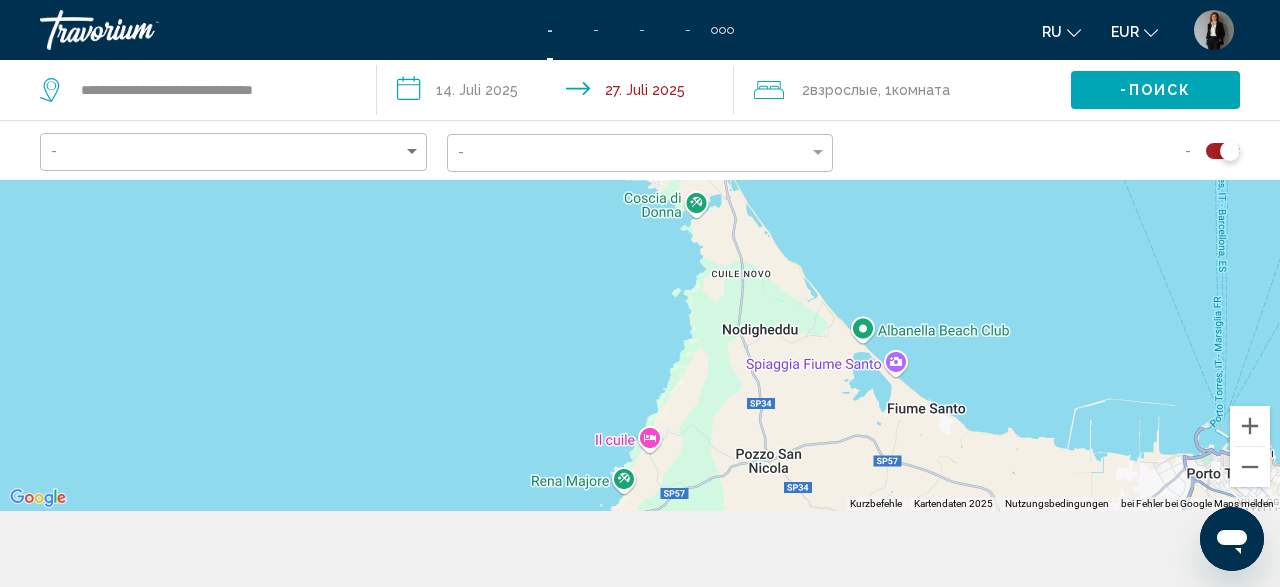 drag, startPoint x: 827, startPoint y: 388, endPoint x: 786, endPoint y: 208, distance: 184.6104 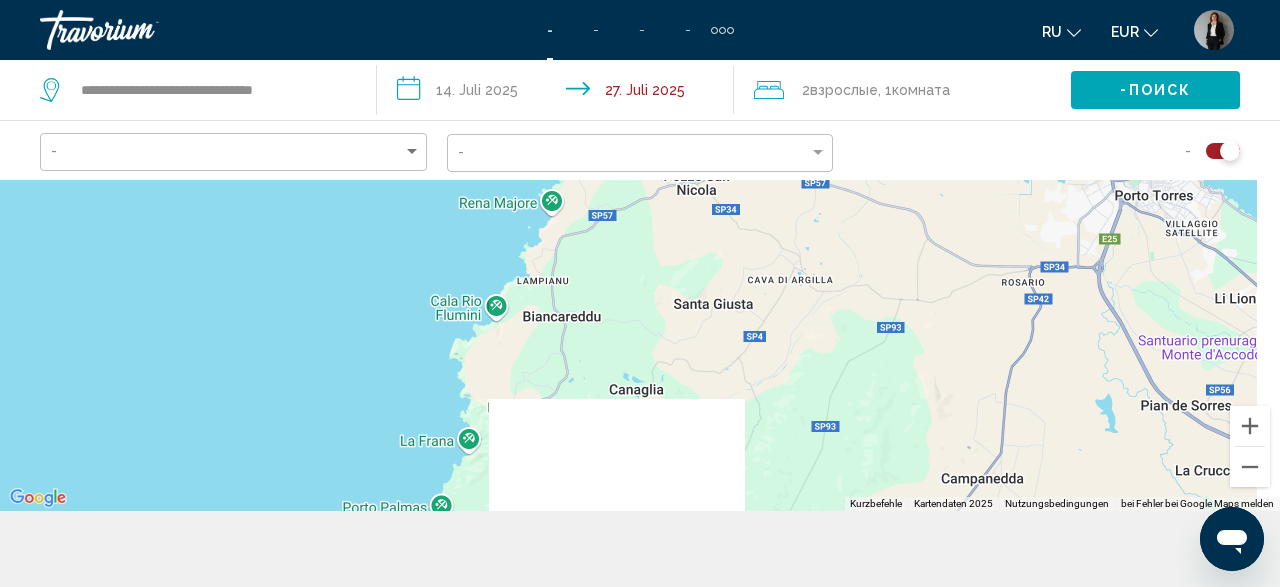 drag, startPoint x: 823, startPoint y: 383, endPoint x: 776, endPoint y: 206, distance: 183.13383 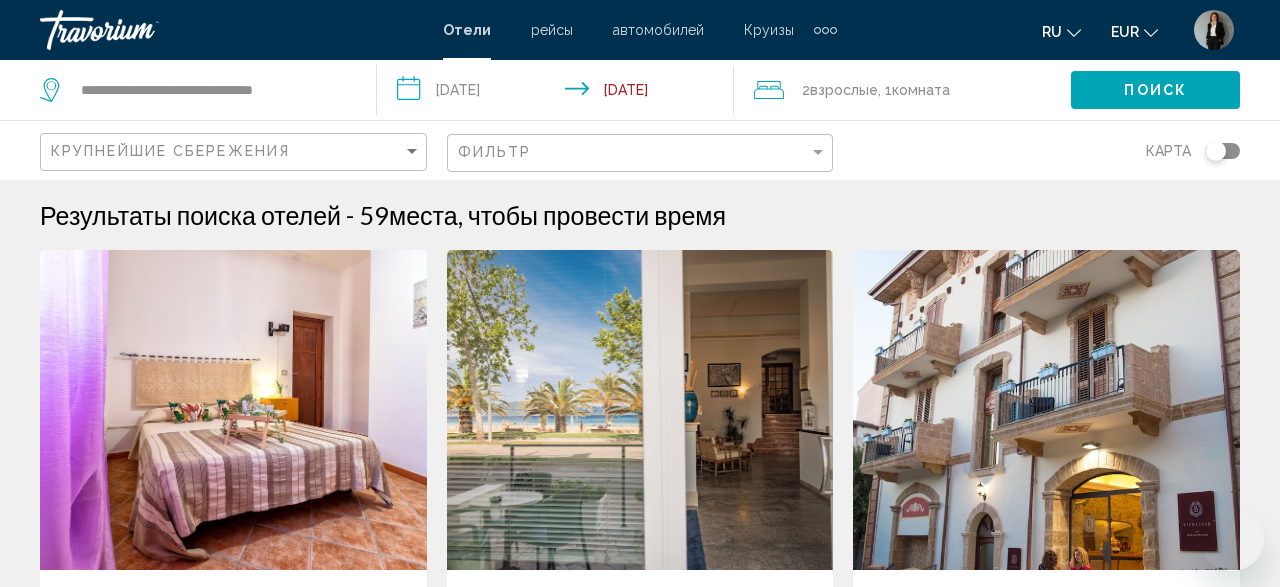 scroll, scrollTop: 0, scrollLeft: 0, axis: both 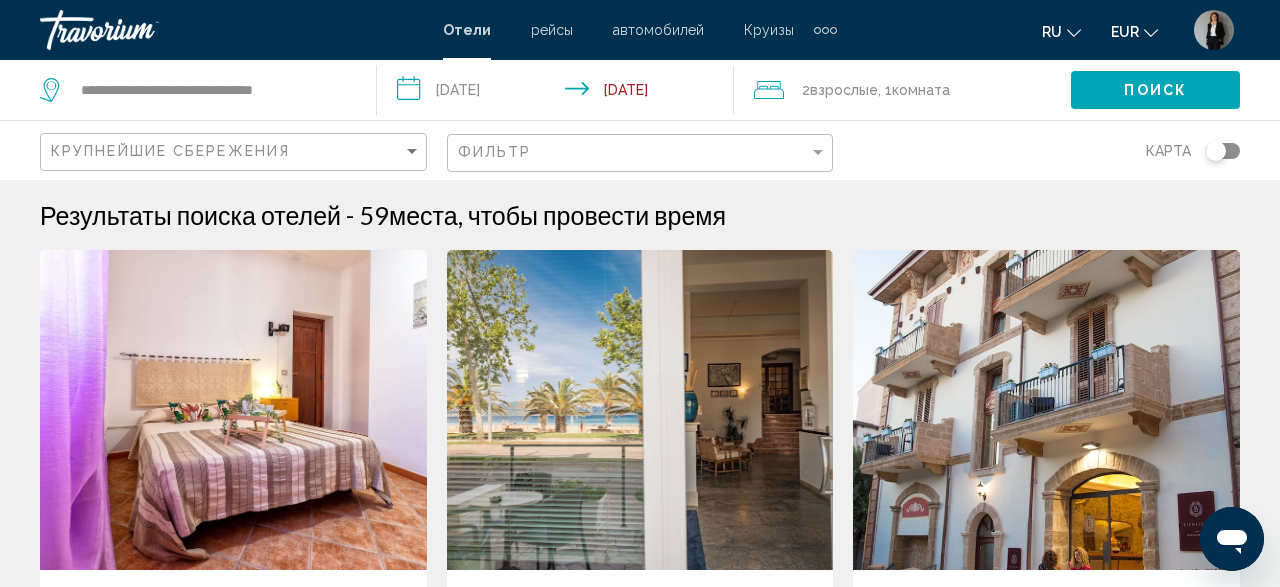 click on "Фильтр" 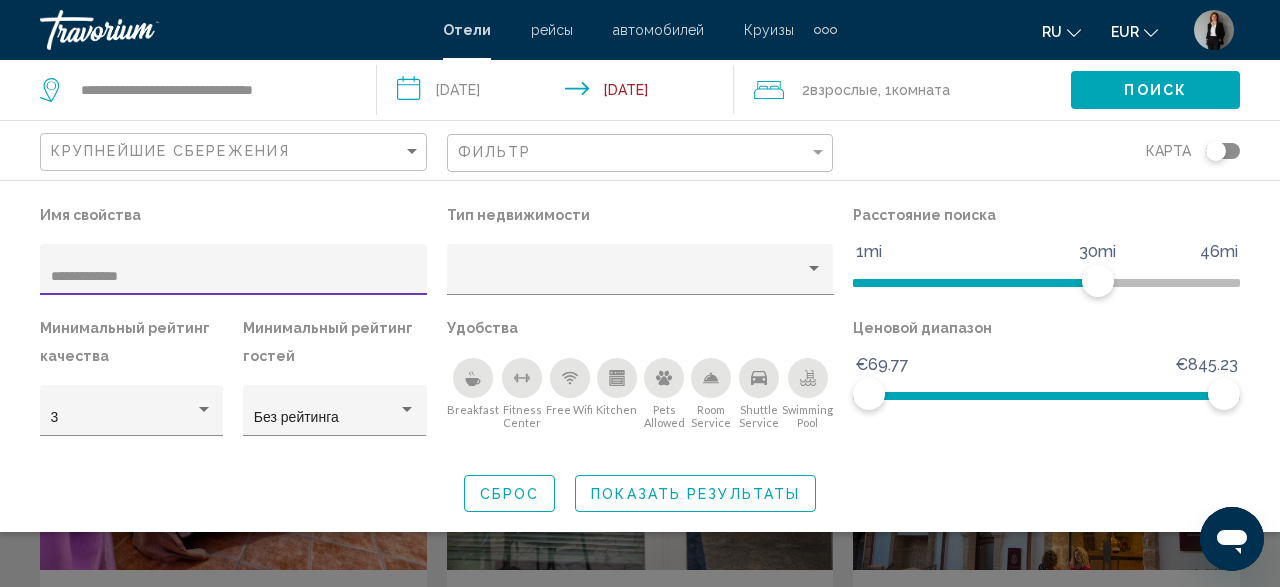 type on "**********" 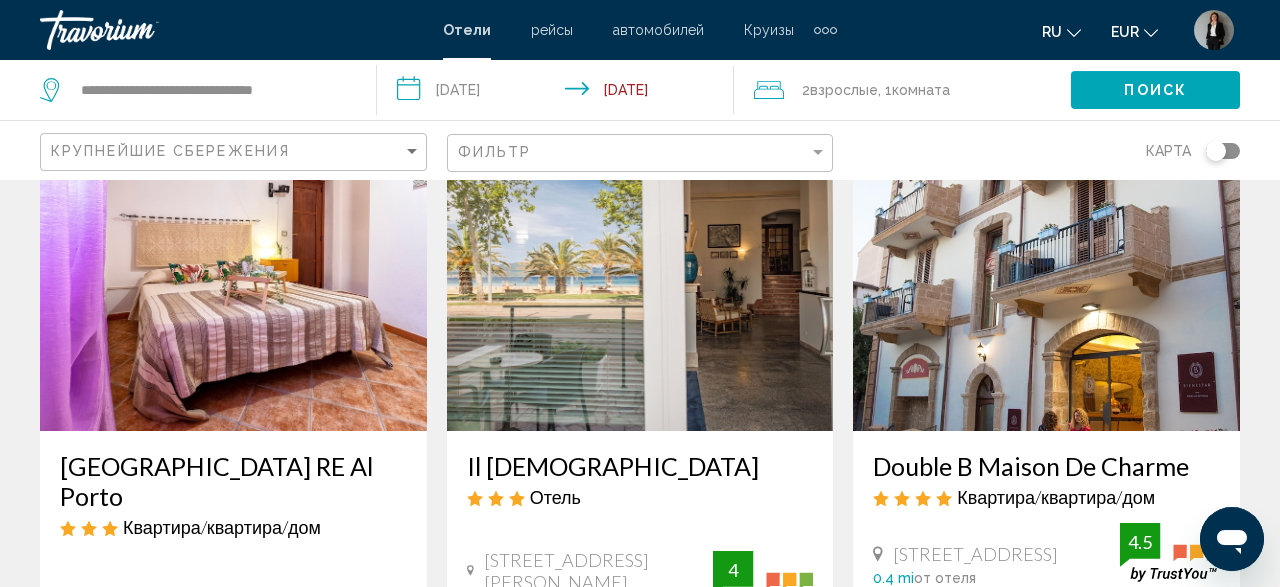 scroll, scrollTop: 208, scrollLeft: 0, axis: vertical 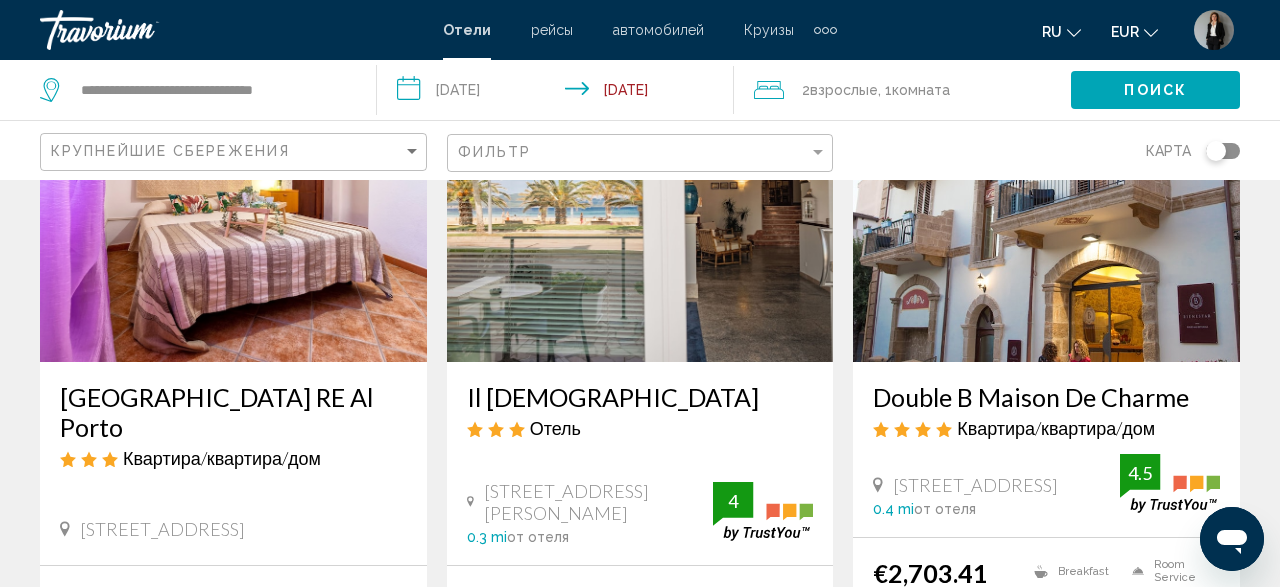click on "Фильтр" 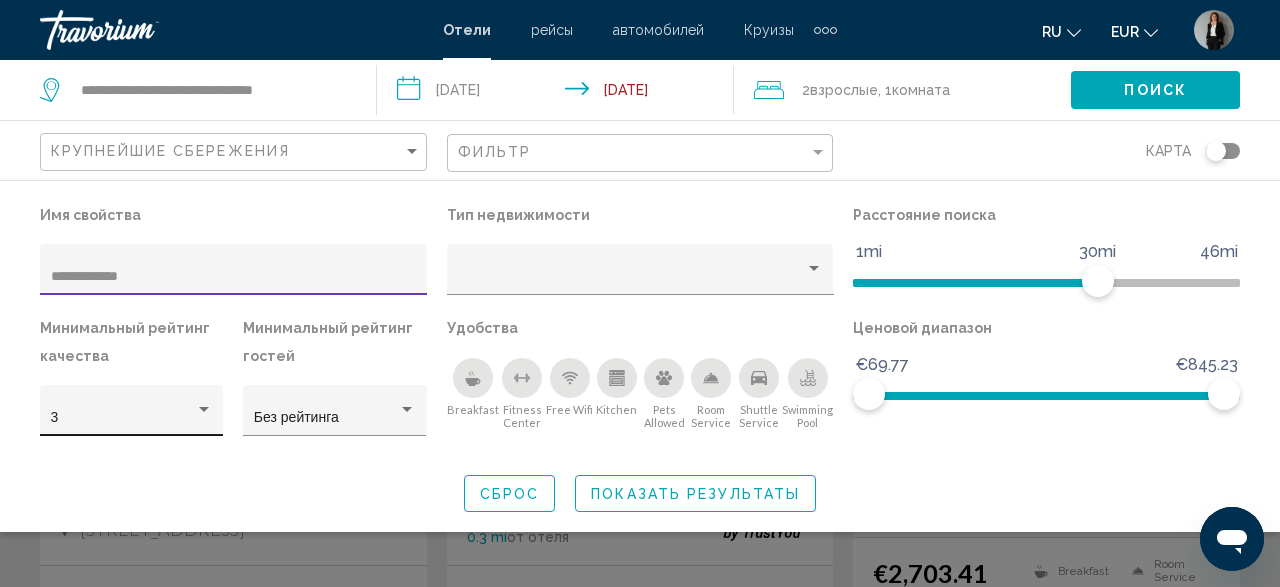 click on "3" at bounding box center [132, 418] 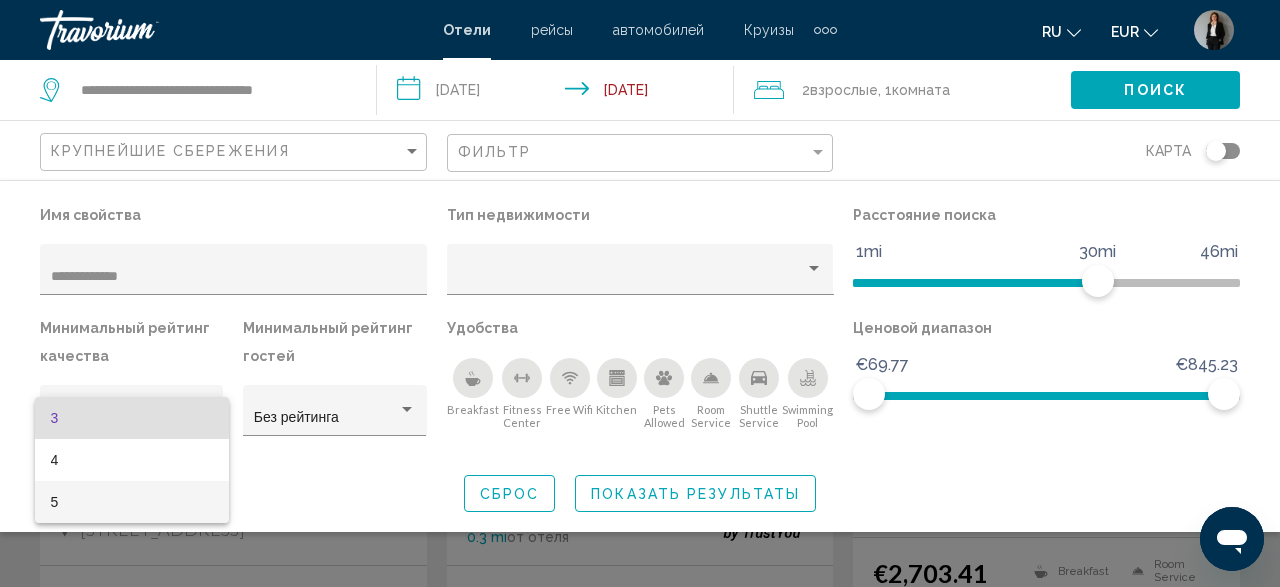 click on "5" at bounding box center [132, 502] 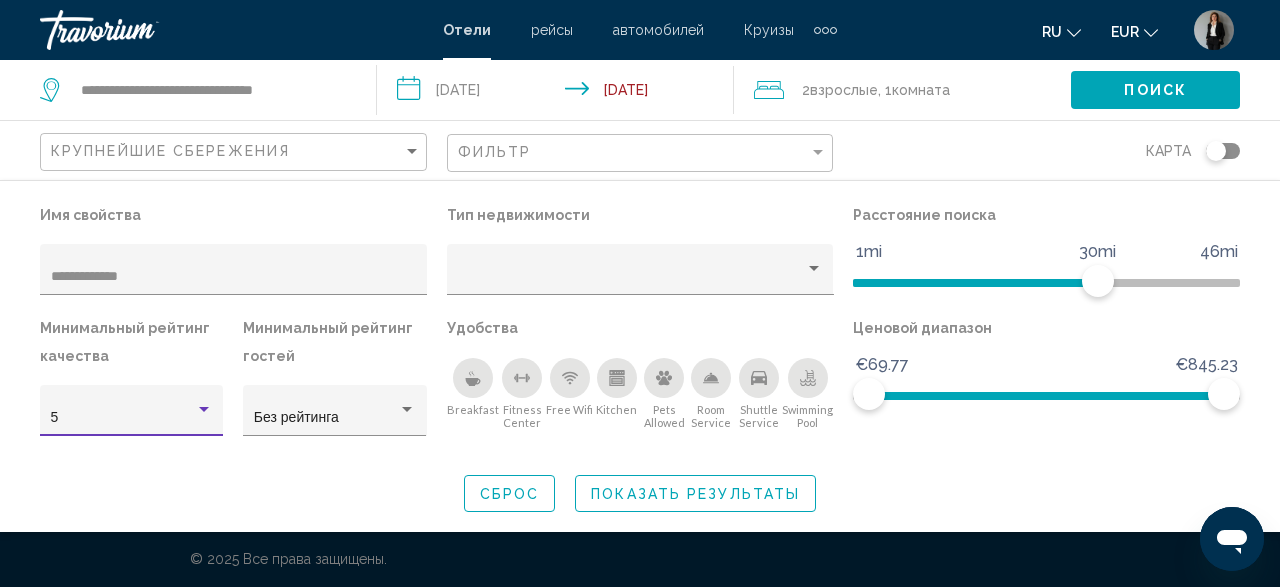 scroll, scrollTop: 0, scrollLeft: 0, axis: both 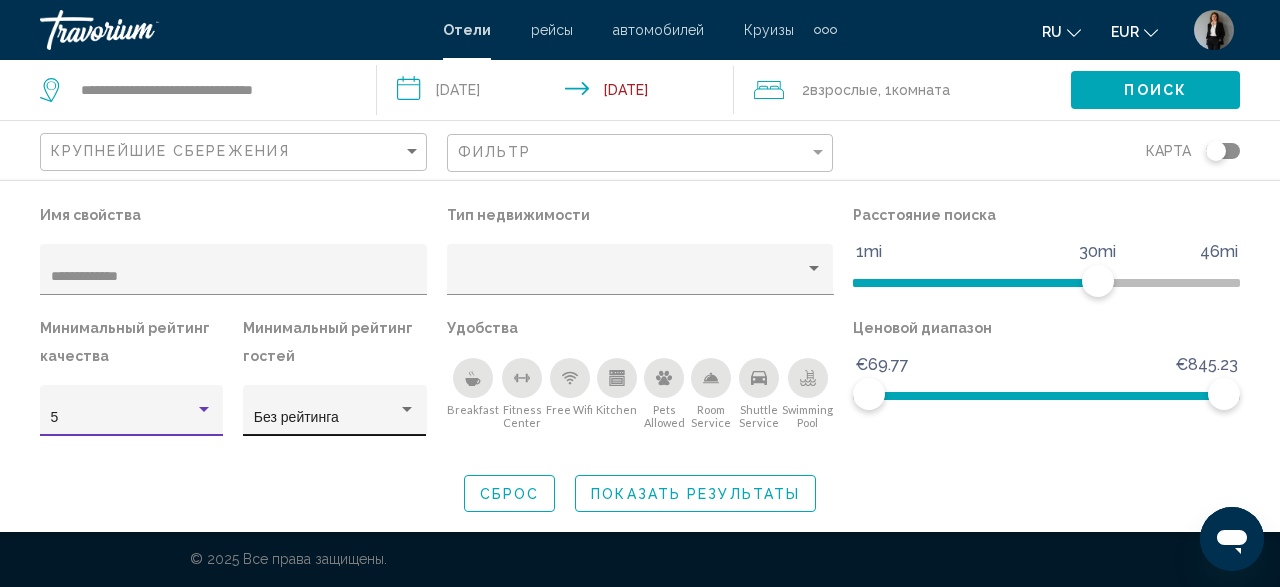 click on "Без рейтинга" at bounding box center [326, 418] 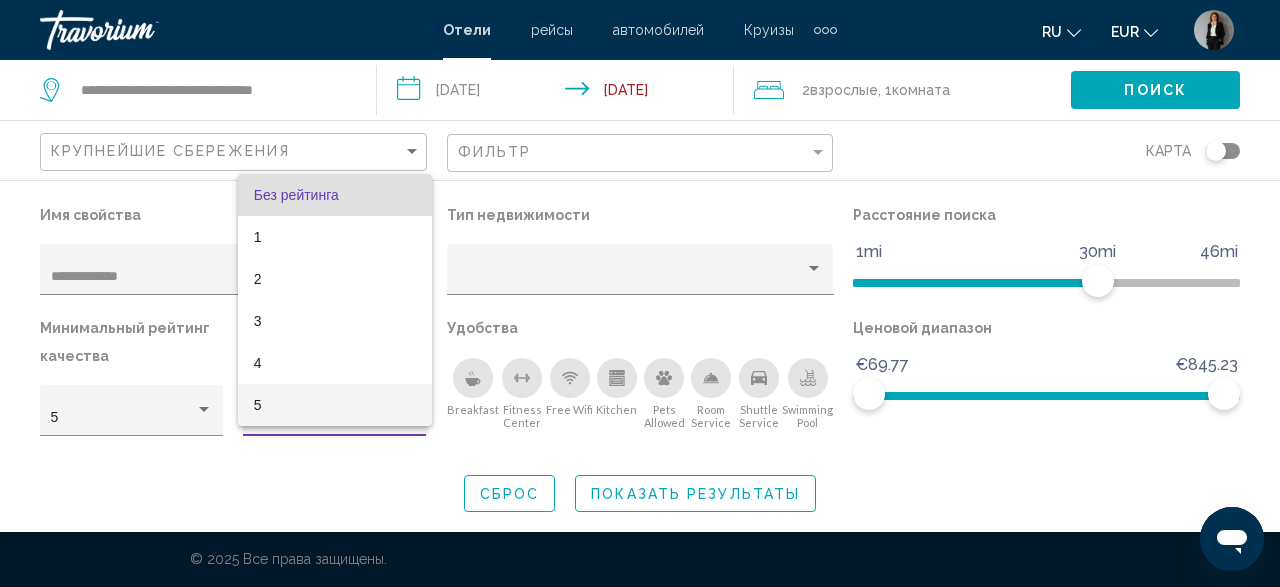 click on "5" at bounding box center [335, 405] 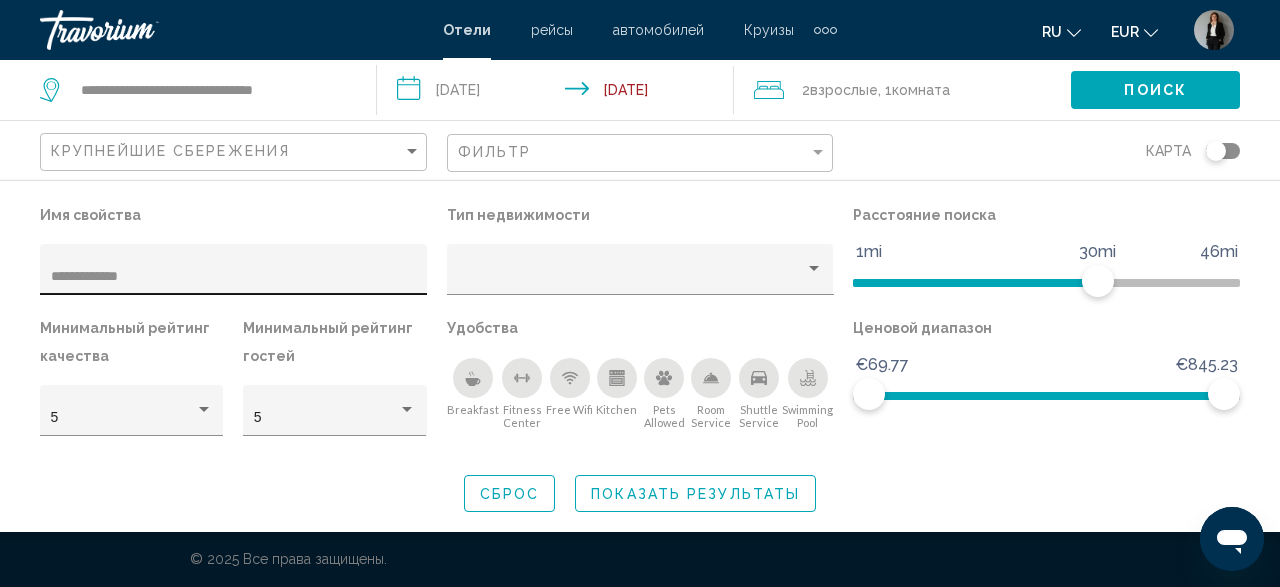 click on "**********" at bounding box center (234, 277) 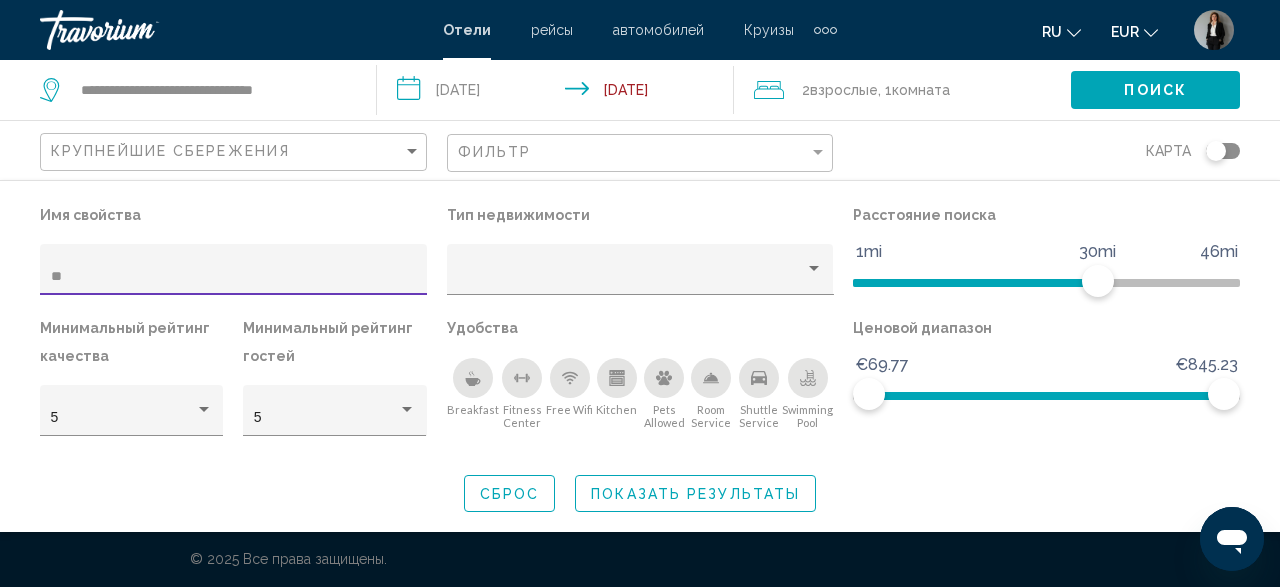 type on "*" 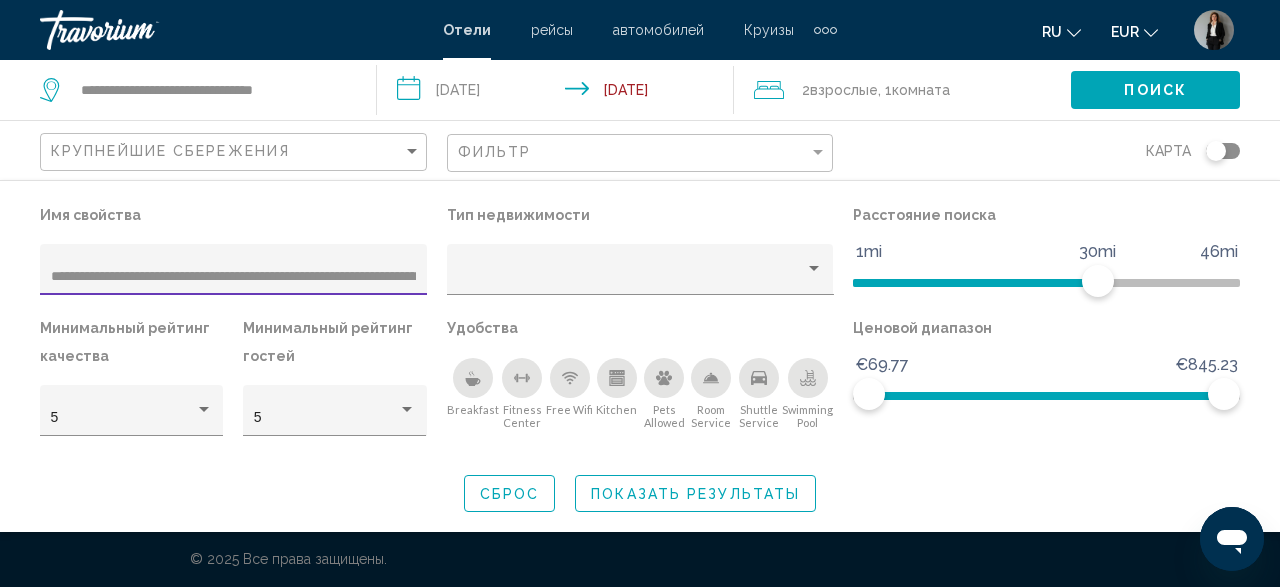 scroll, scrollTop: 0, scrollLeft: 229, axis: horizontal 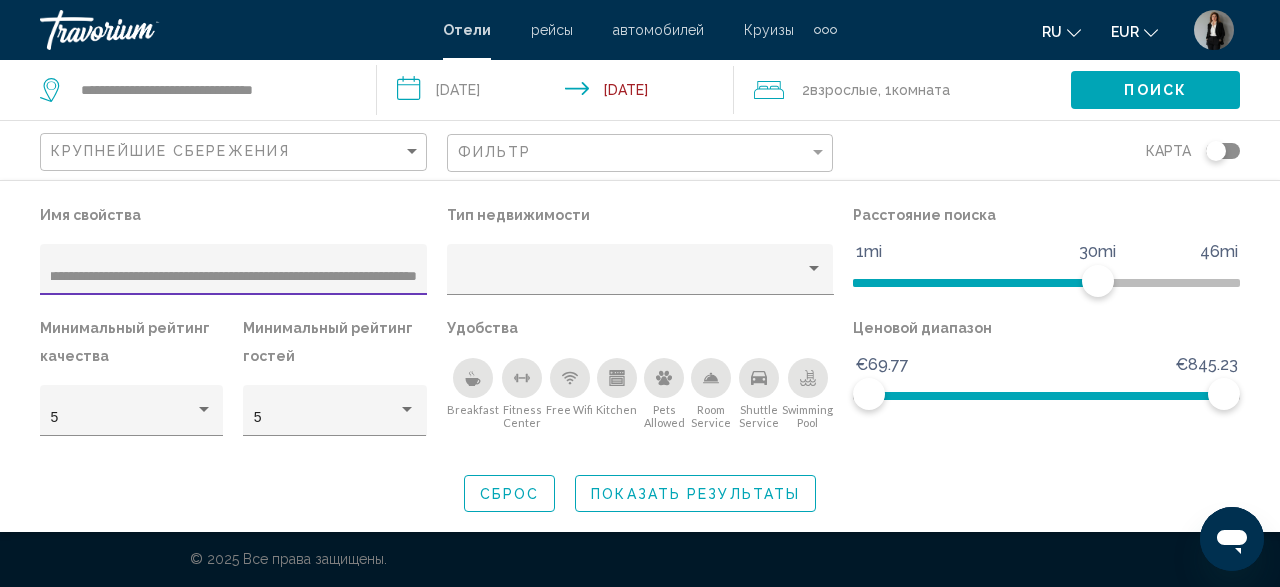 type on "**********" 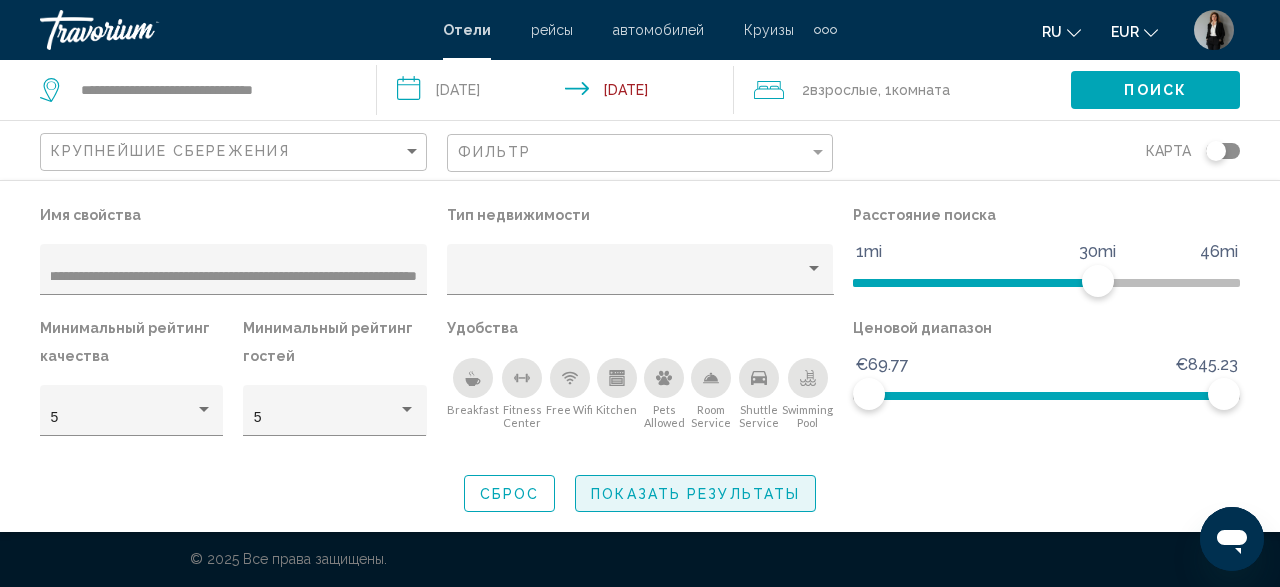 click on "Показать результаты" 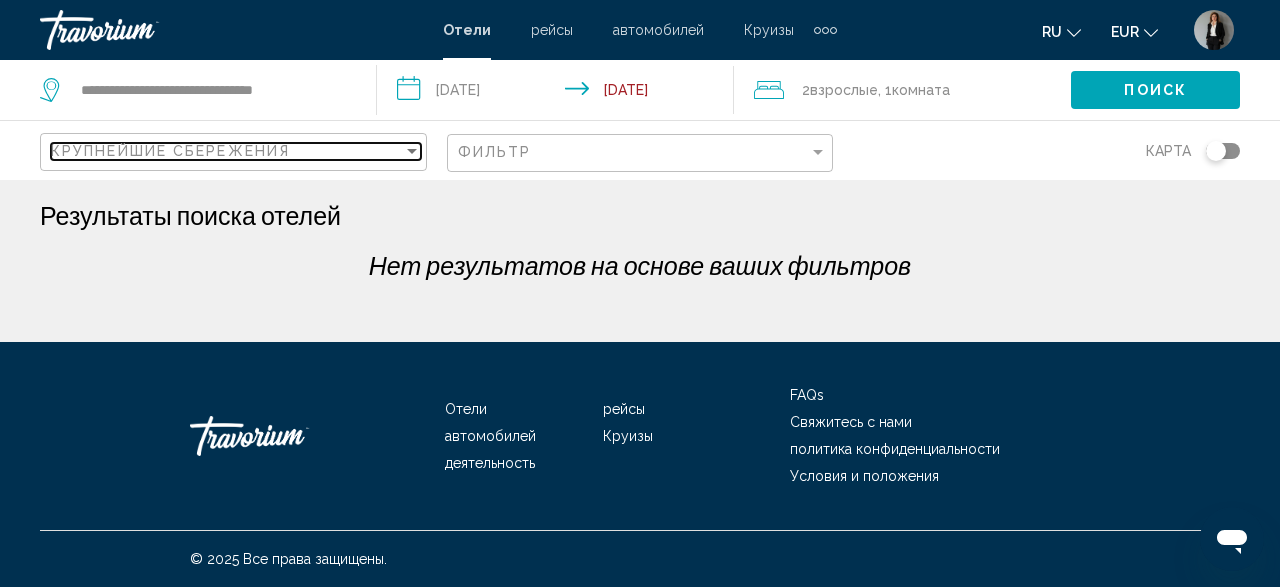 click on "Крупнейшие сбережения" at bounding box center [227, 151] 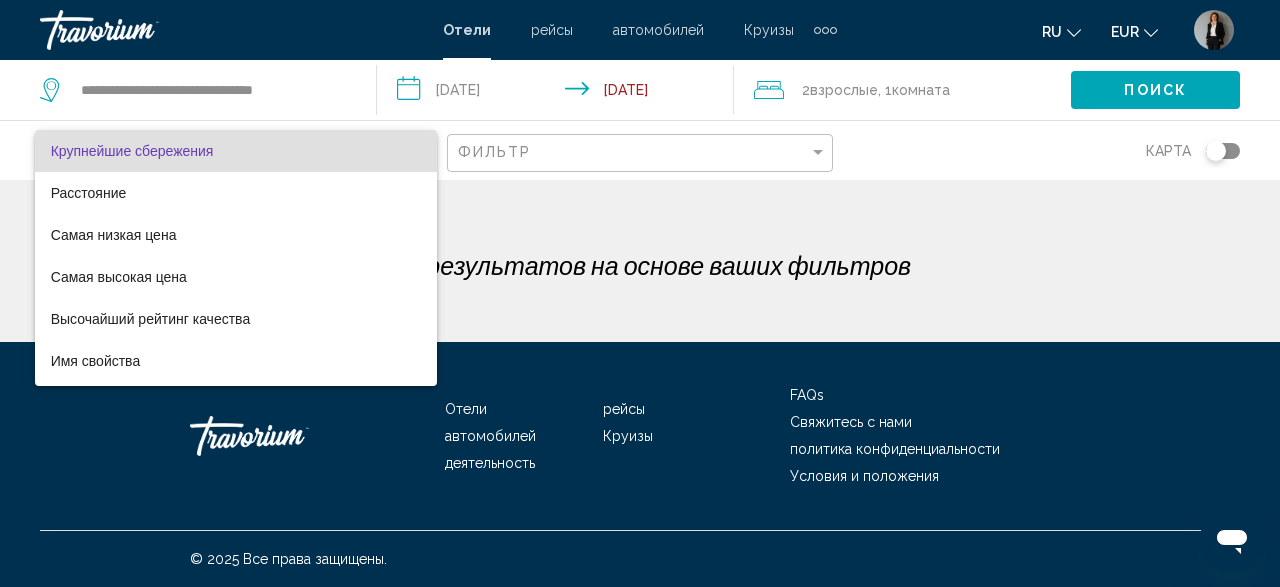 drag, startPoint x: 687, startPoint y: 209, endPoint x: 720, endPoint y: 155, distance: 63.28507 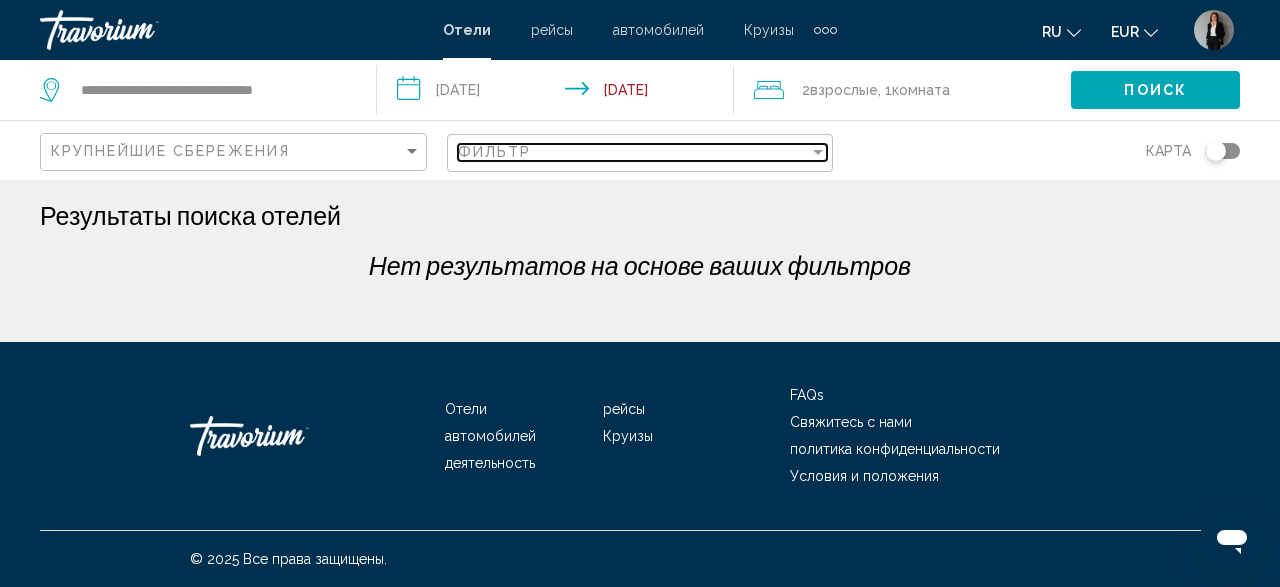 click on "Фильтр" at bounding box center [634, 152] 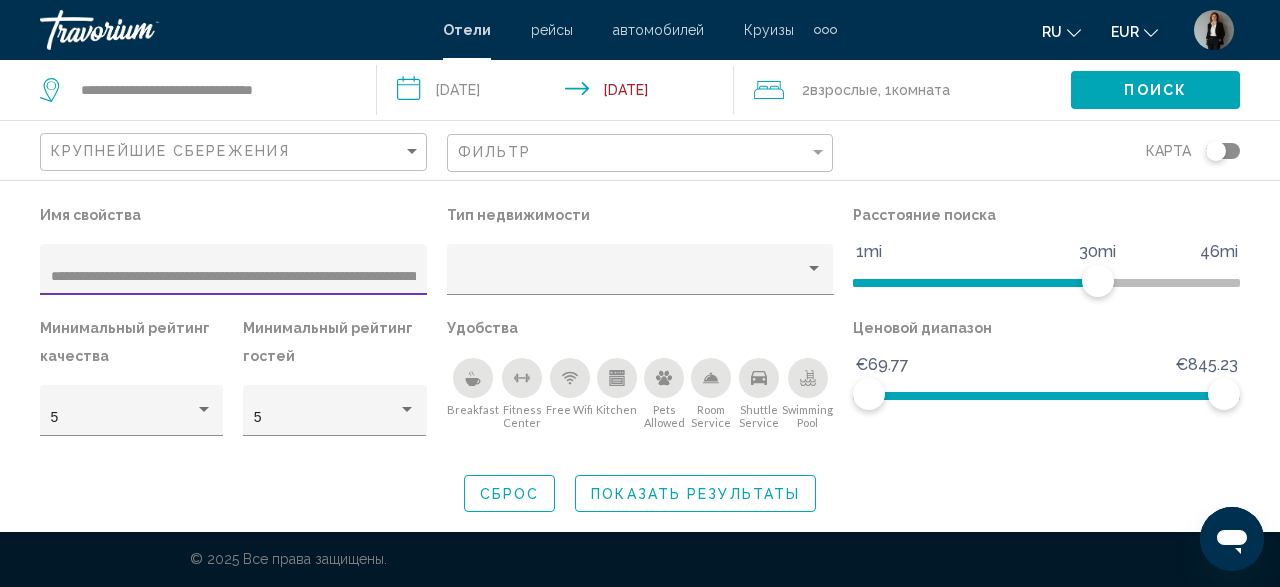scroll, scrollTop: 0, scrollLeft: 229, axis: horizontal 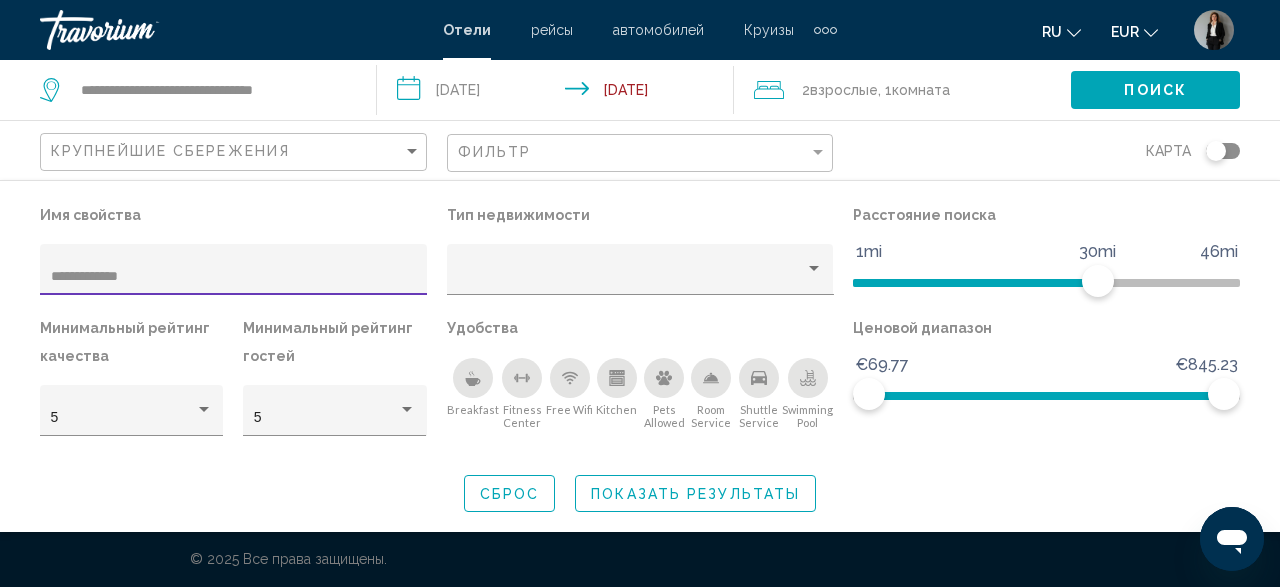 type on "**********" 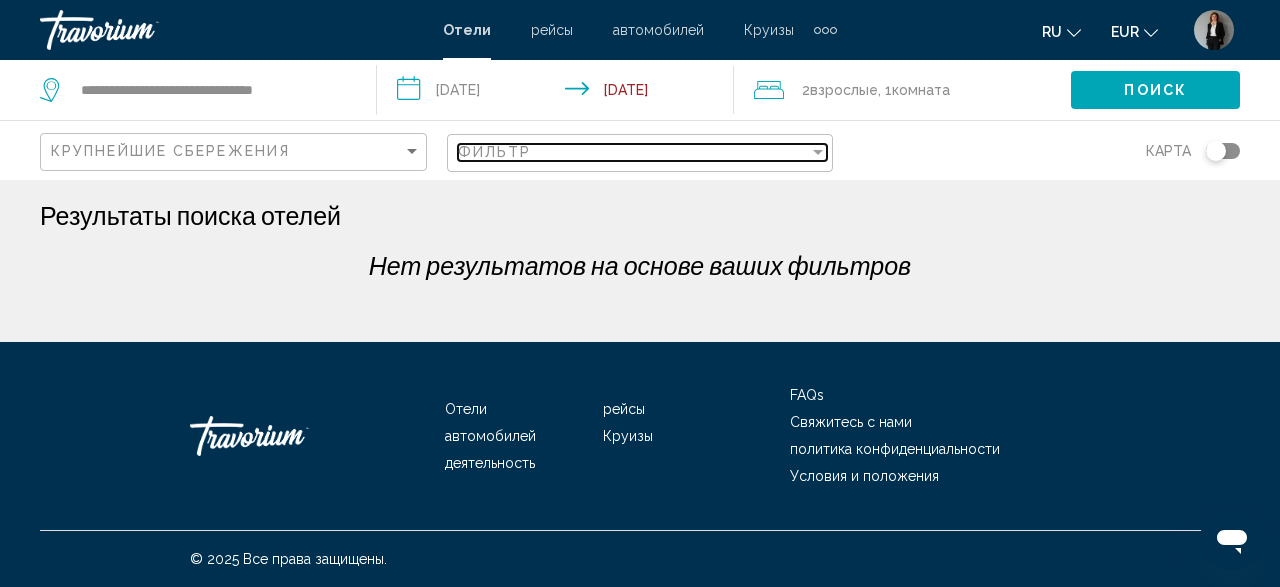 click on "Фильтр" at bounding box center (634, 152) 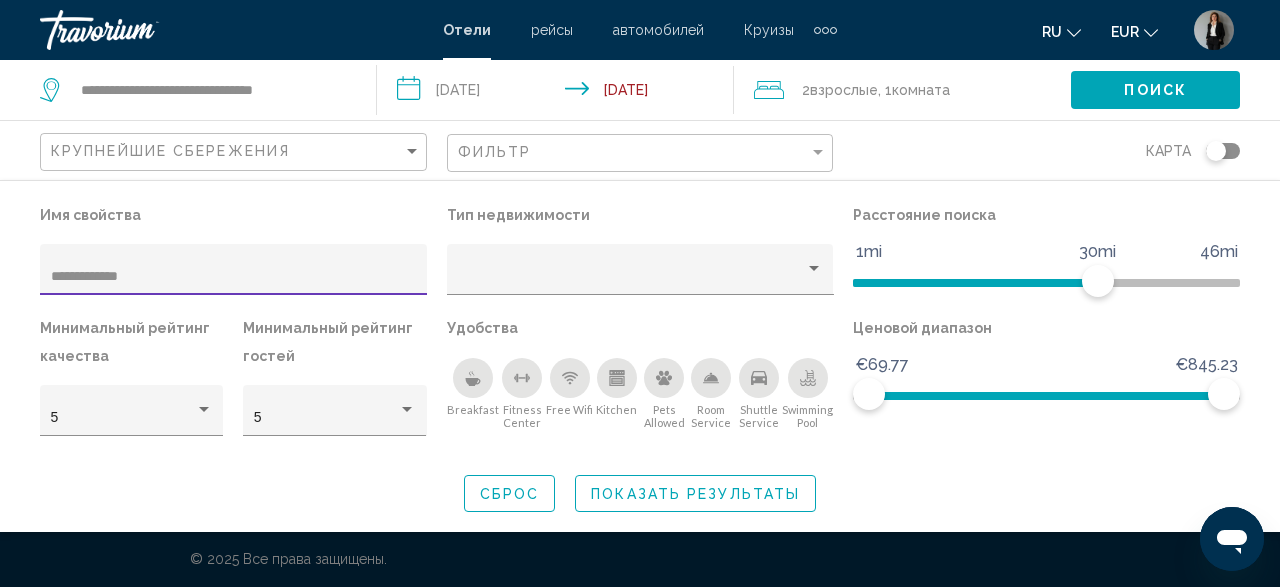 click on "Сброс" 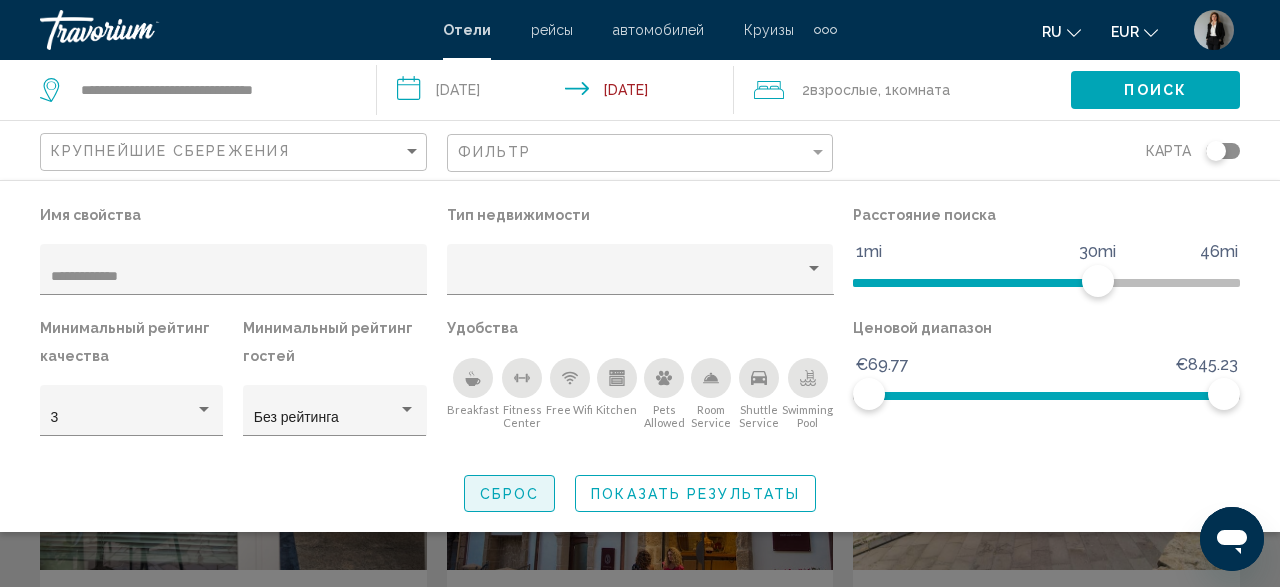 type 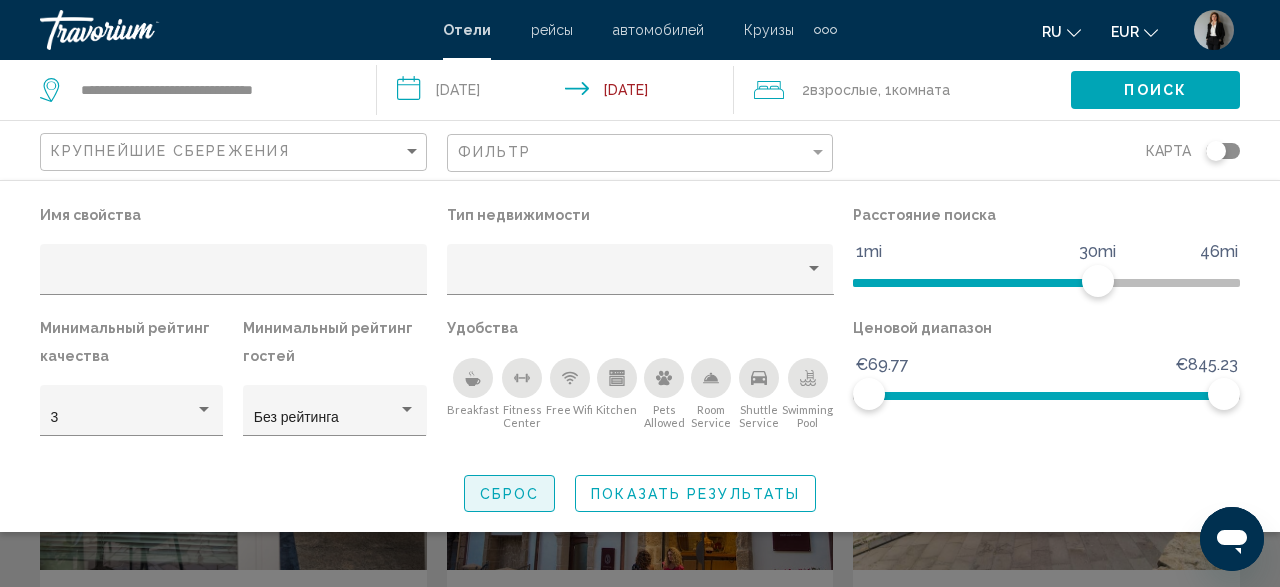 click on "Сброс" 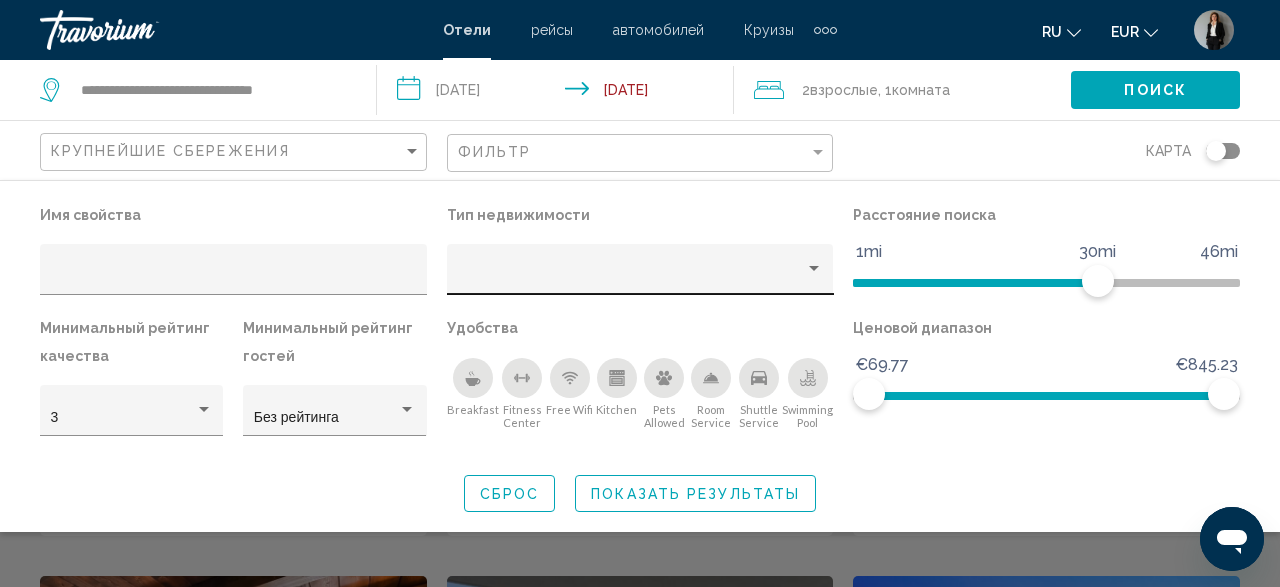 scroll, scrollTop: 0, scrollLeft: 0, axis: both 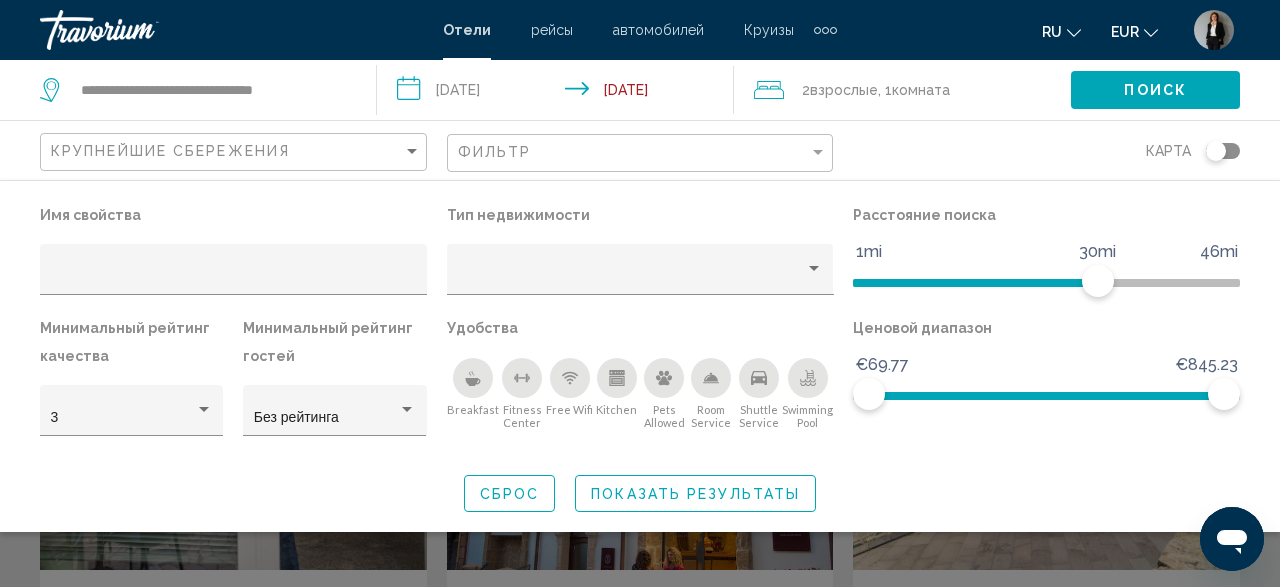 click 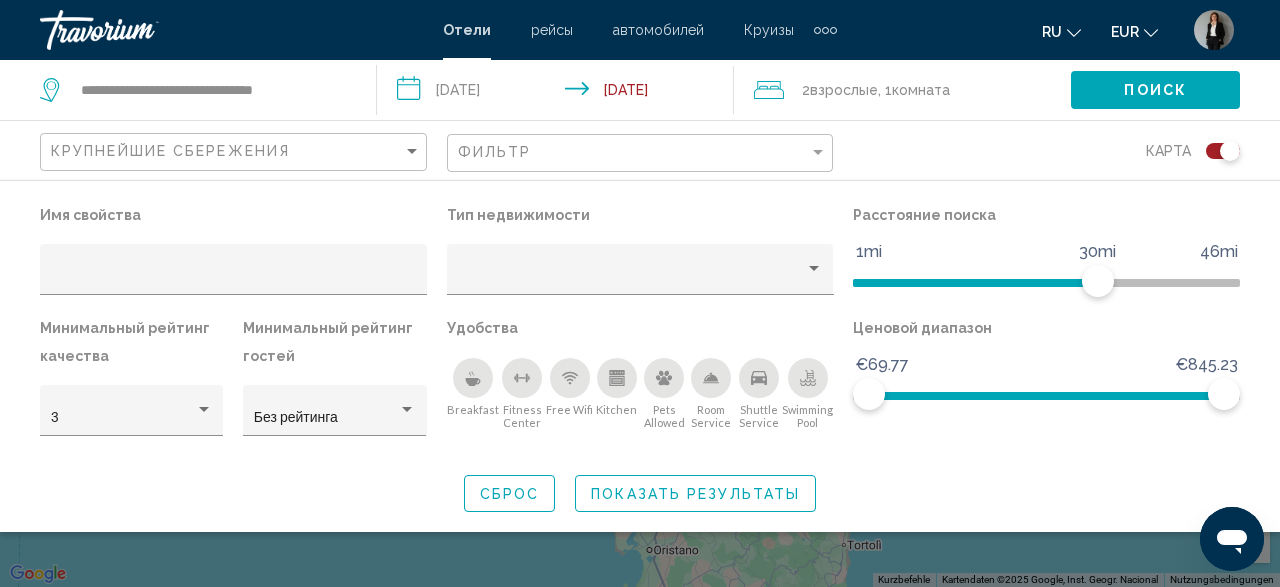 click on "Сброс" 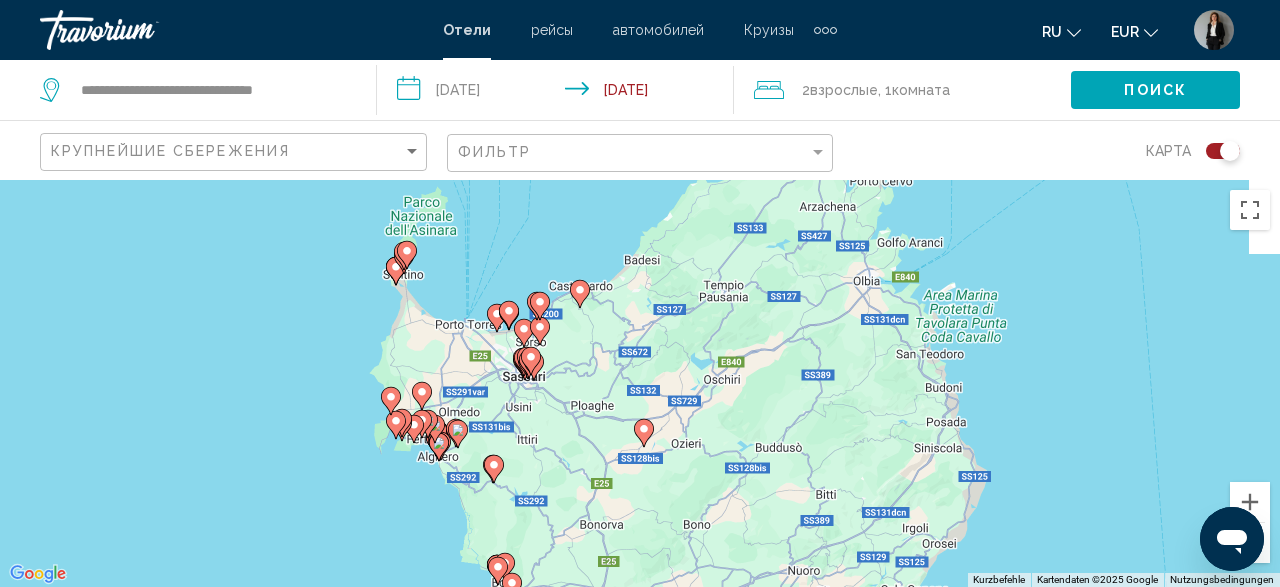 drag, startPoint x: 831, startPoint y: 335, endPoint x: 1043, endPoint y: 449, distance: 240.70729 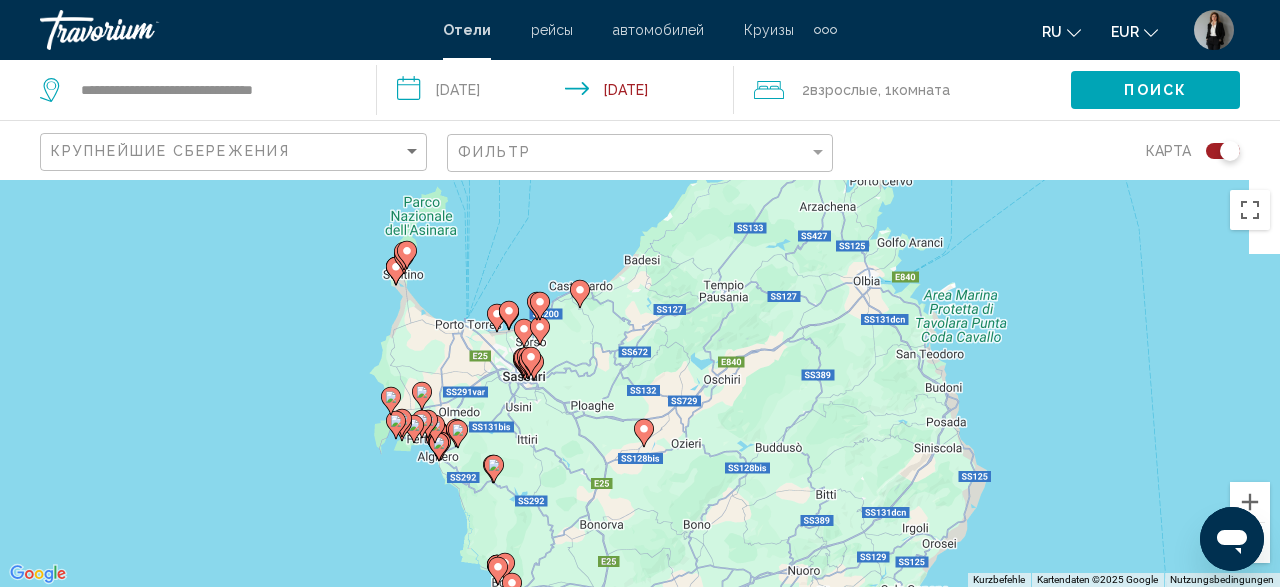 click on "Um von einem Element zum anderen zu gelangen, drückst du die Pfeiltasten entsprechend. Um den Modus zum Ziehen mit der Tastatur zu aktivieren, drückst du Alt + Eingabetaste. Wenn du den Modus aktiviert hast, kannst du die Markierung mit den Pfeiltasten verschieben. Nachdem du sie an die gewünschte Stelle gezogen bzw. verschoben hast, drückst du einfach die Eingabetaste. Durch Drücken der Esc-Taste kannst du den Vorgang abbrechen." at bounding box center (640, 383) 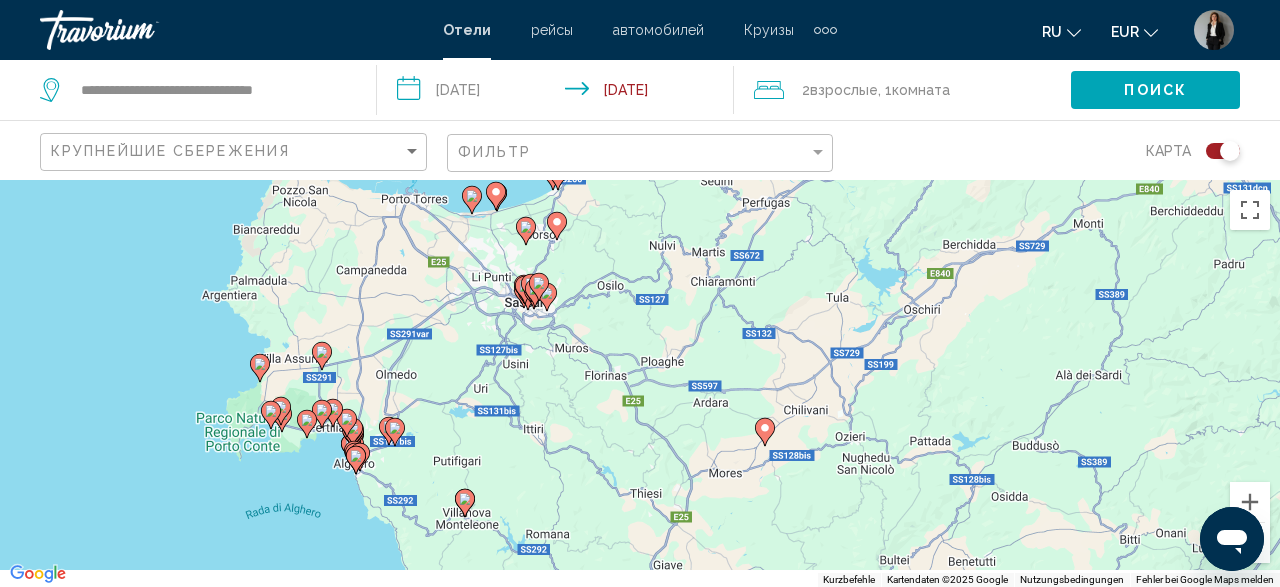 drag, startPoint x: 528, startPoint y: 377, endPoint x: 847, endPoint y: 275, distance: 334.91043 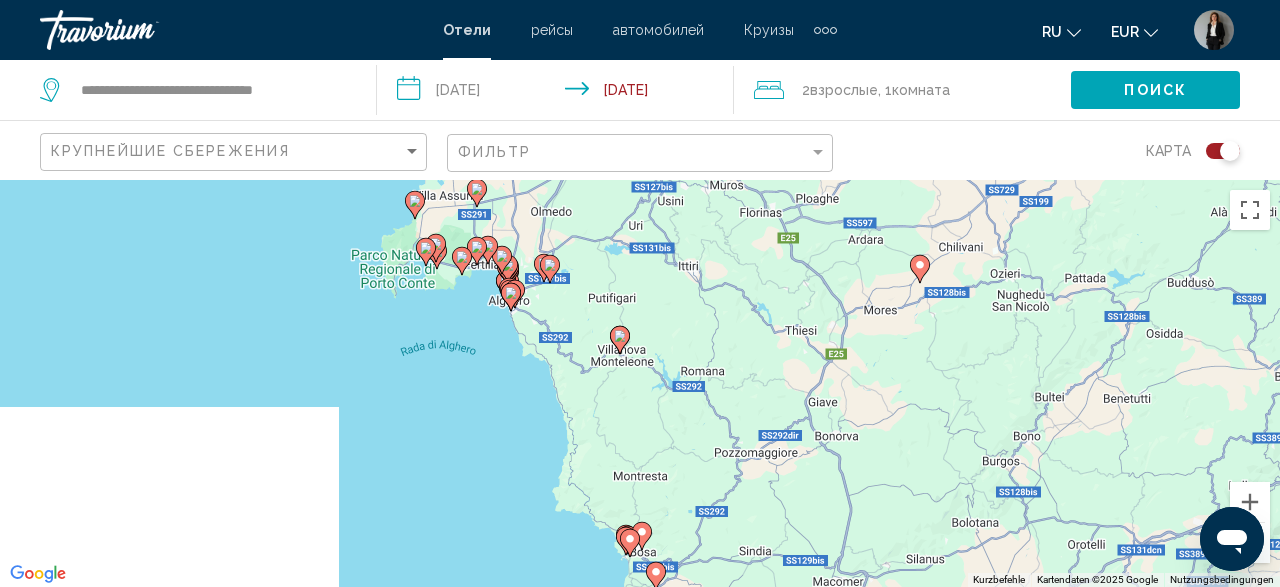 drag, startPoint x: 762, startPoint y: 468, endPoint x: 795, endPoint y: 331, distance: 140.91841 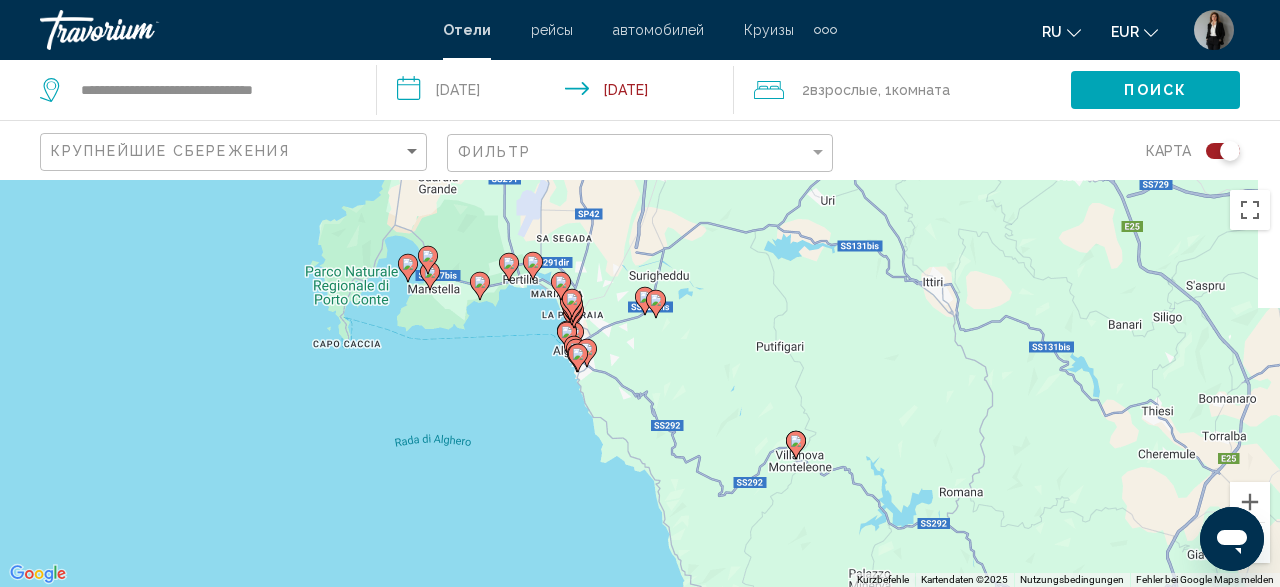 drag, startPoint x: 518, startPoint y: 458, endPoint x: 534, endPoint y: 467, distance: 18.35756 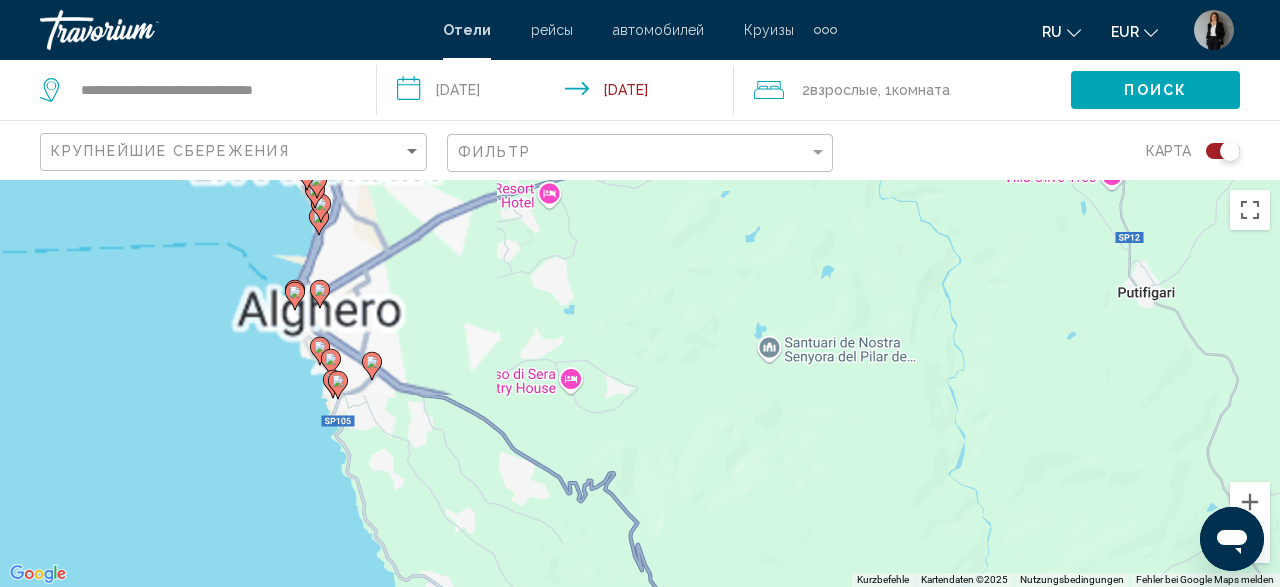 drag, startPoint x: 464, startPoint y: 255, endPoint x: 940, endPoint y: 387, distance: 493.96356 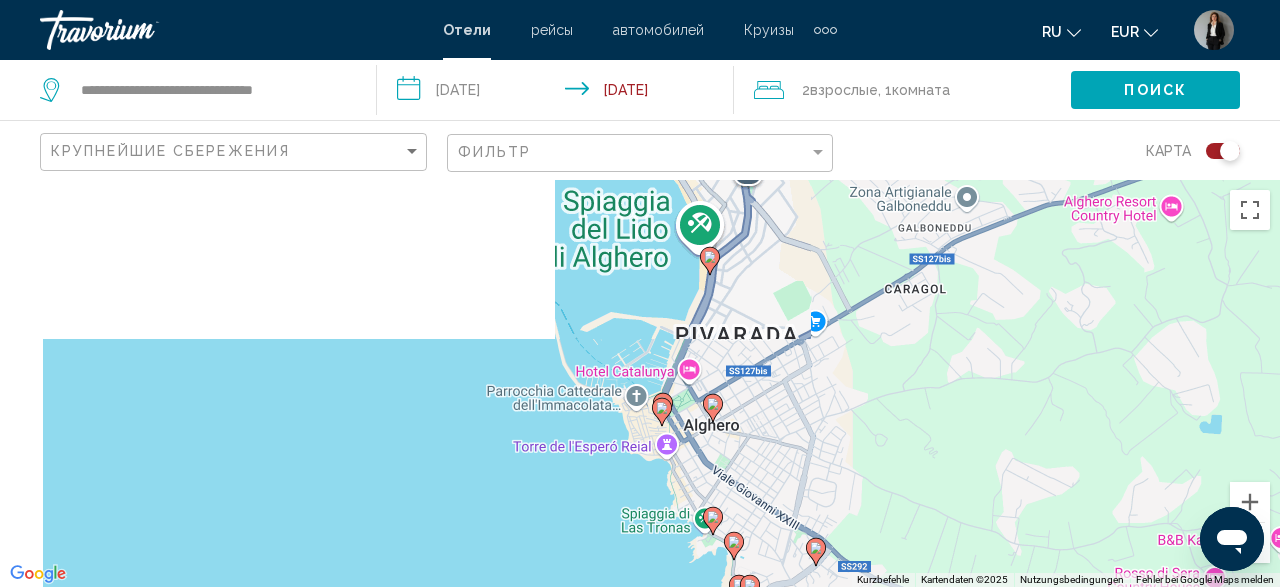drag, startPoint x: 481, startPoint y: 242, endPoint x: 638, endPoint y: 443, distance: 255.04901 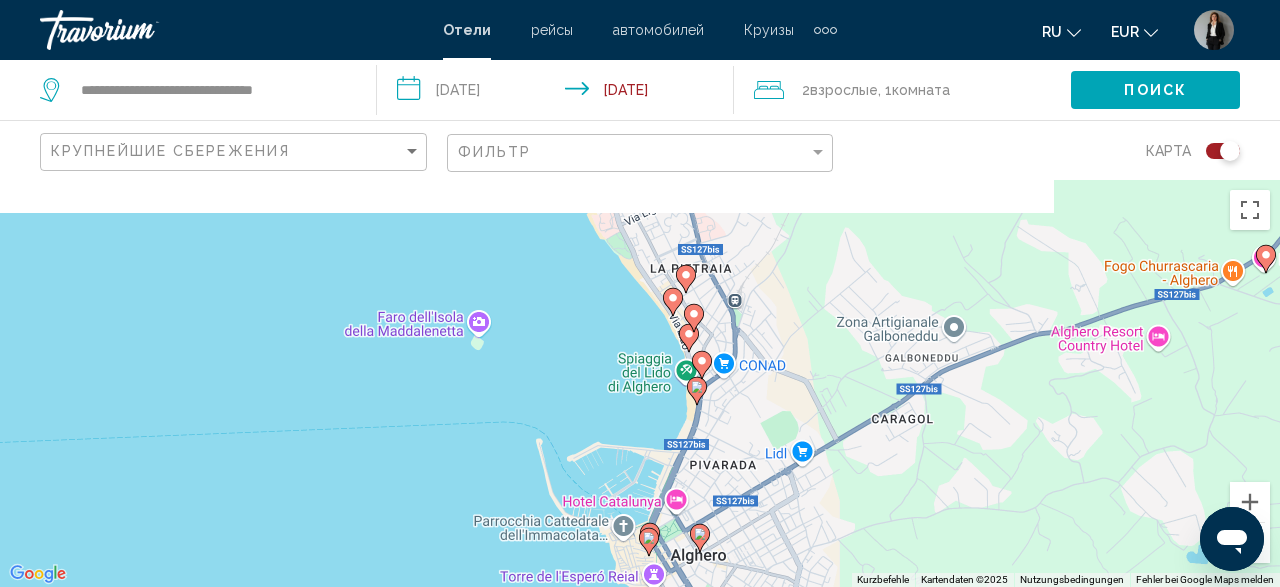 drag, startPoint x: 604, startPoint y: 266, endPoint x: 601, endPoint y: 390, distance: 124.036285 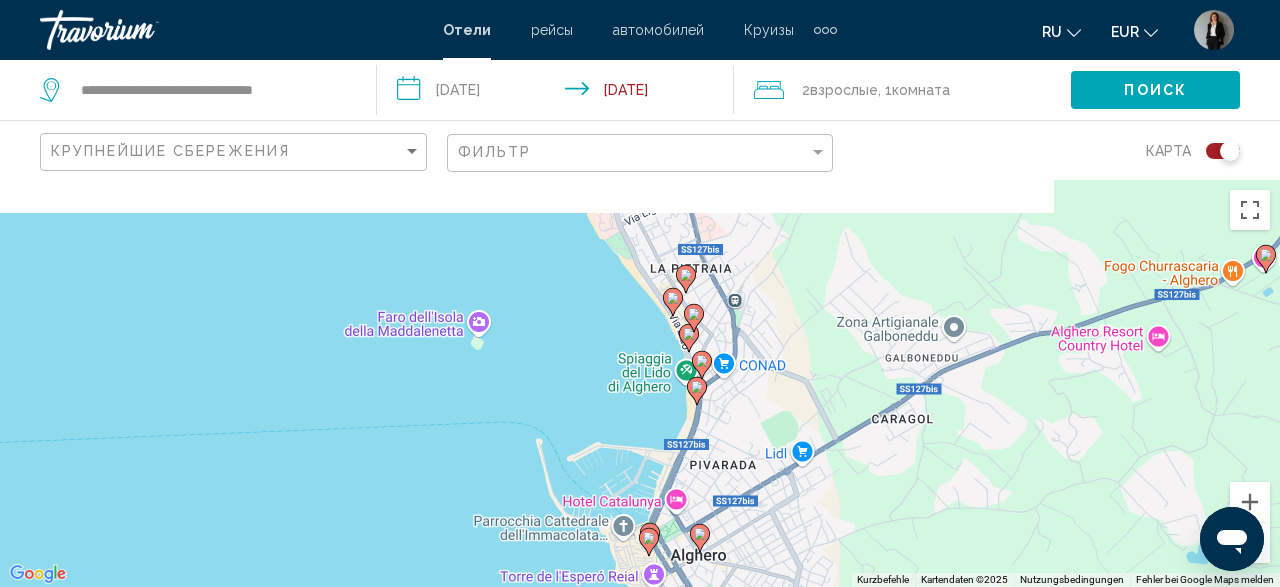 click on "Um von einem Element zum anderen zu gelangen, drückst du die Pfeiltasten entsprechend. Um den Modus zum Ziehen mit der Tastatur zu aktivieren, drückst du Alt + Eingabetaste. Wenn du den Modus aktiviert hast, kannst du die Markierung mit den Pfeiltasten verschieben. Nachdem du sie an die gewünschte Stelle gezogen bzw. verschoben hast, drückst du einfach die Eingabetaste. Durch Drücken der Esc-Taste kannst du den Vorgang abbrechen." at bounding box center (640, 383) 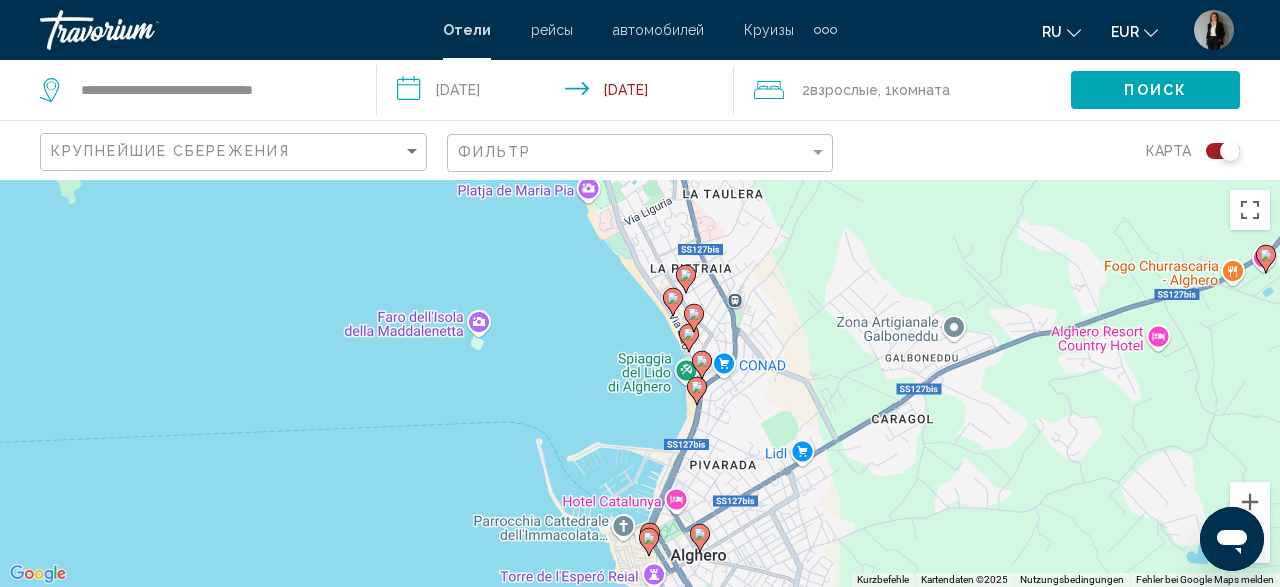 click 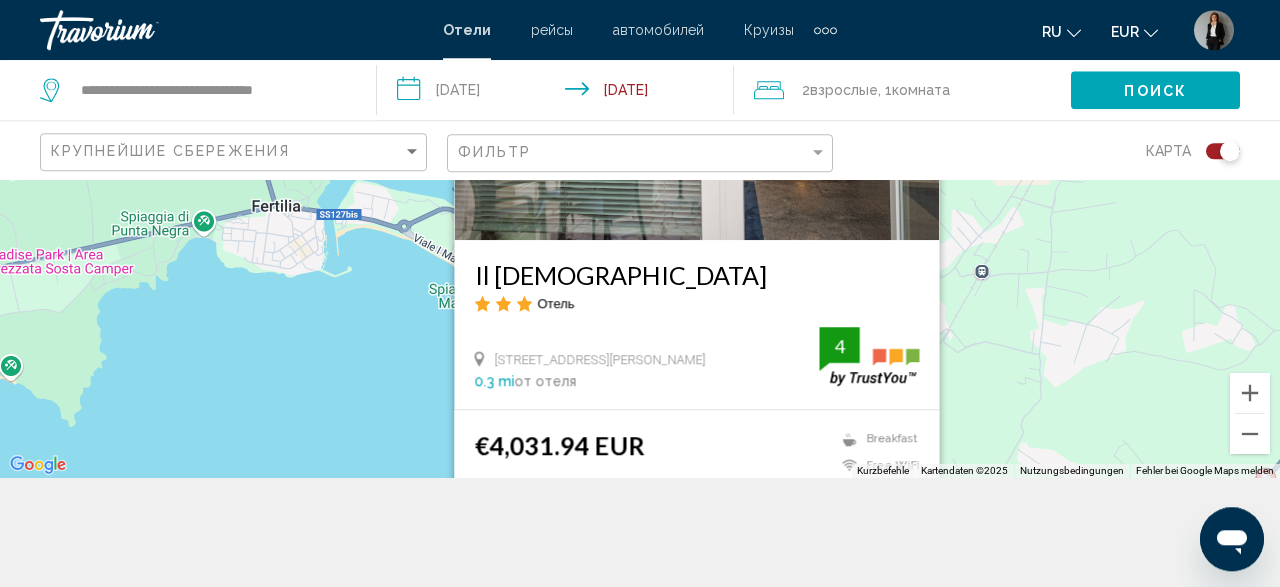 scroll, scrollTop: 180, scrollLeft: 0, axis: vertical 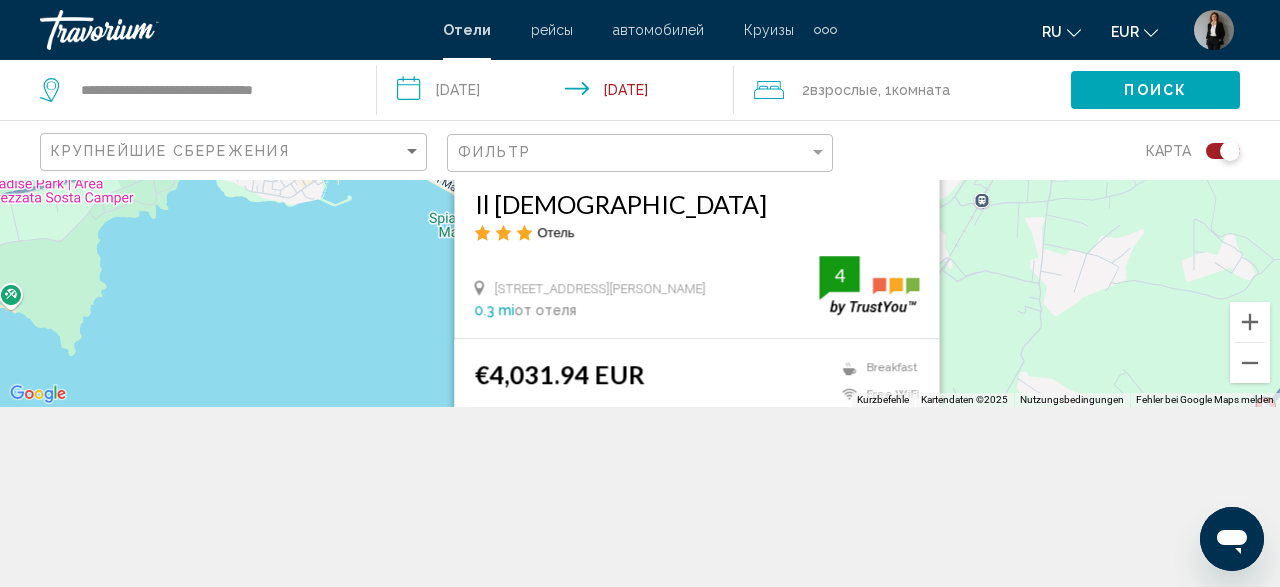 click on "Um von einem Element zum anderen zu gelangen, drückst du die Pfeiltasten entsprechend. Um den Modus zum Ziehen mit der Tastatur zu aktivieren, drückst du Alt + Eingabetaste. Wenn du den Modus aktiviert hast, kannst du die Markierung mit den Pfeiltasten verschieben. Nachdem du sie an die gewünschte Stelle gezogen bzw. verschoben hast, drückst du einfach die Eingabetaste. Durch Drücken der Esc-Taste kannst du den Vorgang abbrechen.  Il Gabbiano
Отель
[STREET_ADDRESS][PERSON_NAME] 0.3 mi  от отеля 4 €4,031.94 EUR
Breakfast
Free WiFi  4 Выберите номер" at bounding box center [640, 203] 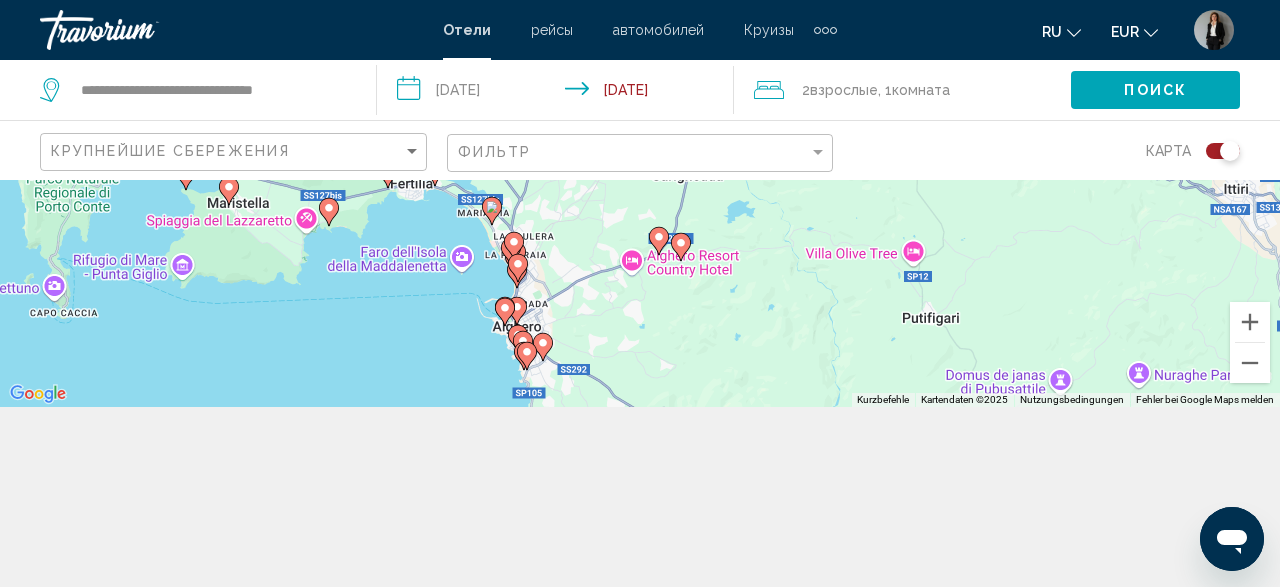 drag, startPoint x: 423, startPoint y: 341, endPoint x: 433, endPoint y: 193, distance: 148.33745 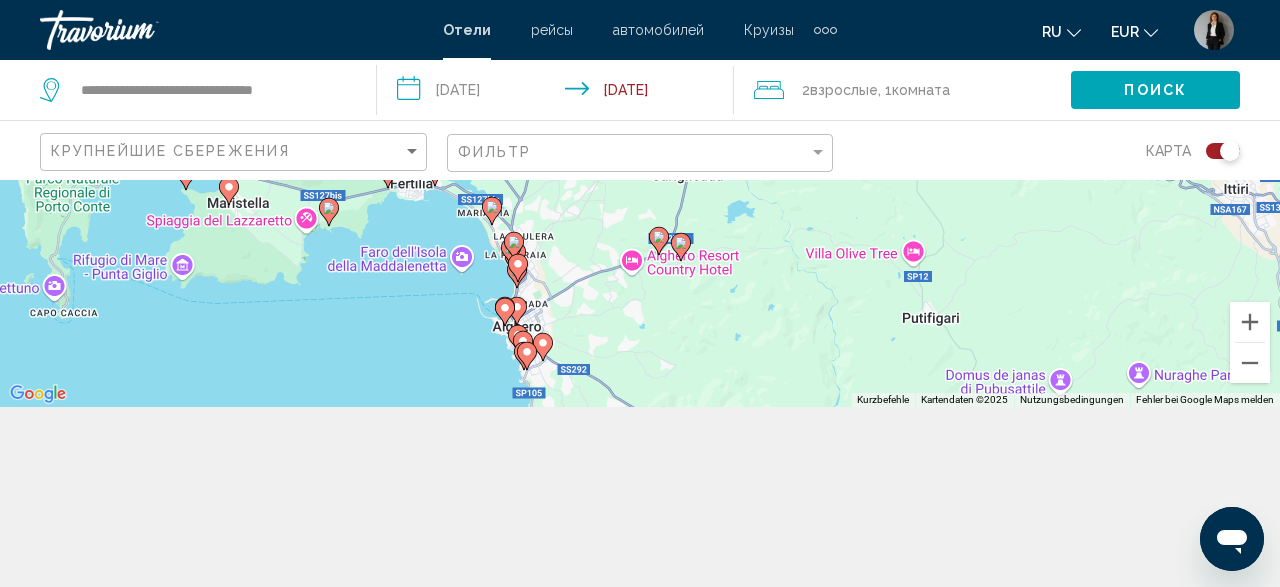 click on "Um von einem Element zum anderen zu gelangen, drückst du die Pfeiltasten entsprechend. Um den Modus zum Ziehen mit der Tastatur zu aktivieren, drückst du Alt + Eingabetaste. Wenn du den Modus aktiviert hast, kannst du die Markierung mit den Pfeiltasten verschieben. Nachdem du sie an die gewünschte Stelle gezogen bzw. verschoben hast, drückst du einfach die Eingabetaste. Durch Drücken der Esc-Taste kannst du den Vorgang abbrechen." at bounding box center (640, 203) 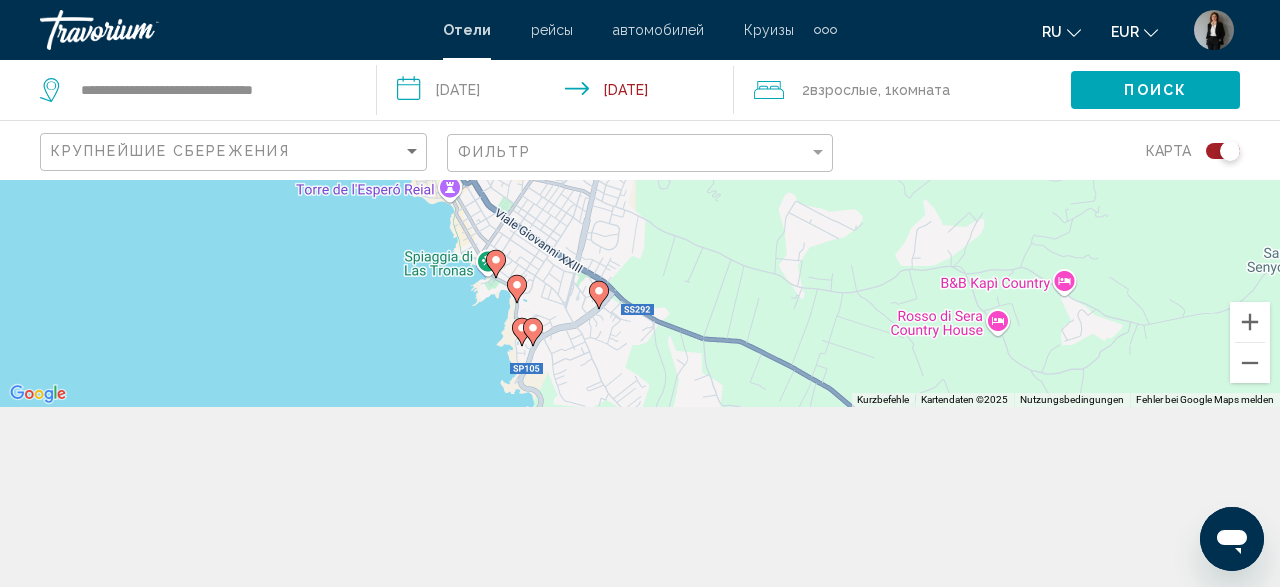 drag, startPoint x: 479, startPoint y: 363, endPoint x: 412, endPoint y: 213, distance: 164.2833 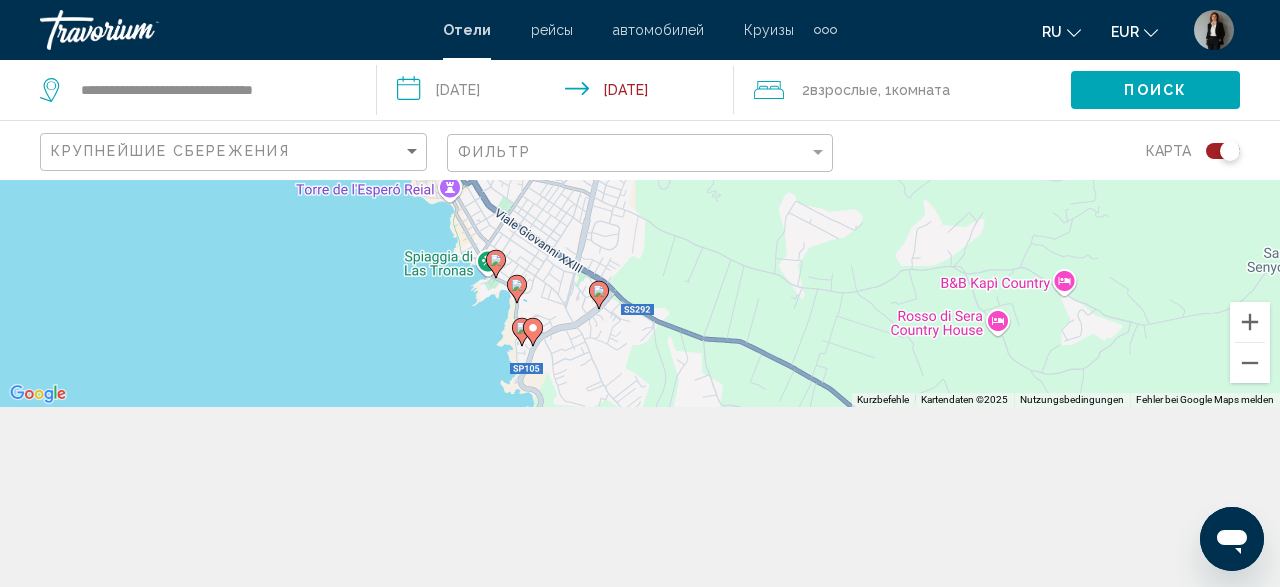 click on "Um von einem Element zum anderen zu gelangen, drückst du die Pfeiltasten entsprechend. Um den Modus zum Ziehen mit der Tastatur zu aktivieren, drückst du Alt + Eingabetaste. Wenn du den Modus aktiviert hast, kannst du die Markierung mit den Pfeiltasten verschieben. Nachdem du sie an die gewünschte Stelle gezogen bzw. verschoben hast, drückst du einfach die Eingabetaste. Durch Drücken der Esc-Taste kannst du den Vorgang abbrechen." at bounding box center [640, 203] 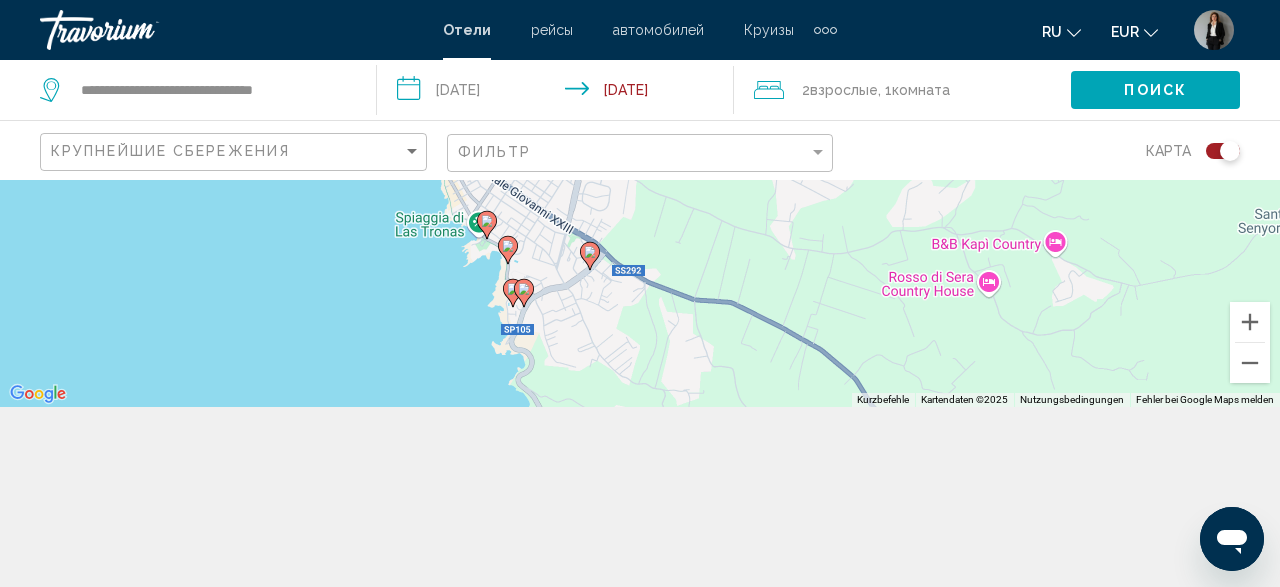 drag, startPoint x: 485, startPoint y: 336, endPoint x: 485, endPoint y: 301, distance: 35 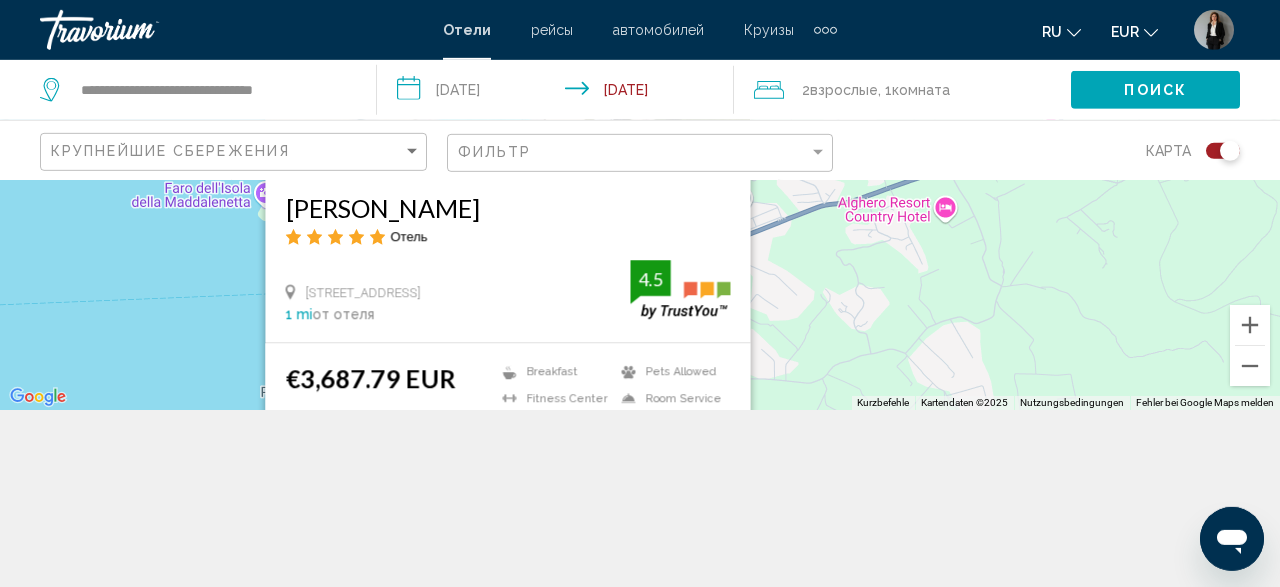 scroll, scrollTop: 180, scrollLeft: 0, axis: vertical 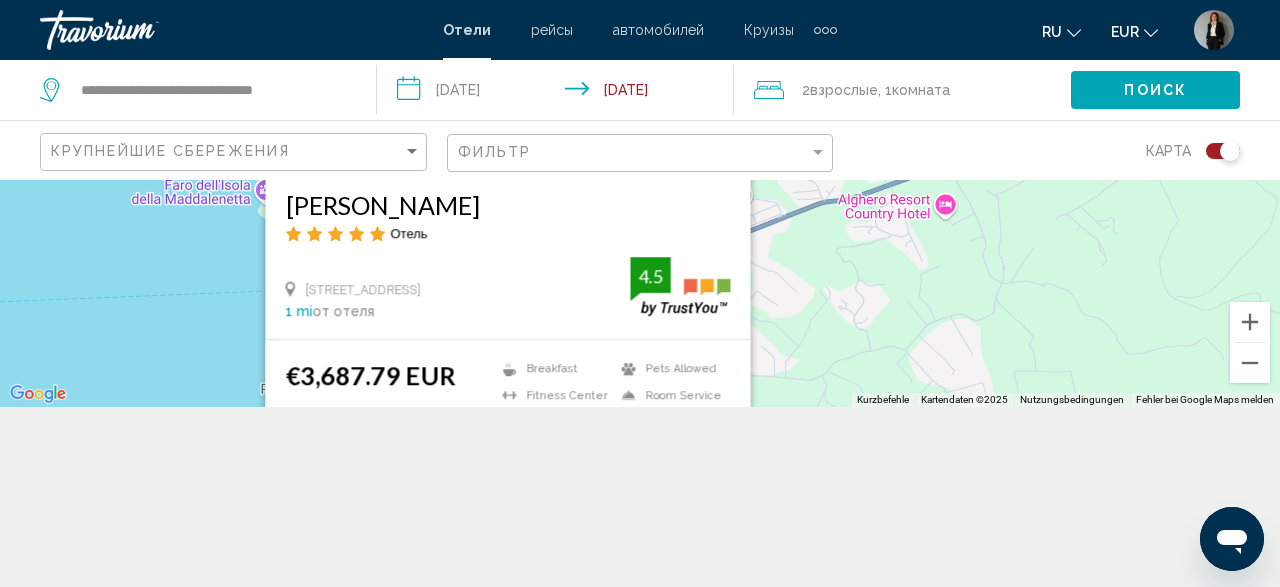click on "€3,687.79 EUR
Breakfast
[GEOGRAPHIC_DATA]
Free WiFi
Pets Allowed
Room Service
Shuttle Service  4.5 Выберите номер" at bounding box center (508, 428) 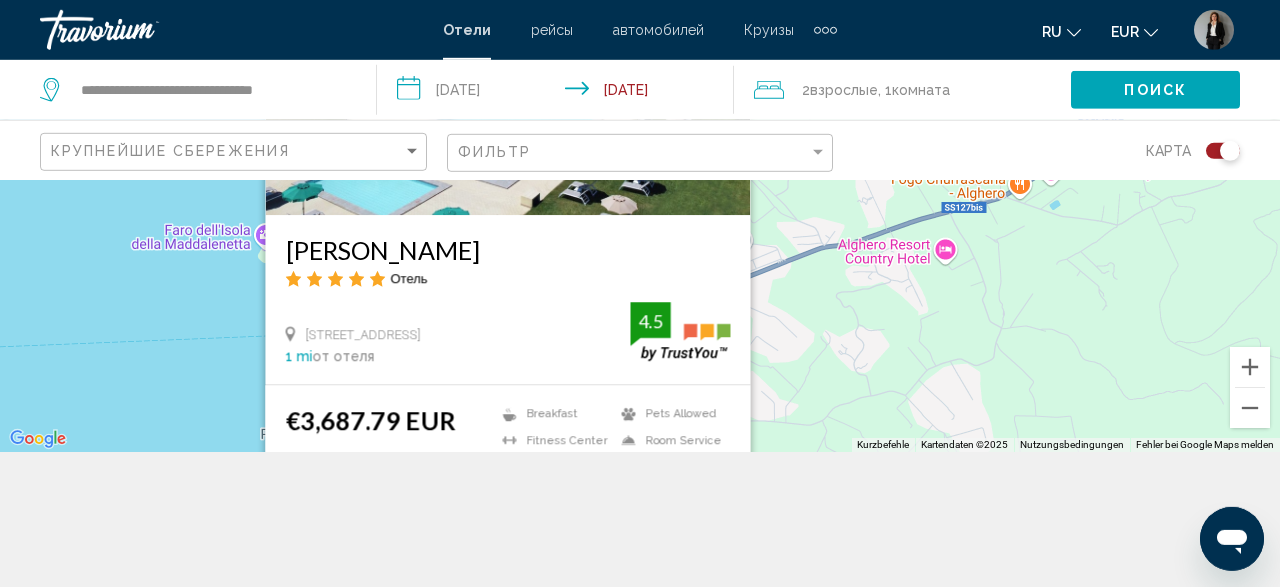 scroll, scrollTop: 180, scrollLeft: 0, axis: vertical 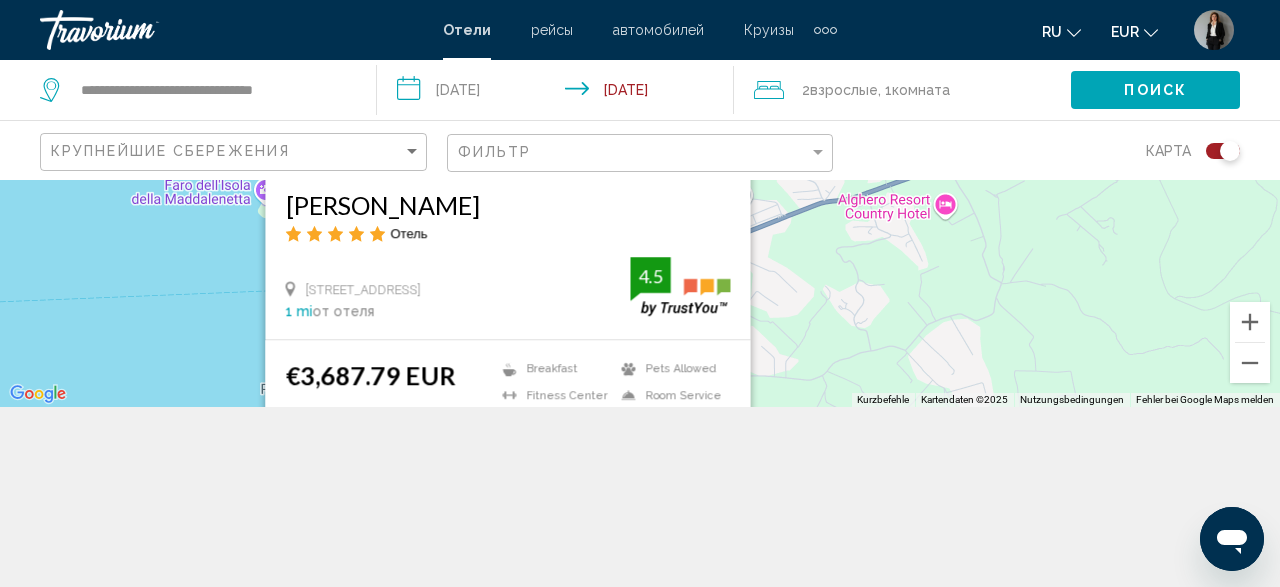 click on "€3,687.79 EUR" at bounding box center (371, 375) 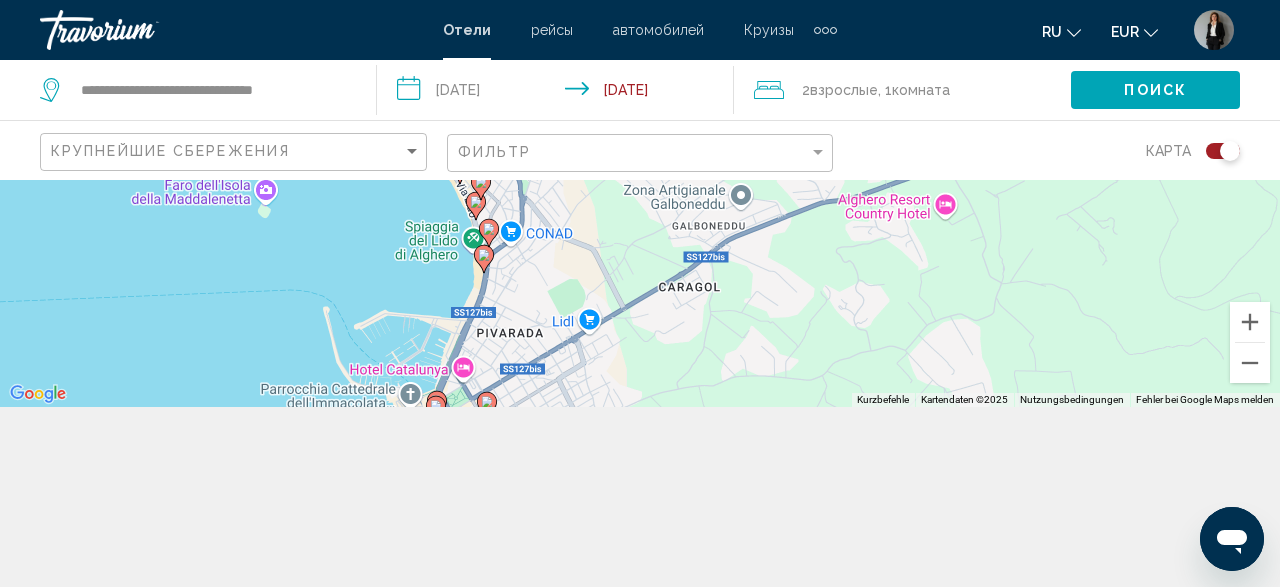 click 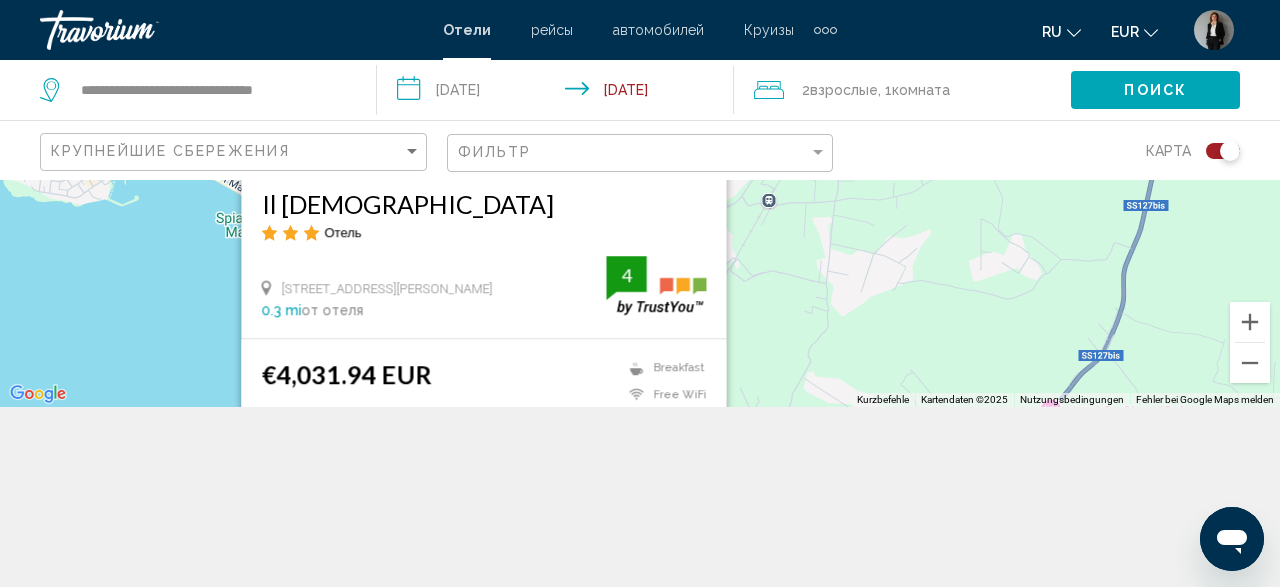 click on "Um von einem Element zum anderen zu gelangen, drückst du die Pfeiltasten entsprechend. Um den Modus zum Ziehen mit der Tastatur zu aktivieren, drückst du Alt + Eingabetaste. Wenn du den Modus aktiviert hast, kannst du die Markierung mit den Pfeiltasten verschieben. Nachdem du sie an die gewünschte Stelle gezogen bzw. verschoben hast, drückst du einfach die Eingabetaste. Durch Drücken der Esc-Taste kannst du den Vorgang abbrechen.  Il Gabbiano
Отель
[STREET_ADDRESS][PERSON_NAME] 0.3 mi  от отеля 4 €4,031.94 EUR
Breakfast
Free WiFi  4 Выберите номер" at bounding box center [640, 203] 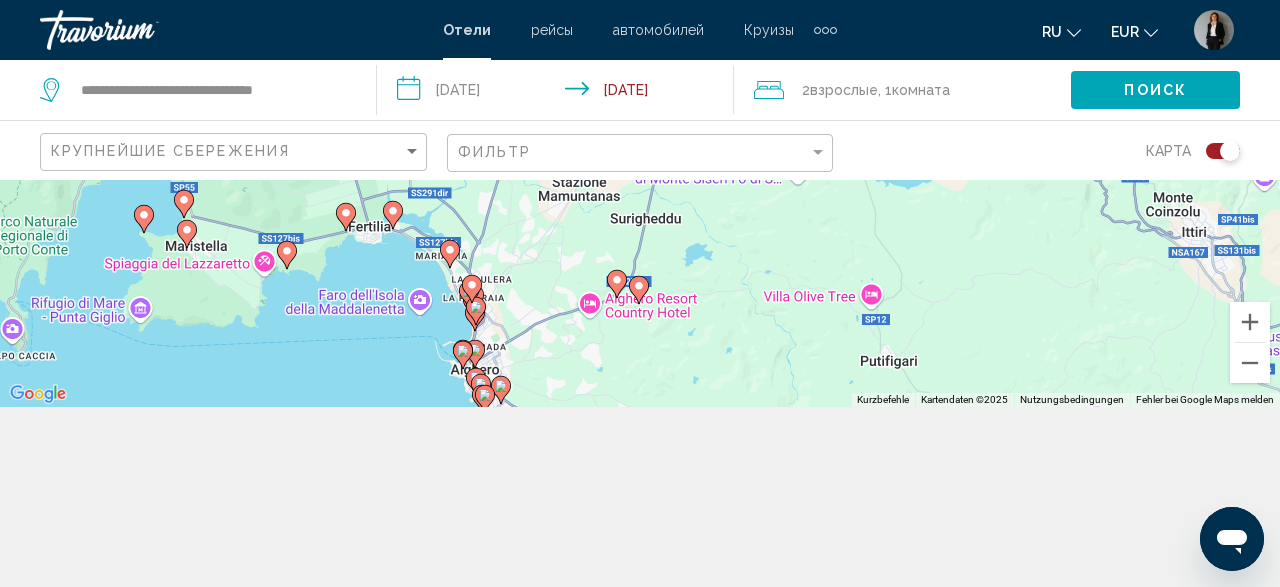 drag, startPoint x: 518, startPoint y: 282, endPoint x: 543, endPoint y: 217, distance: 69.641945 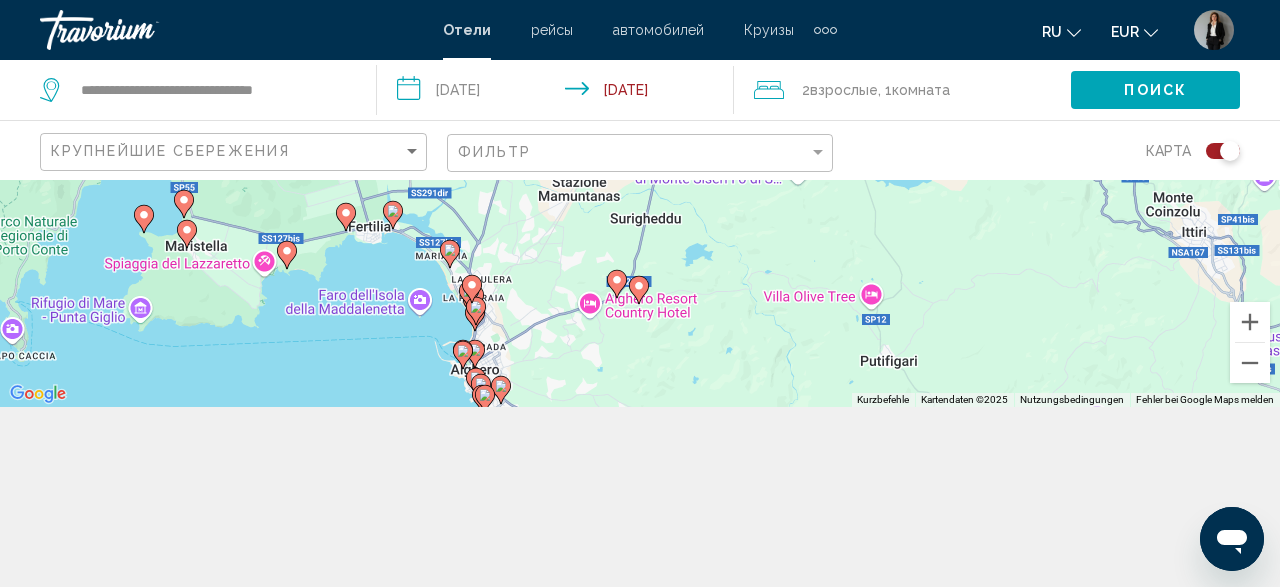 click on "Um von einem Element zum anderen zu gelangen, drückst du die Pfeiltasten entsprechend. Um den Modus zum Ziehen mit der Tastatur zu aktivieren, drückst du Alt + Eingabetaste. Wenn du den Modus aktiviert hast, kannst du die Markierung mit den Pfeiltasten verschieben. Nachdem du sie an die gewünschte Stelle gezogen bzw. verschoben hast, drückst du einfach die Eingabetaste. Durch Drücken der Esc-Taste kannst du den Vorgang abbrechen." at bounding box center (640, 203) 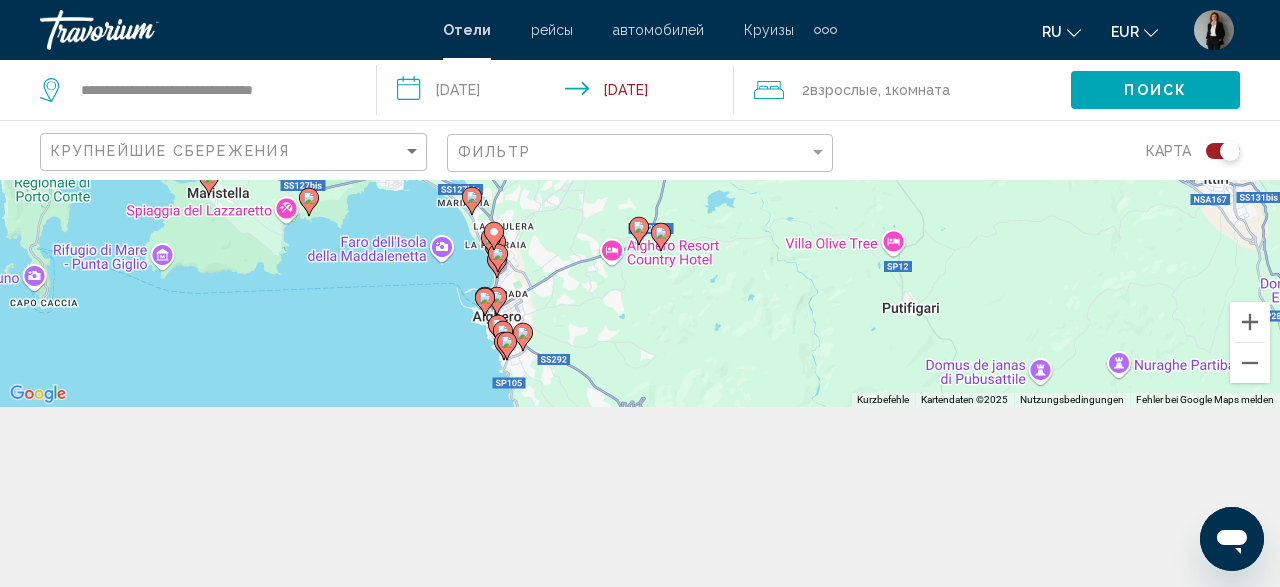 click 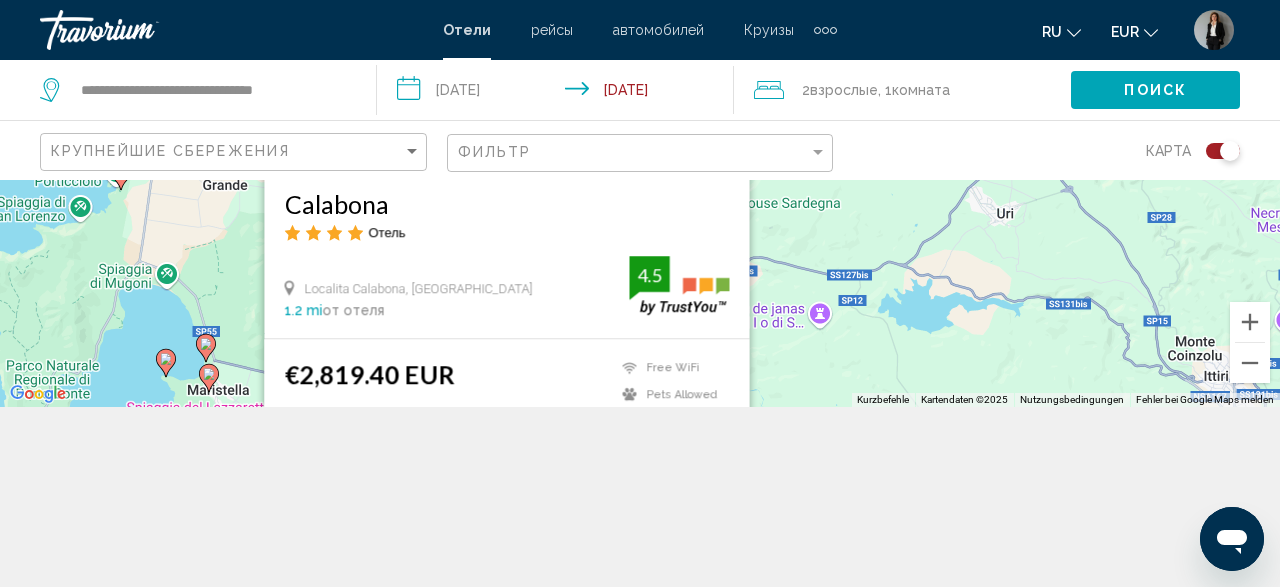 click on "€2,819.40 EUR
Free WiFi
Pets Allowed
Swimming Pool  4.5" at bounding box center [507, 399] 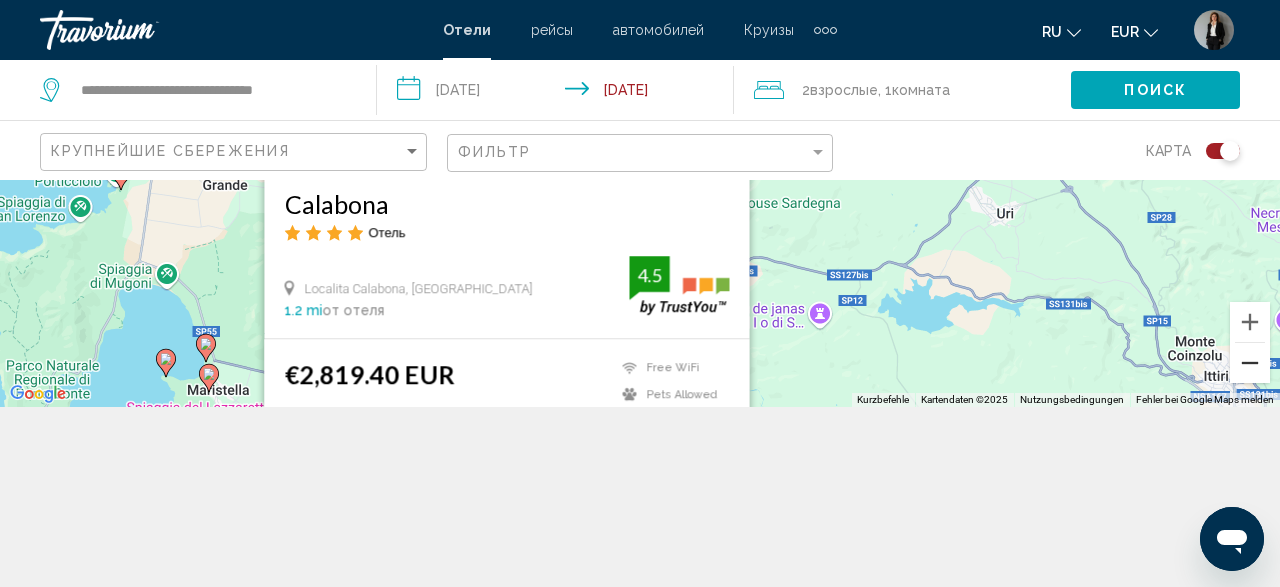 click at bounding box center [1250, 363] 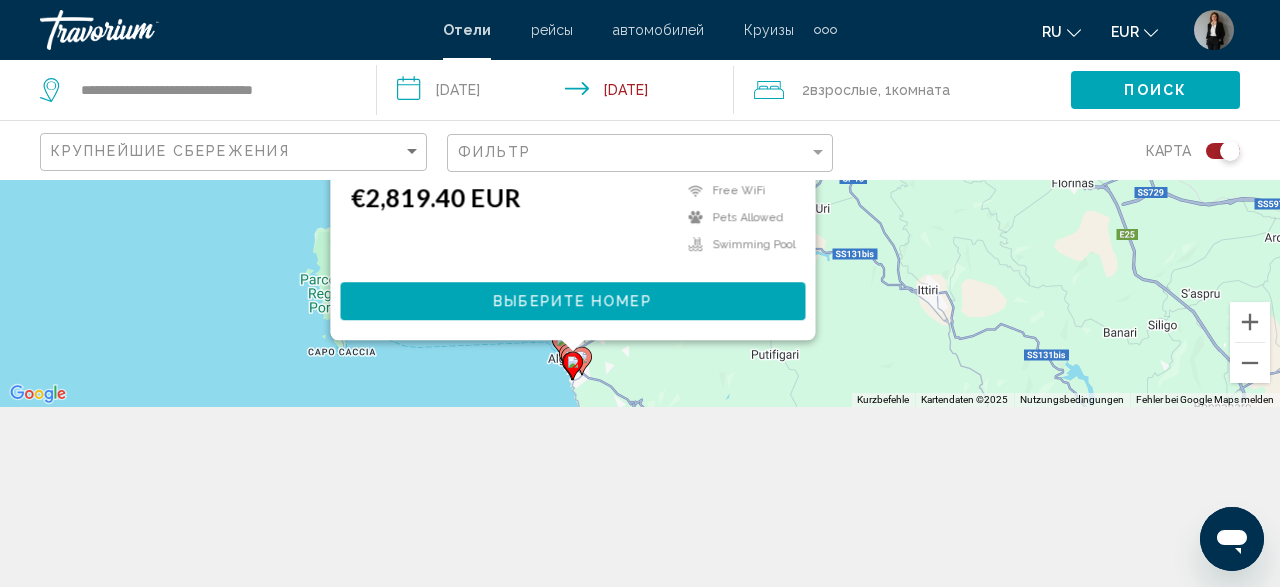 click on "Выберите номер" at bounding box center [573, 300] 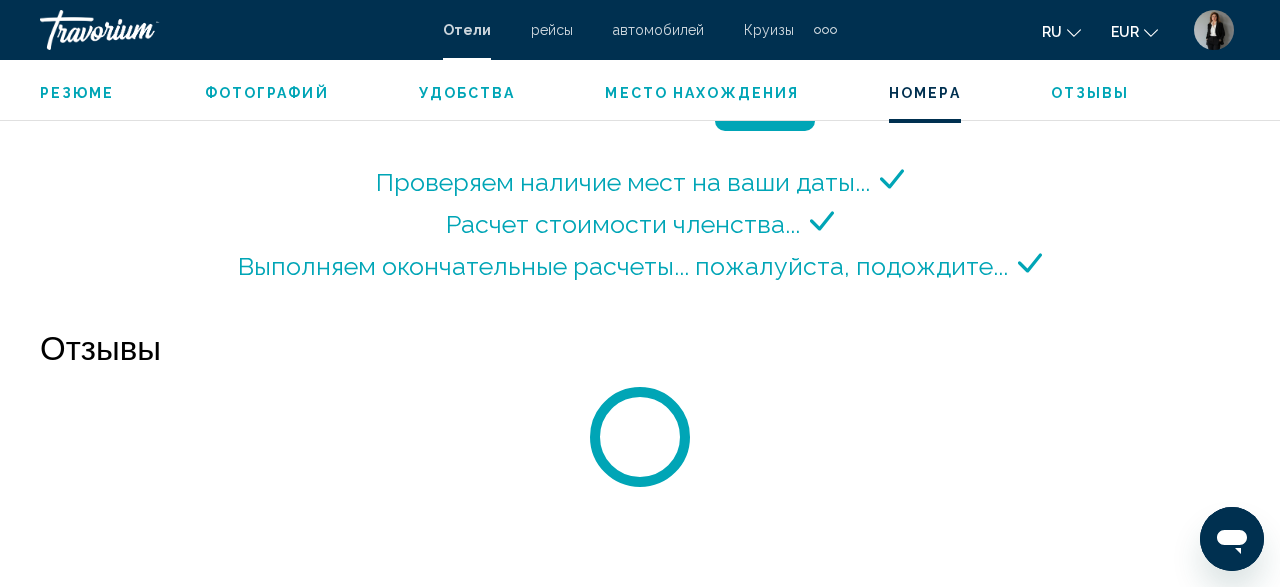 scroll, scrollTop: 3150, scrollLeft: 0, axis: vertical 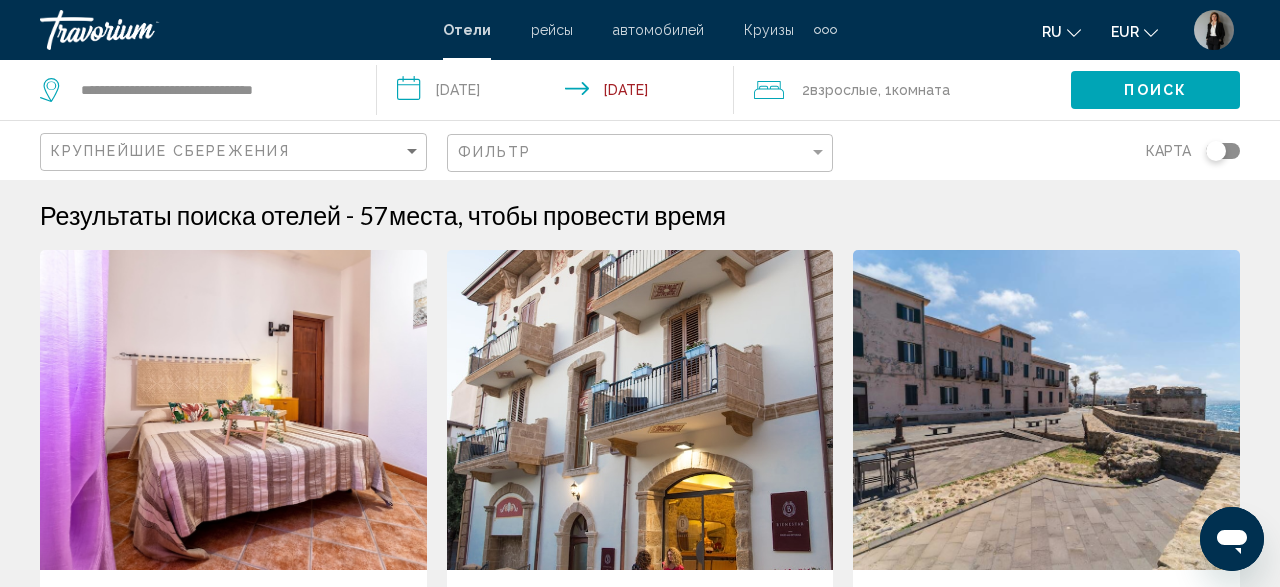 click on "Крупнейшие сбережения Фильтр карта" 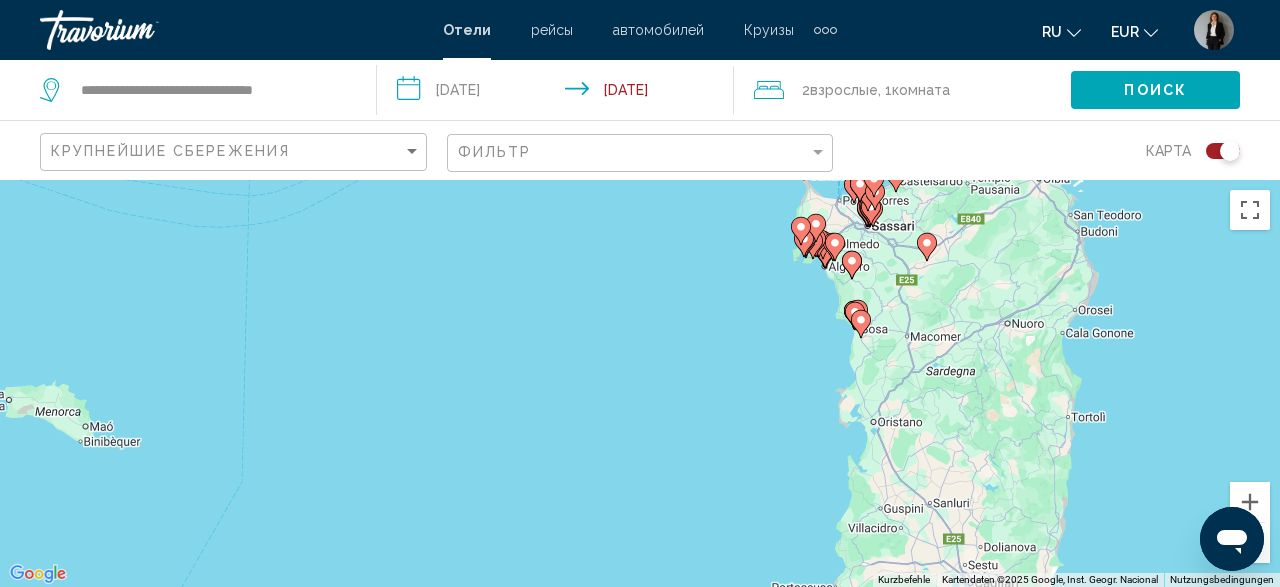 drag, startPoint x: 644, startPoint y: 392, endPoint x: 483, endPoint y: 392, distance: 161 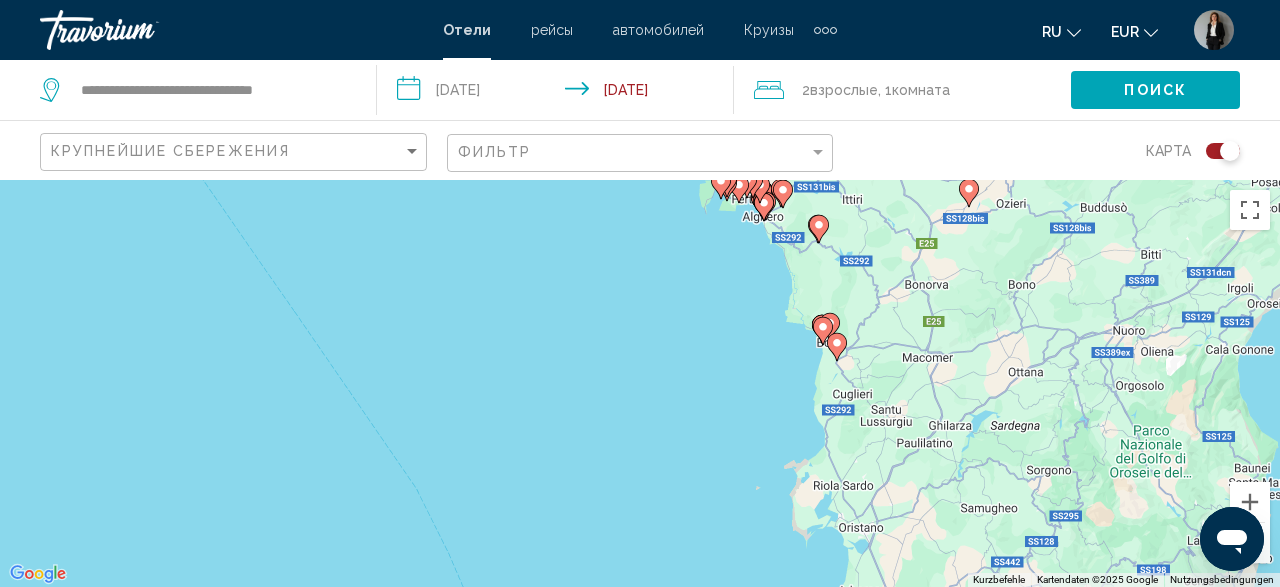 drag, startPoint x: 597, startPoint y: 383, endPoint x: 415, endPoint y: 470, distance: 201.72507 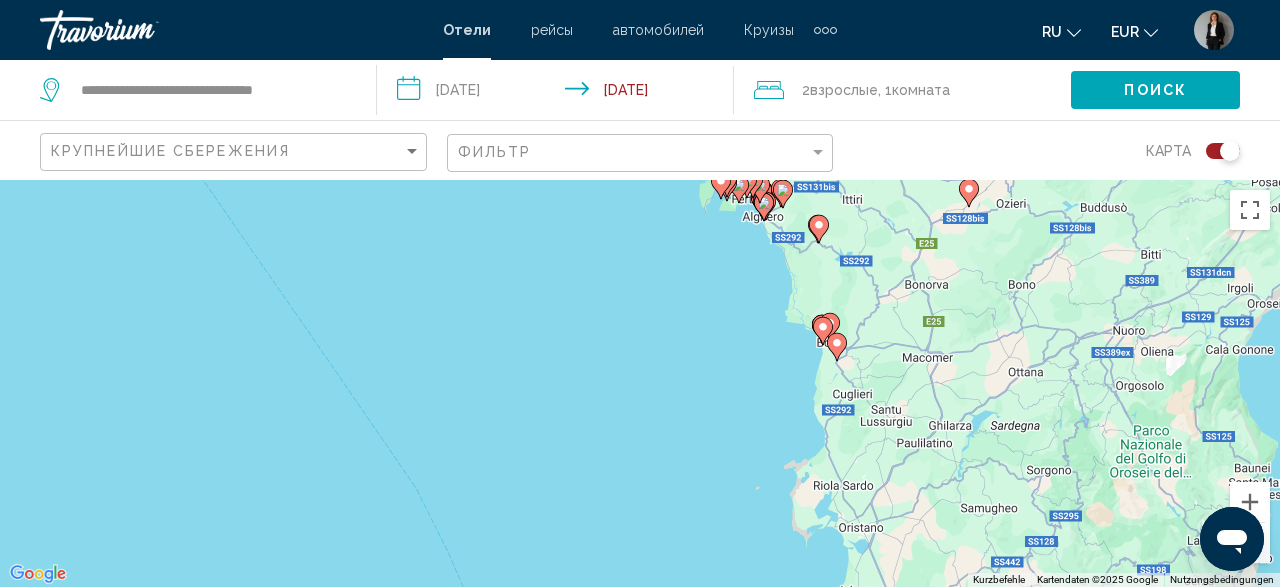 click on "Um von einem Element zum anderen zu gelangen, drückst du die Pfeiltasten entsprechend. Um den Modus zum Ziehen mit der Tastatur zu aktivieren, drückst du Alt + Eingabetaste. Wenn du den Modus aktiviert hast, kannst du die Markierung mit den Pfeiltasten verschieben. Nachdem du sie an die gewünschte Stelle gezogen bzw. verschoben hast, drückst du einfach die Eingabetaste. Durch Drücken der Esc-Taste kannst du den Vorgang abbrechen." at bounding box center (640, 383) 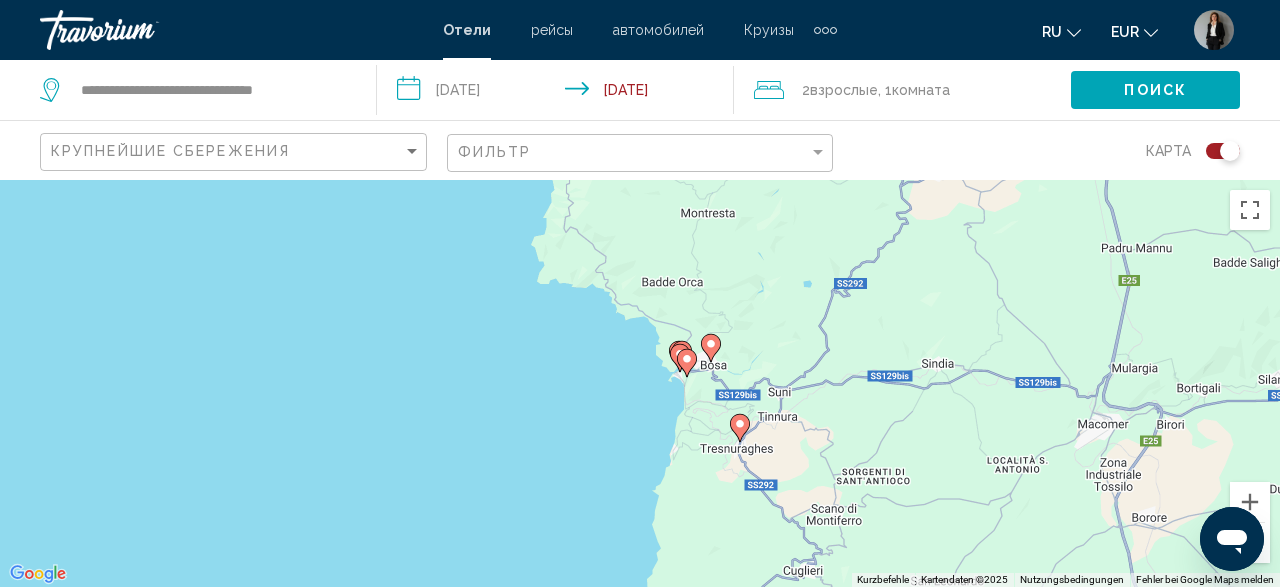 drag, startPoint x: 465, startPoint y: 464, endPoint x: 271, endPoint y: 139, distance: 378.49835 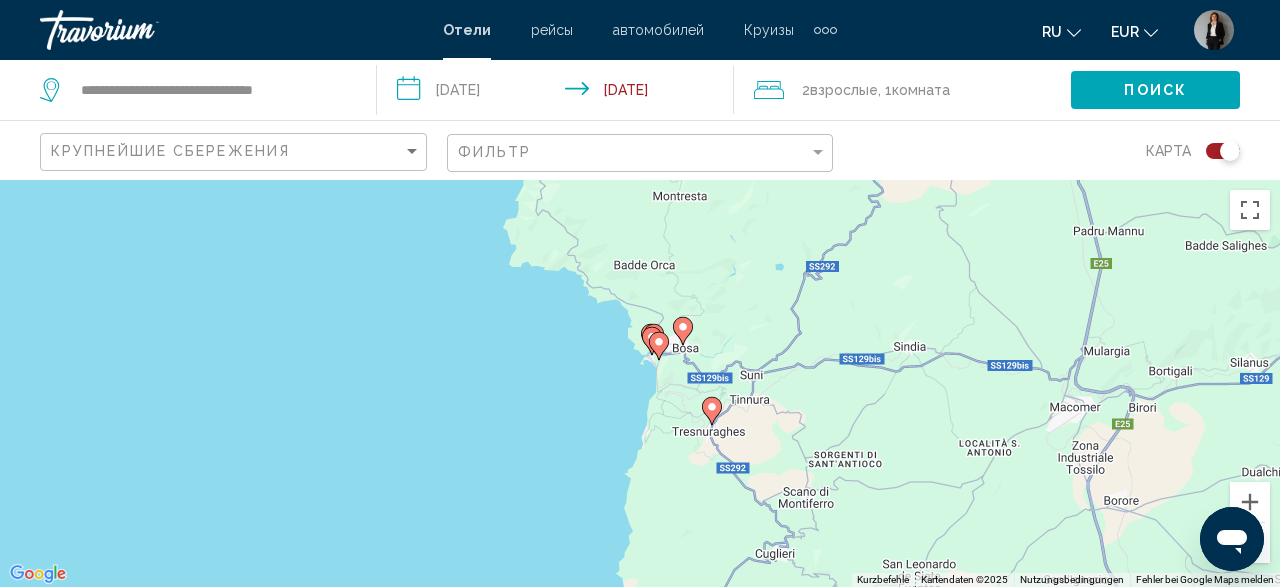 drag, startPoint x: 355, startPoint y: 280, endPoint x: 521, endPoint y: 561, distance: 326.36942 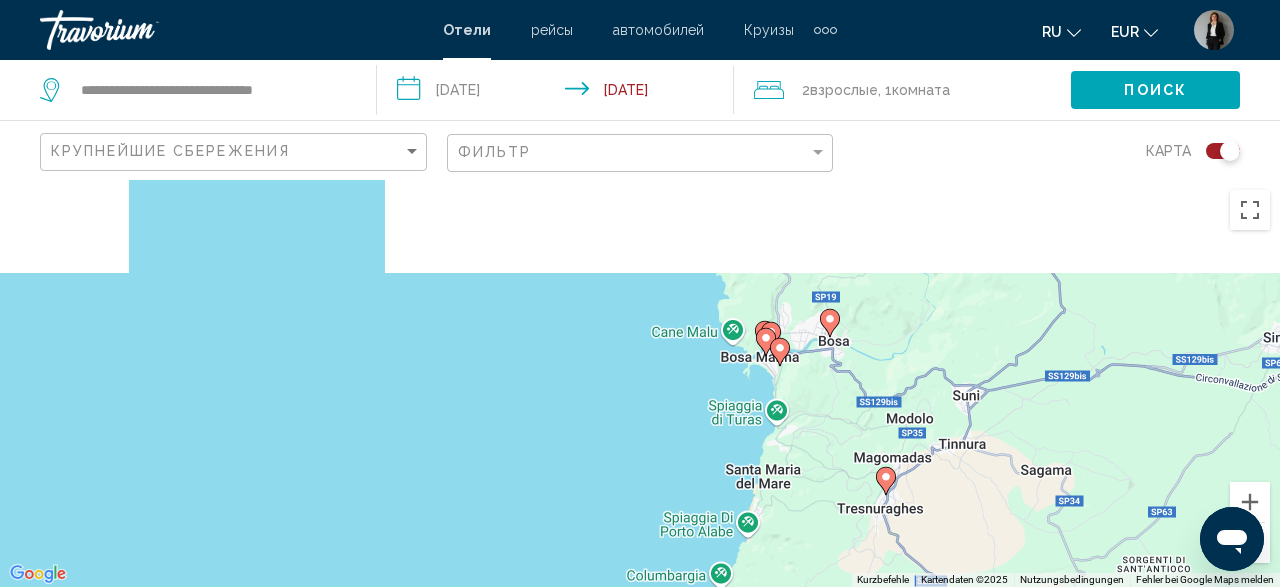 drag, startPoint x: 535, startPoint y: 447, endPoint x: 531, endPoint y: 469, distance: 22.36068 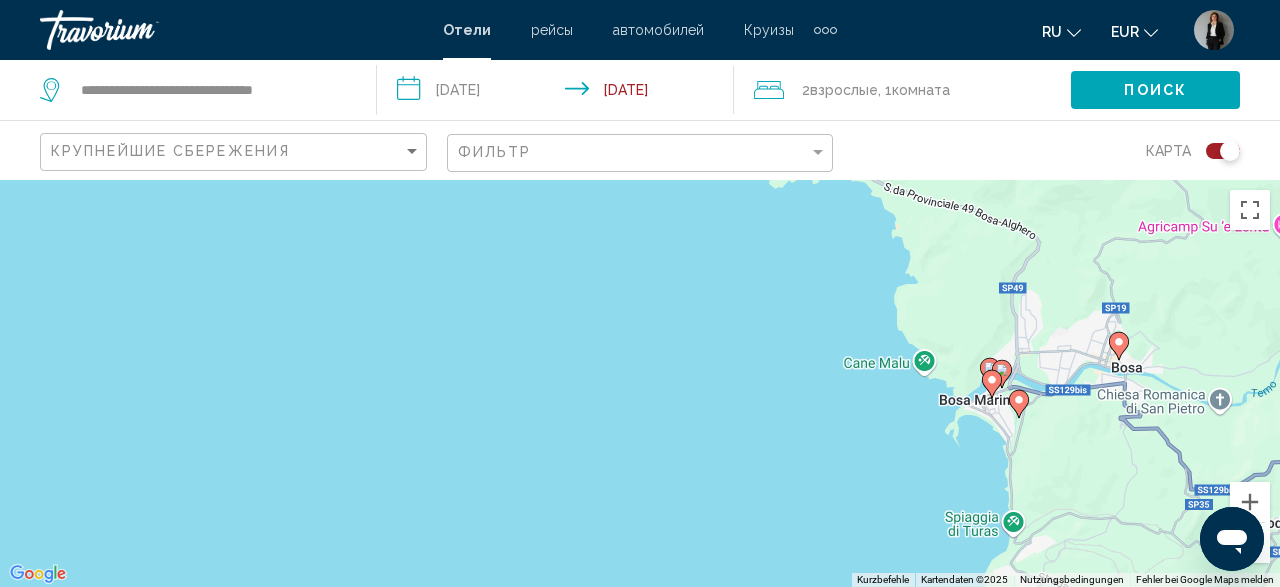 drag, startPoint x: 602, startPoint y: 351, endPoint x: 633, endPoint y: 562, distance: 213.26509 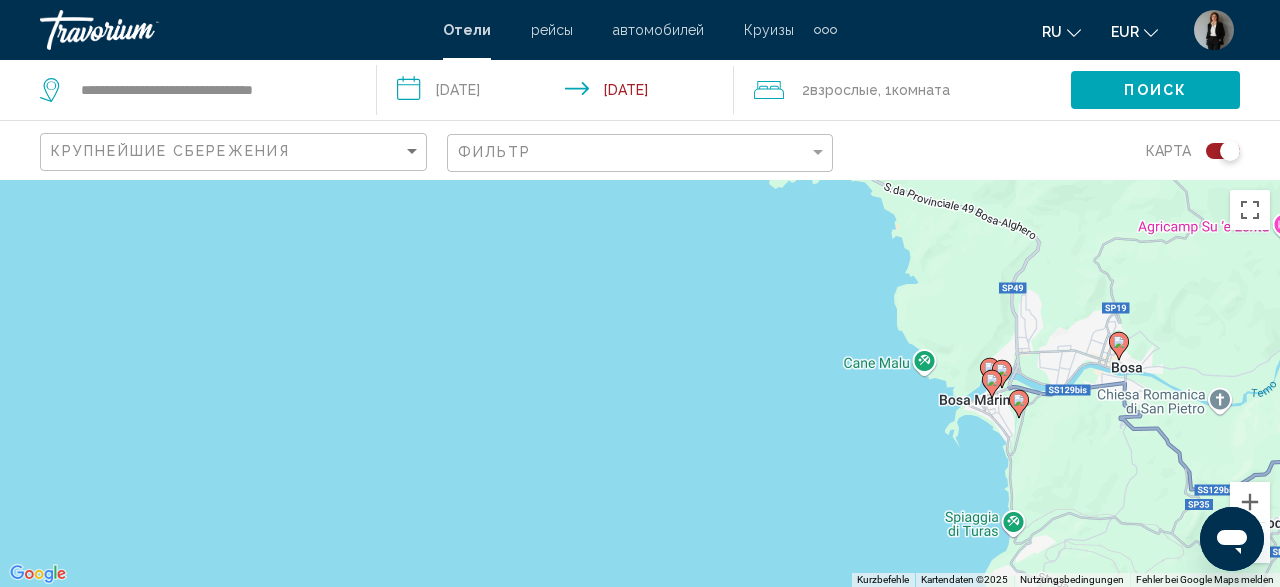 click on "Um von einem Element zum anderen zu gelangen, drückst du die Pfeiltasten entsprechend. Um den Modus zum Ziehen mit der Tastatur zu aktivieren, drückst du Alt + Eingabetaste. Wenn du den Modus aktiviert hast, kannst du die Markierung mit den Pfeiltasten verschieben. Nachdem du sie an die gewünschte Stelle gezogen bzw. verschoben hast, drückst du einfach die Eingabetaste. Durch Drücken der Esc-Taste kannst du den Vorgang abbrechen." at bounding box center [640, 383] 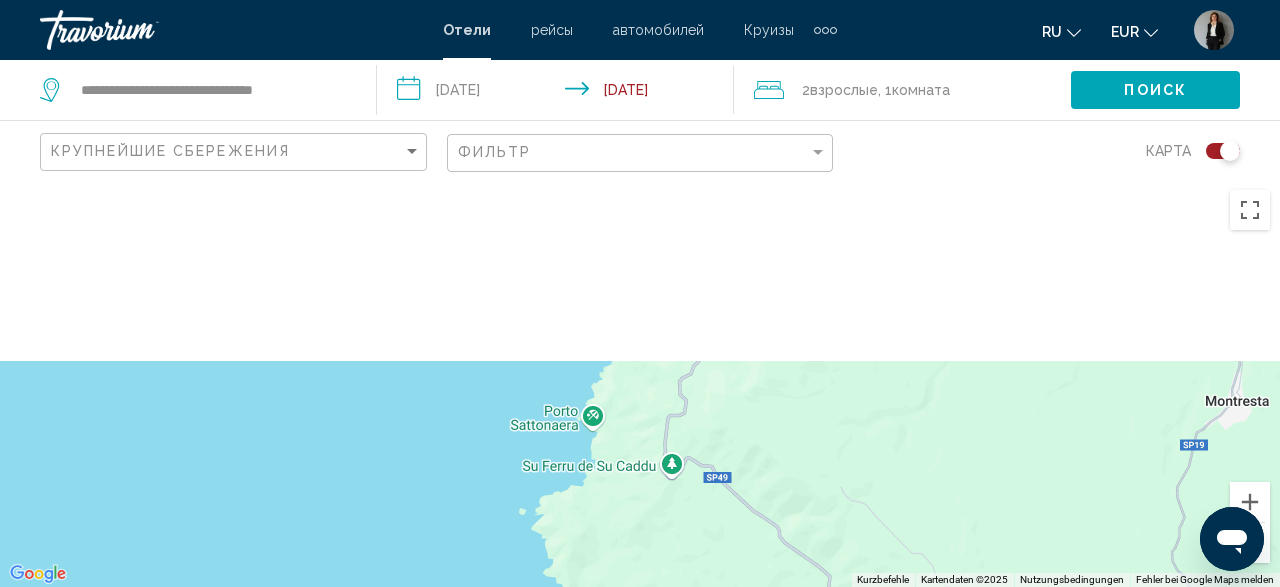 scroll, scrollTop: 180, scrollLeft: 0, axis: vertical 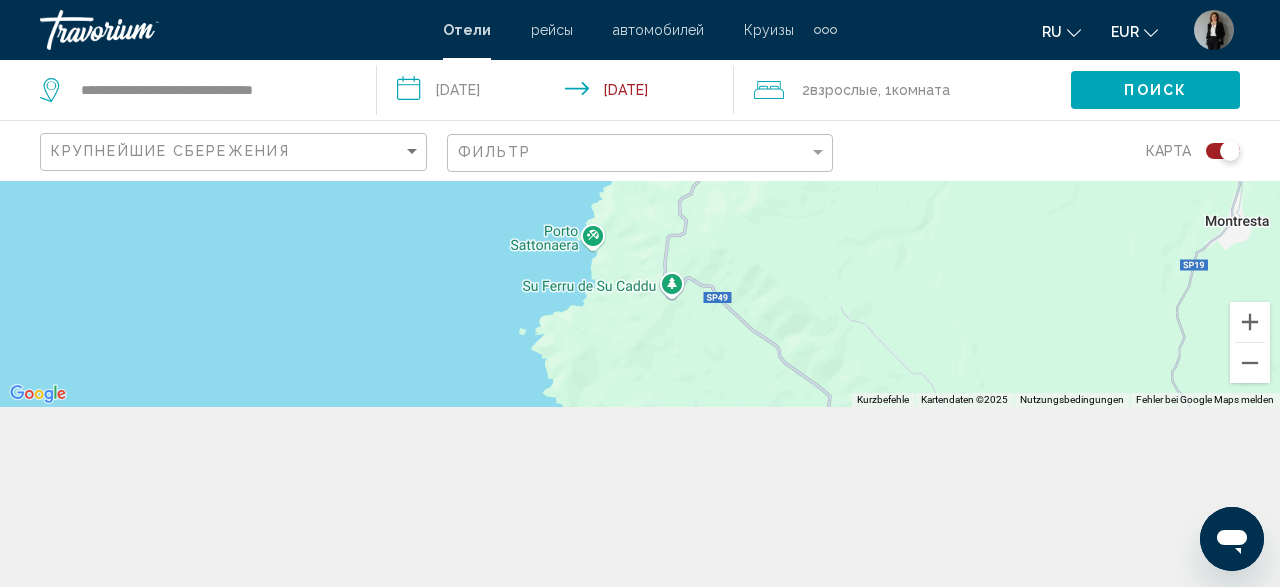 drag, startPoint x: 519, startPoint y: 321, endPoint x: 621, endPoint y: 635, distance: 330.1515 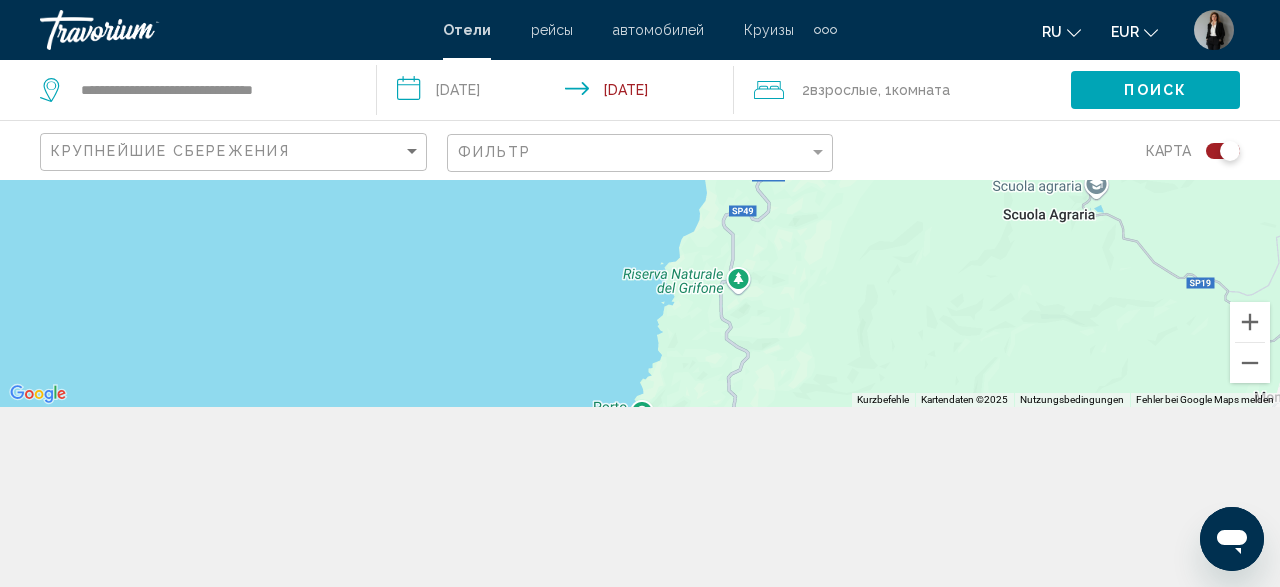 drag, startPoint x: 416, startPoint y: 240, endPoint x: 476, endPoint y: 457, distance: 225.14218 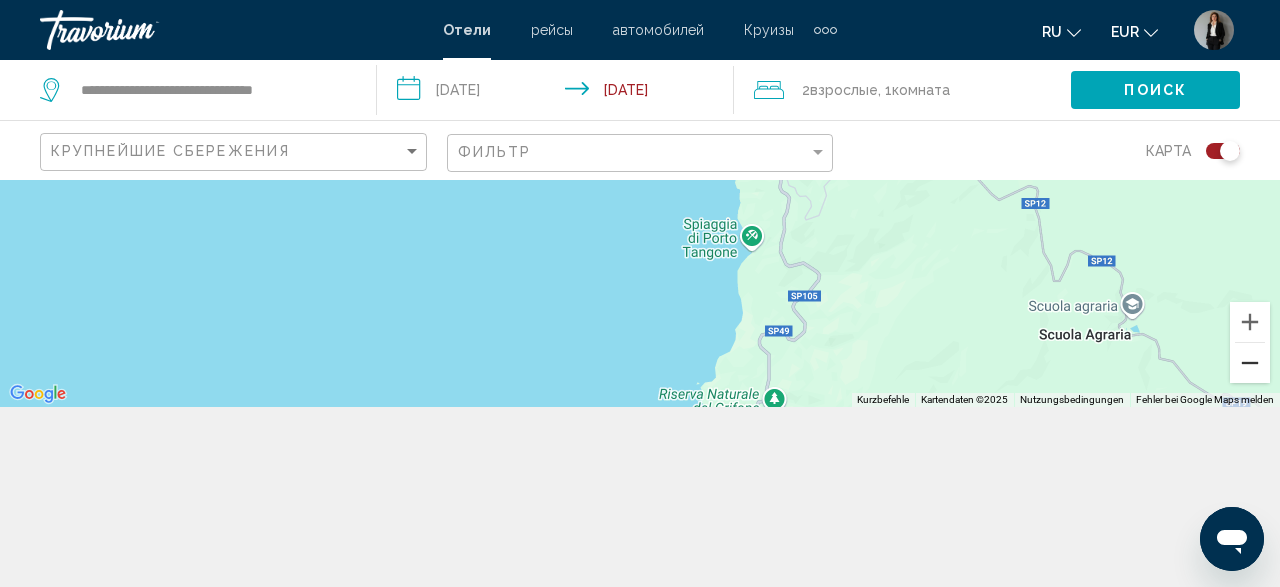click at bounding box center (1250, 363) 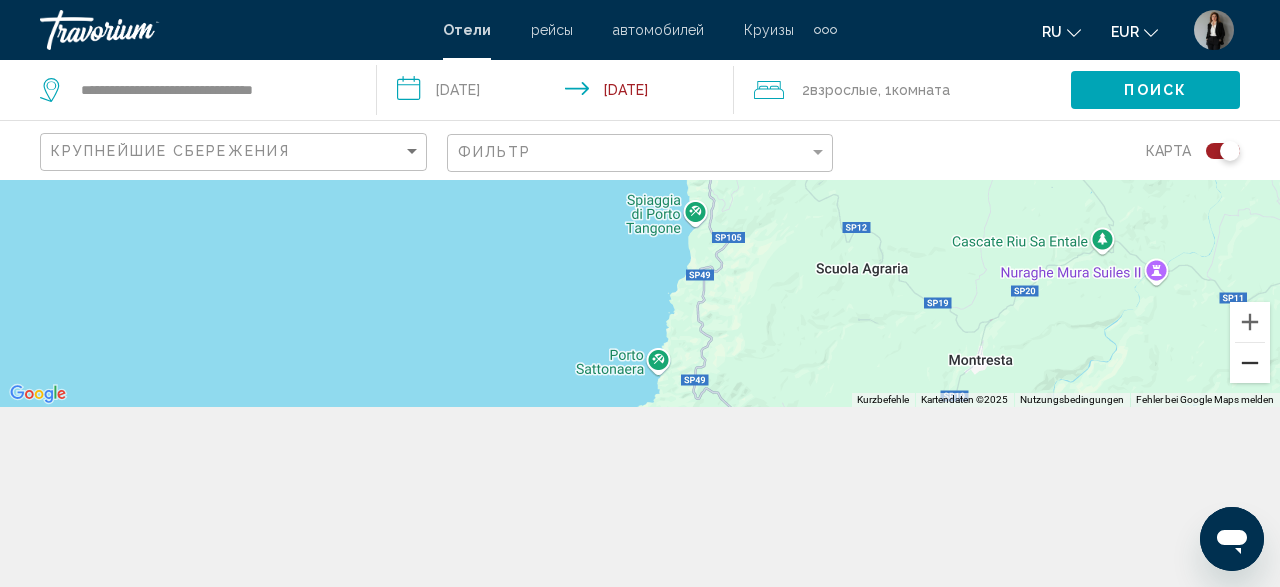 click at bounding box center (1250, 363) 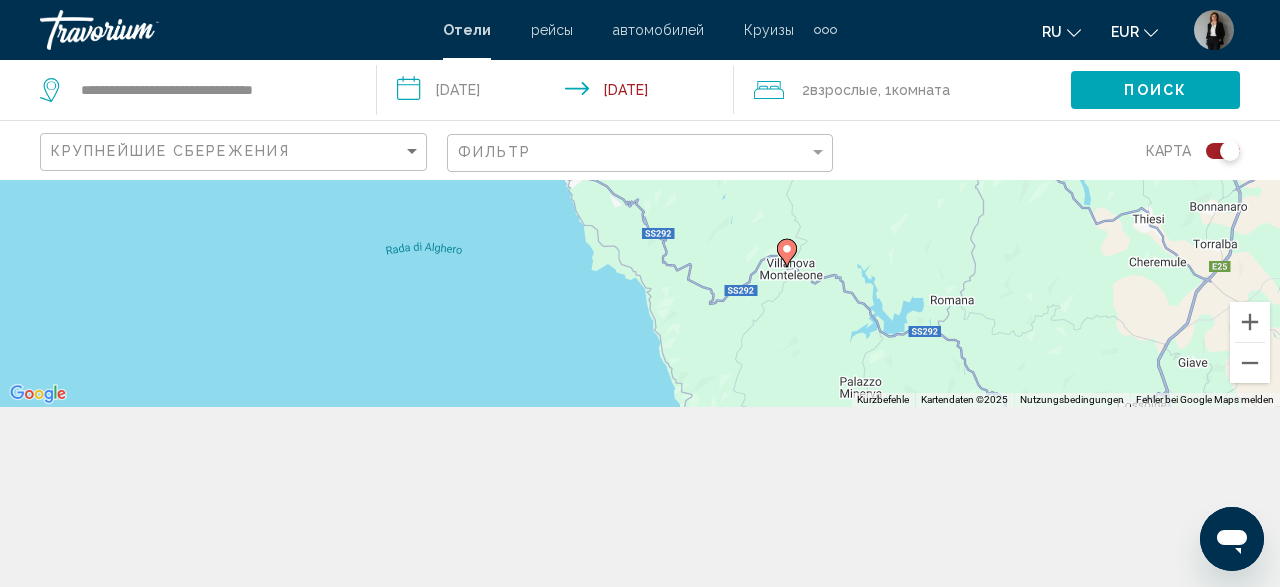 drag, startPoint x: 552, startPoint y: 256, endPoint x: 569, endPoint y: 499, distance: 243.59392 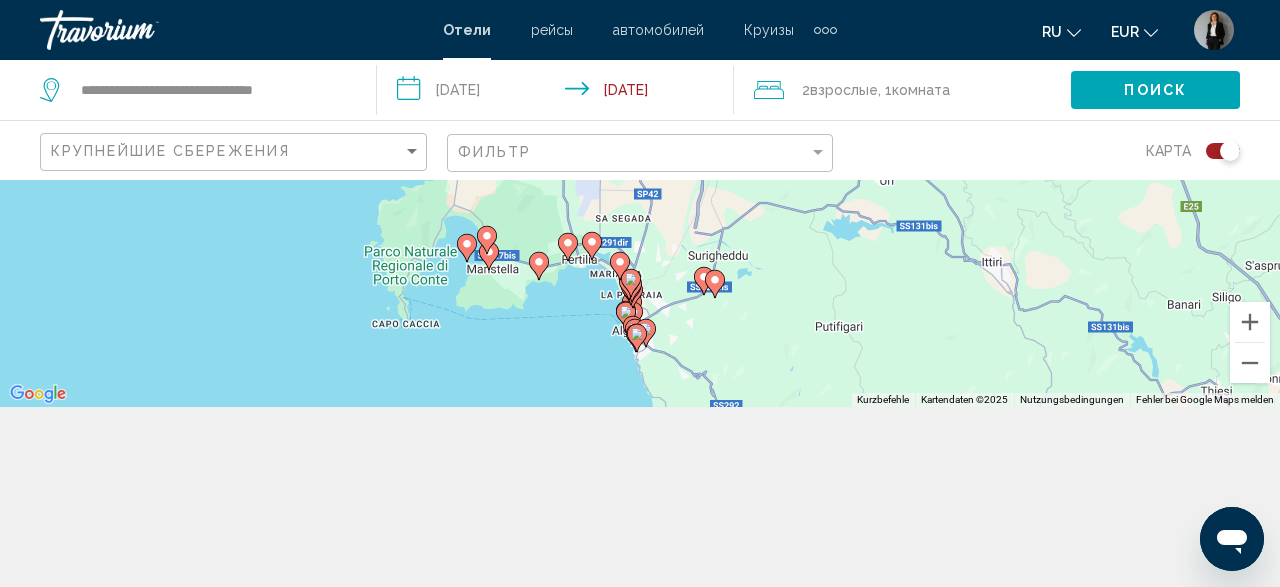drag, startPoint x: 539, startPoint y: 271, endPoint x: 608, endPoint y: 383, distance: 131.54848 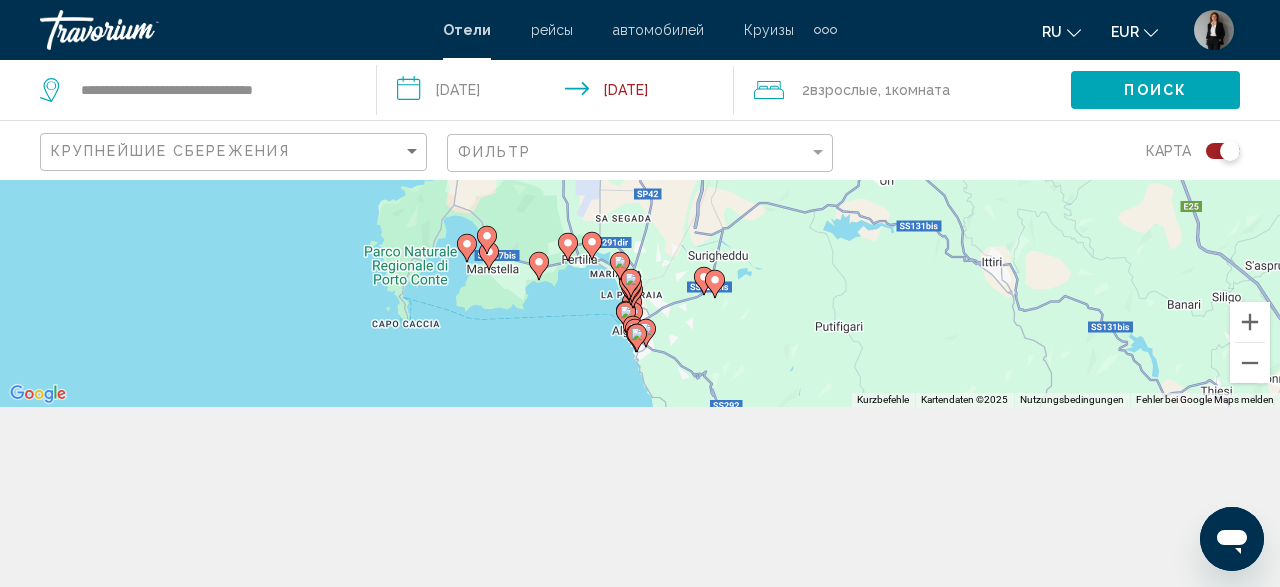 click on "Um von einem Element zum anderen zu gelangen, drückst du die Pfeiltasten entsprechend. Um den Modus zum Ziehen mit der Tastatur zu aktivieren, drückst du Alt + Eingabetaste. Wenn du den Modus aktiviert hast, kannst du die Markierung mit den Pfeiltasten verschieben. Nachdem du sie an die gewünschte Stelle gezogen bzw. verschoben hast, drückst du einfach die Eingabetaste. Durch Drücken der Esc-Taste kannst du den Vorgang abbrechen." at bounding box center [640, 203] 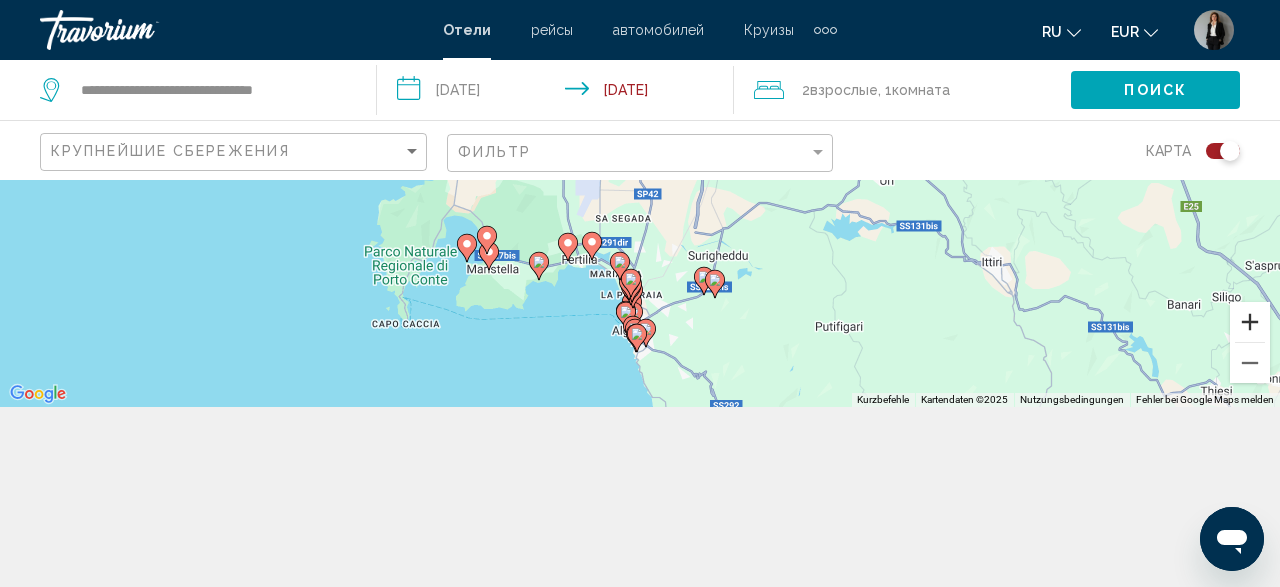 click at bounding box center (1250, 322) 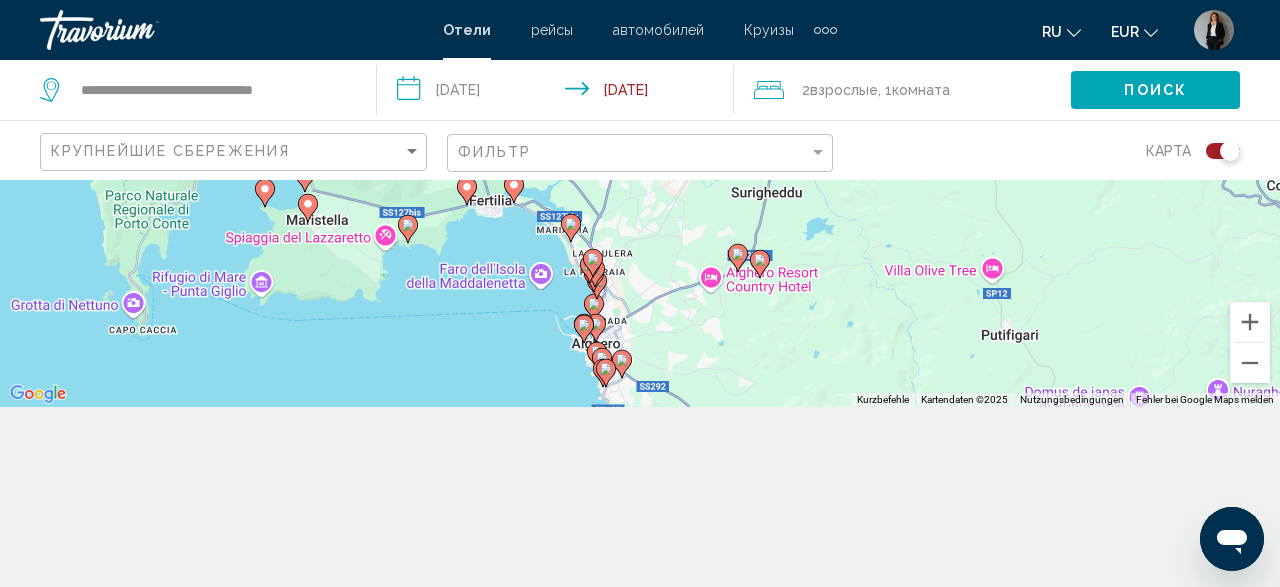 drag, startPoint x: 822, startPoint y: 331, endPoint x: 790, endPoint y: 206, distance: 129.031 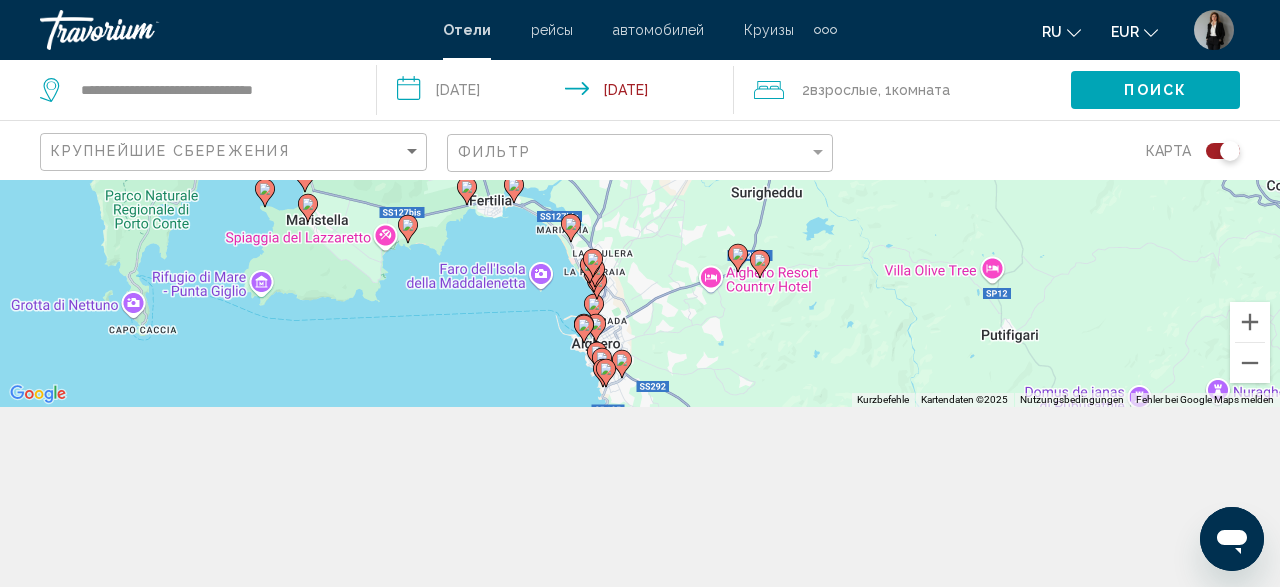 click 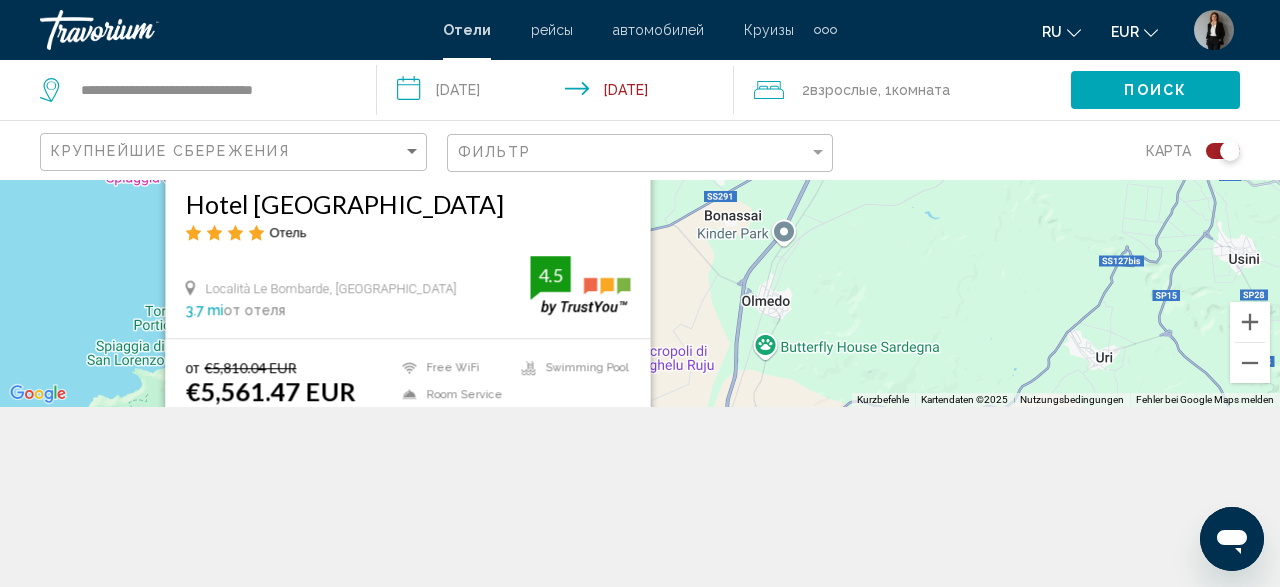 click on "Um von einem Element zum anderen zu gelangen, drückst du die Pfeiltasten entsprechend. Um den Modus zum Ziehen mit der Tastatur zu aktivieren, drückst du Alt + Eingabetaste. Wenn du den Modus aktiviert hast, kannst du die Markierung mit den Pfeiltasten verschieben. Nachdem du sie an die gewünschte Stelle gezogen bzw. verschoben hast, drückst du einfach die Eingabetaste. Durch Drücken der Esc-Taste kannst du den Vorgang abbrechen. Экономьте до  4%   Hotel [GEOGRAPHIC_DATA]
Отель
Località Le Bombarde, Alghero 3.7 mi  от отеля 4.5 от €5,810.04 EUR €5,561.47 EUR  Вы экономите  €248.57 EUR
Free WiFi
Room Service
Shuttle Service
Swimming Pool  4.5 Выберите номер" at bounding box center (640, 203) 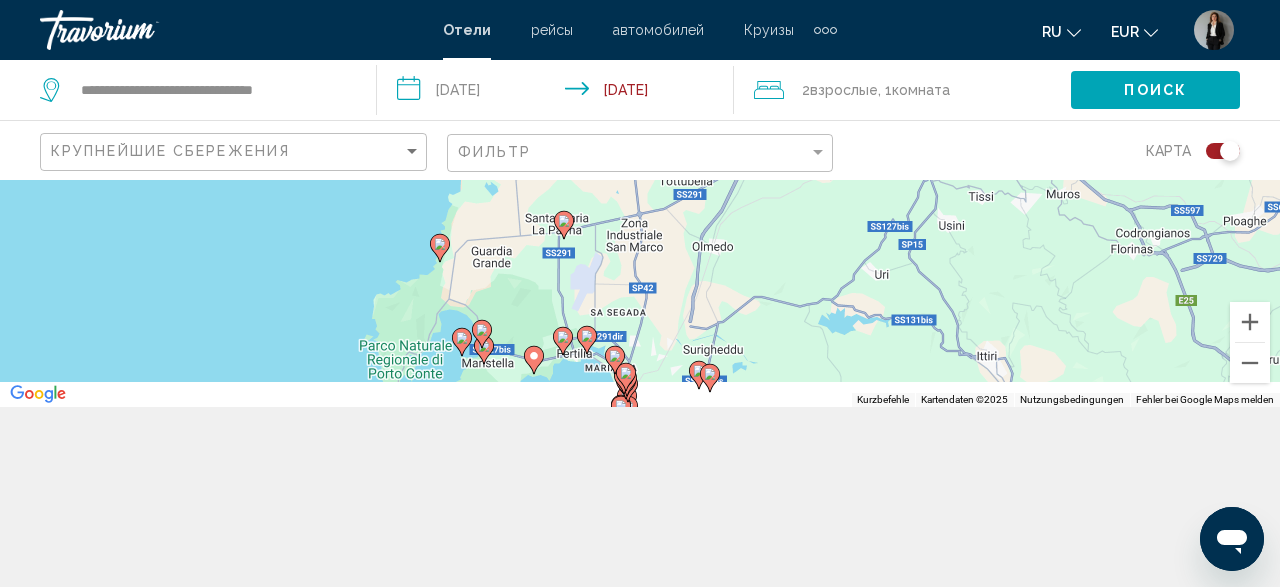 drag, startPoint x: 745, startPoint y: 377, endPoint x: 653, endPoint y: 140, distance: 254.23021 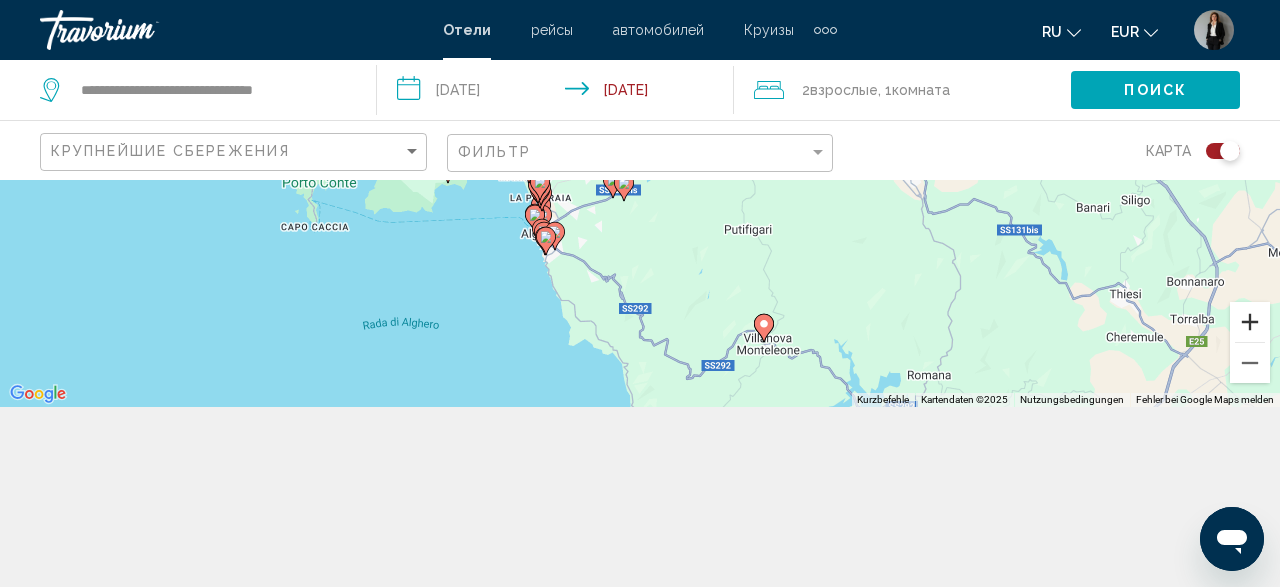 click at bounding box center (1250, 322) 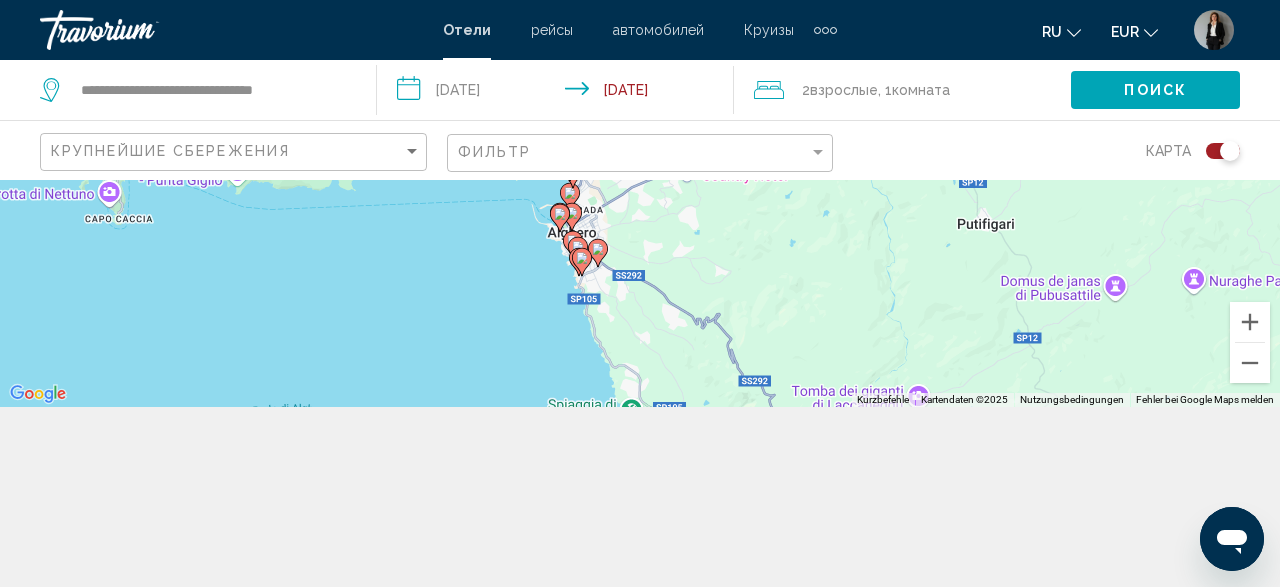 drag, startPoint x: 683, startPoint y: 318, endPoint x: 802, endPoint y: 301, distance: 120.20815 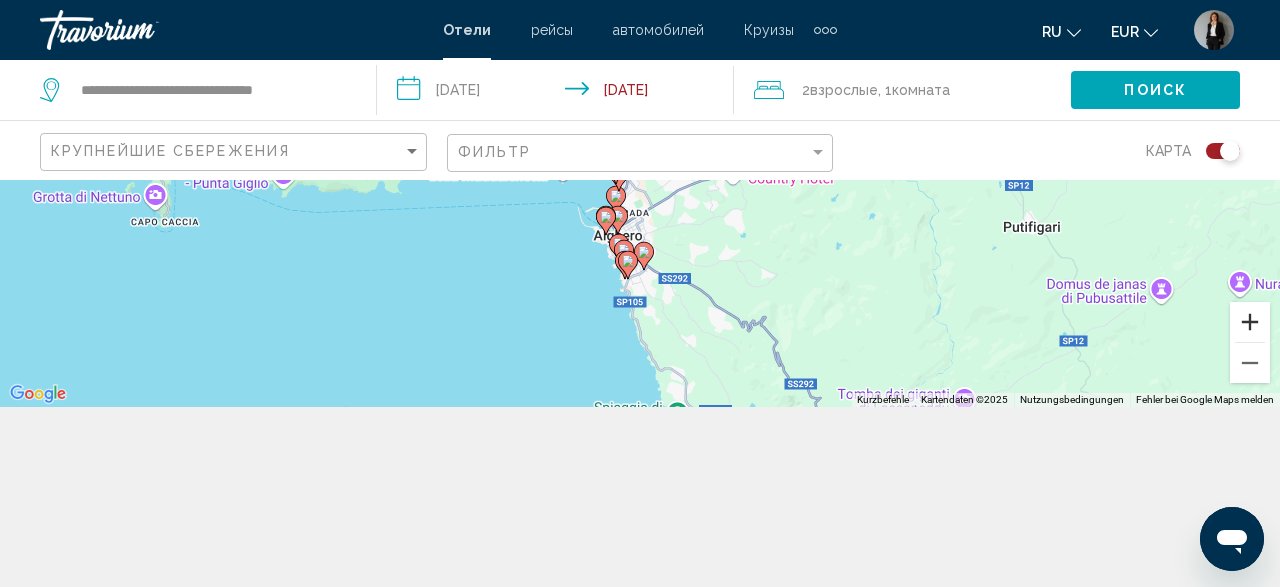 click at bounding box center [1250, 322] 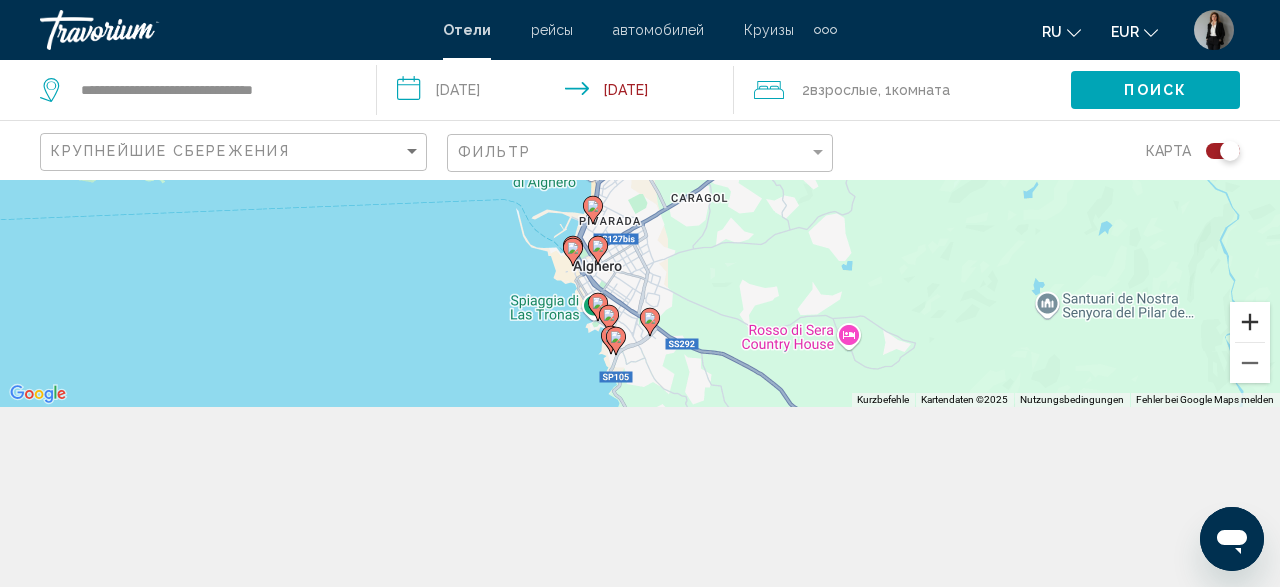 click at bounding box center [1250, 322] 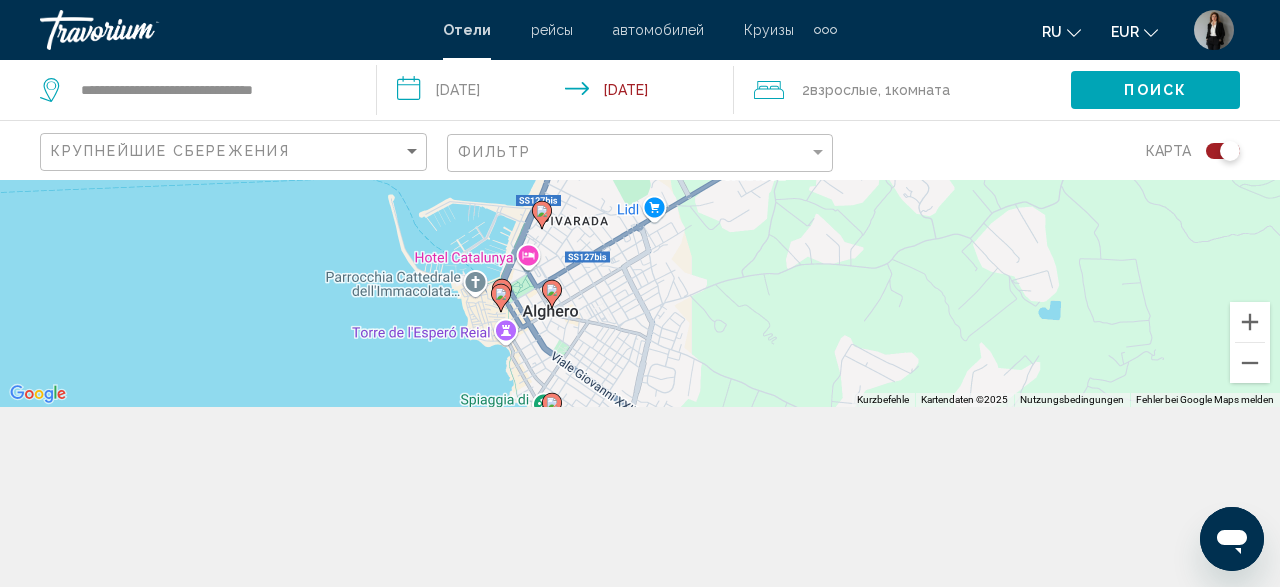 drag, startPoint x: 962, startPoint y: 326, endPoint x: 952, endPoint y: 178, distance: 148.33745 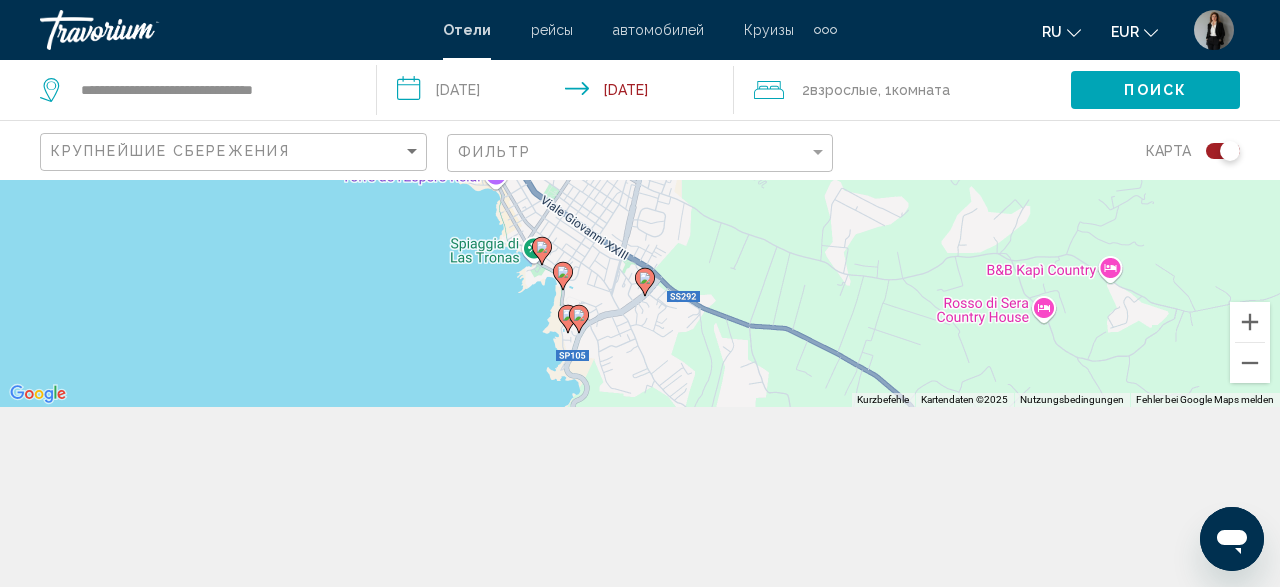 drag, startPoint x: 866, startPoint y: 335, endPoint x: 891, endPoint y: 249, distance: 89.560036 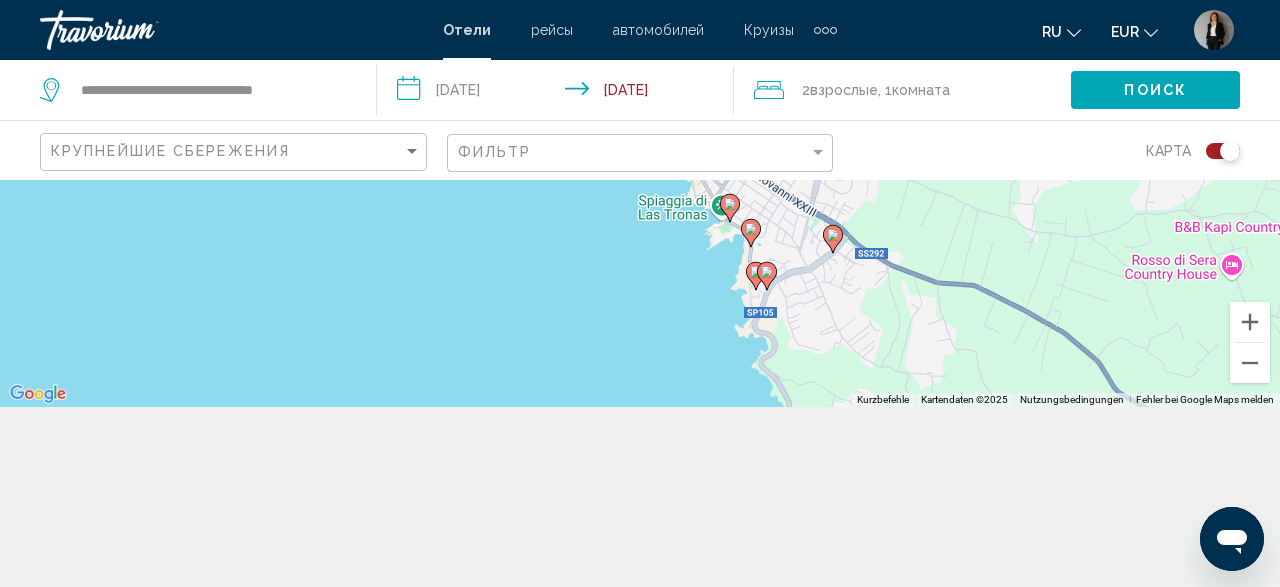 drag, startPoint x: 723, startPoint y: 280, endPoint x: 891, endPoint y: 317, distance: 172.02615 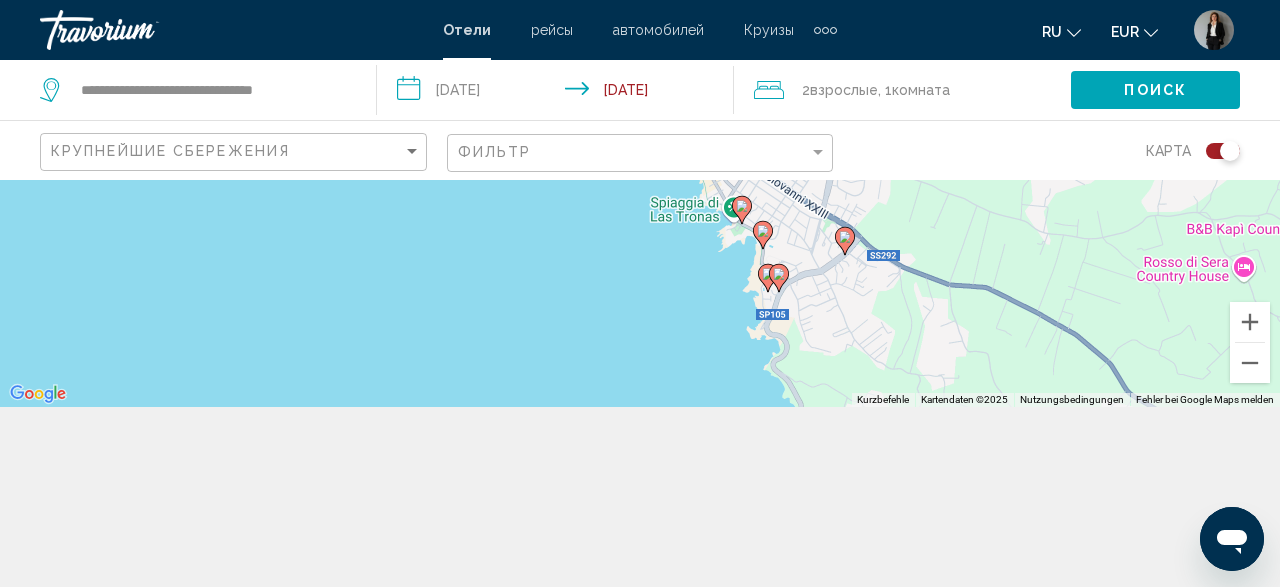 click 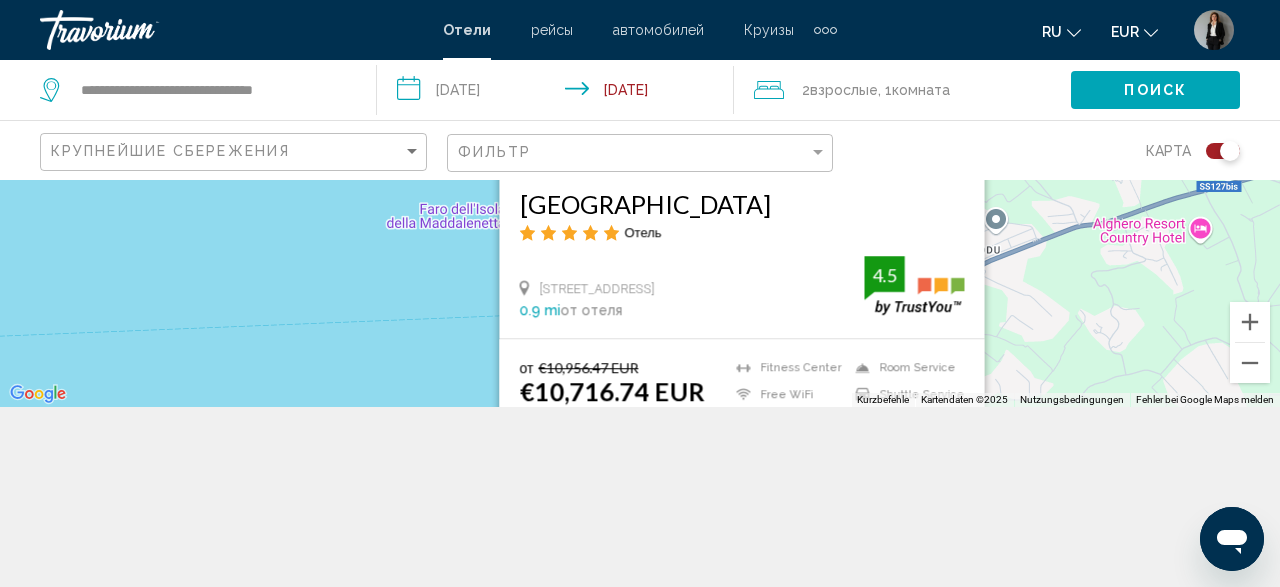 click on "Um von einem Element zum anderen zu gelangen, drückst du die Pfeiltasten entsprechend. Um den Modus zum Ziehen mit der Tastatur zu aktivieren, drückst du Alt + Eingabetaste. Wenn du den Modus aktiviert hast, kannst du die Markierung mit den Pfeiltasten verschieben. Nachdem du sie an die gewünschte Stelle gezogen bzw. verschoben hast, drückst du einfach die Eingabetaste. Durch Drücken der Esc-Taste kannst du den Vorgang abbrechen. Экономьте до  2%   [GEOGRAPHIC_DATA]
Отель
Lungomare Valencia 1, Alghero 0.9 mi  от отеля 4.5 от €10,956.47 EUR €10,716.74 EUR  Вы экономите  €239.73 EUR
[GEOGRAPHIC_DATA]
Free WiFi
Pets Allowed
4.5" at bounding box center (640, 203) 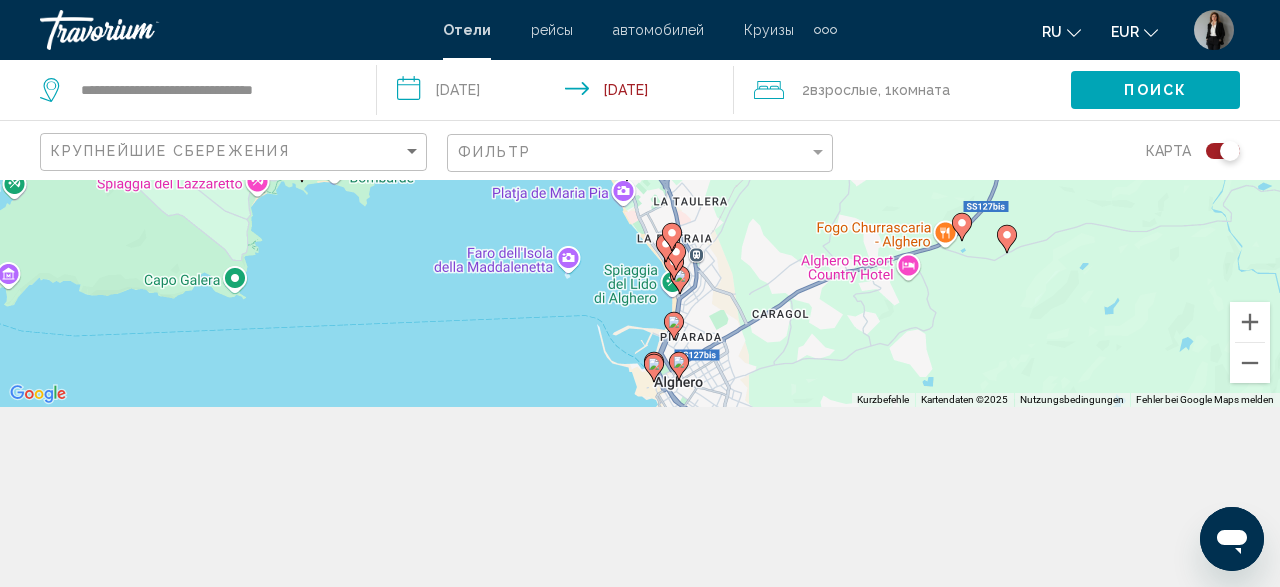 click 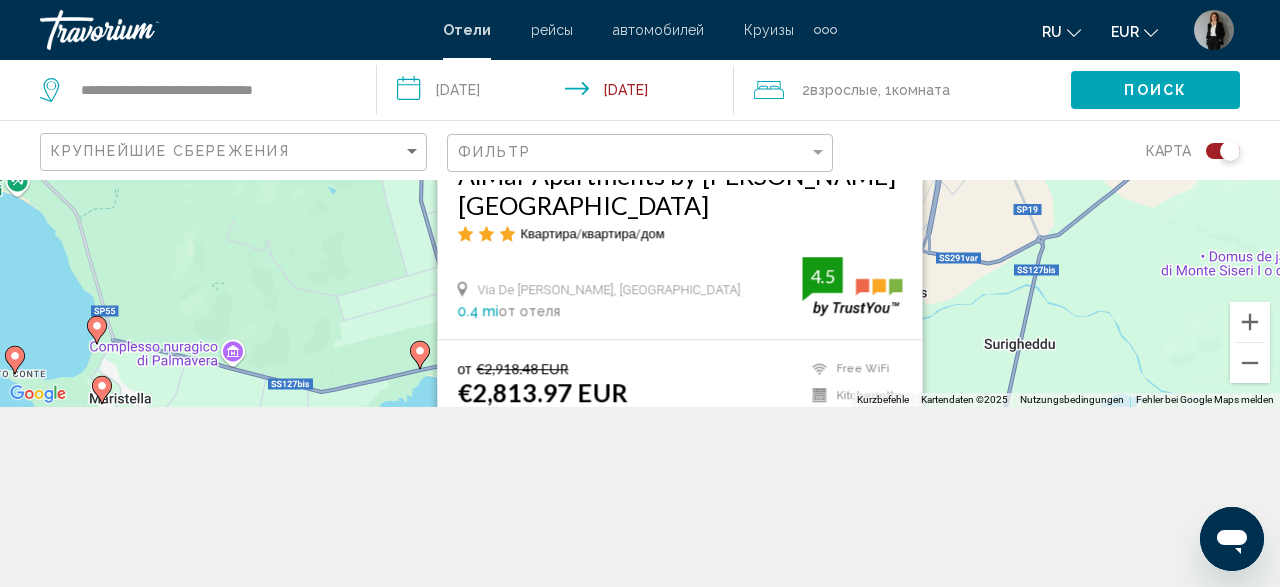 click on "Um von einem Element zum anderen zu gelangen, drückst du die Pfeiltasten entsprechend. Um den Modus zum Ziehen mit der Tastatur zu aktivieren, drückst du Alt + Eingabetaste. Wenn du den Modus aktiviert hast, kannst du die Markierung mit den Pfeiltasten verschieben. Nachdem du sie an die gewünschte Stelle gezogen bzw. verschoben hast, drückst du einfach die Eingabetaste. Durch Drücken der Esc-Taste kannst du den Vorgang abbrechen. Экономьте до  4%   AlMar Apartments by [PERSON_NAME][GEOGRAPHIC_DATA]
Квартира/квартира/дом
Via De [PERSON_NAME], Alghero 0.4 mi  от отеля 4.5 от €2,918.48 EUR €2,813.97 EUR  Вы экономите  €104.51 EUR
Free WiFi
Kitchenette  4.5 Выберите номер" at bounding box center [640, 203] 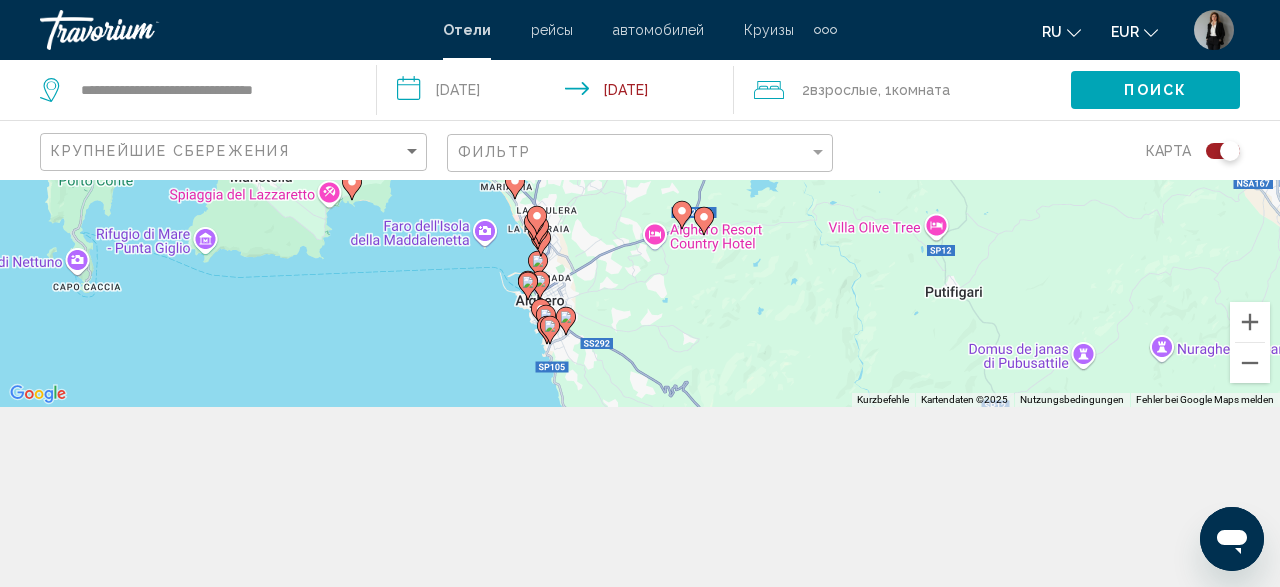 drag, startPoint x: 527, startPoint y: 374, endPoint x: 526, endPoint y: 198, distance: 176.00284 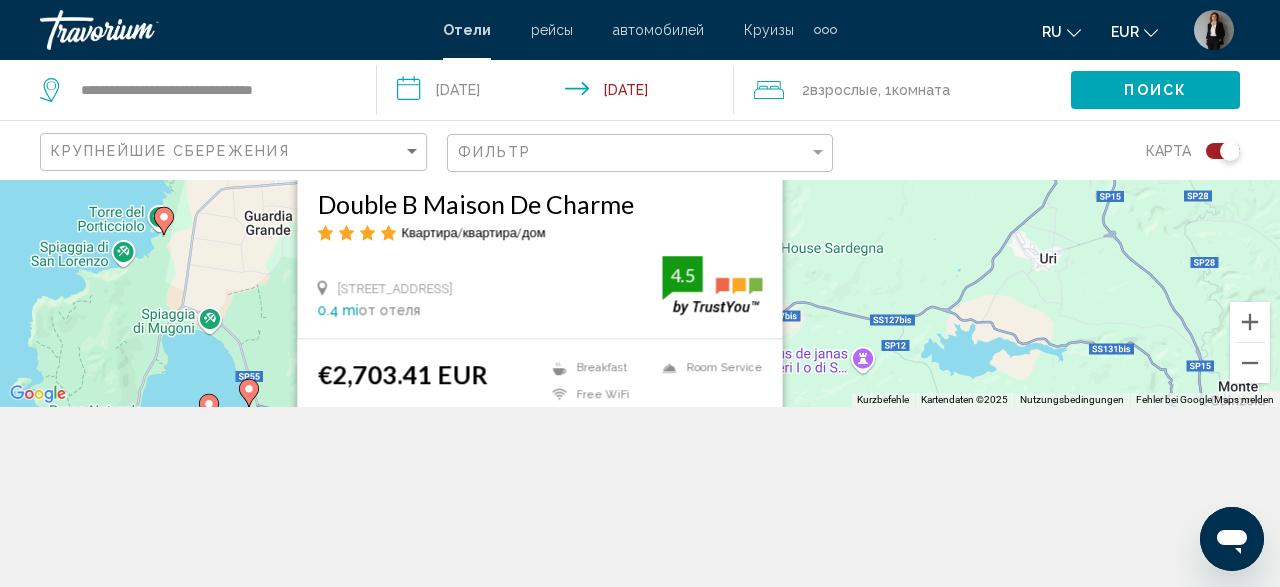 click on "Um von einem Element zum anderen zu gelangen, drückst du die Pfeiltasten entsprechend. Um den Modus zum Ziehen mit der Tastatur zu aktivieren, drückst du Alt + Eingabetaste. Wenn du den Modus aktiviert hast, kannst du die Markierung mit den Pfeiltasten verschieben. Nachdem du sie an die gewünschte Stelle gezogen bzw. verschoben hast, drückst du einfach die Eingabetaste. Durch Drücken der Esc-Taste kannst du den Vorgang abbrechen.  Double B [GEOGRAPHIC_DATA]
Квартира/квартира/дом
[STREET_ADDRESS] 0.4 mi  от отеля 4.5 €2,703.41 EUR
Breakfast
Free WiFi
Pets Allowed
Room Service  4.5 Выберите номер" at bounding box center (640, 203) 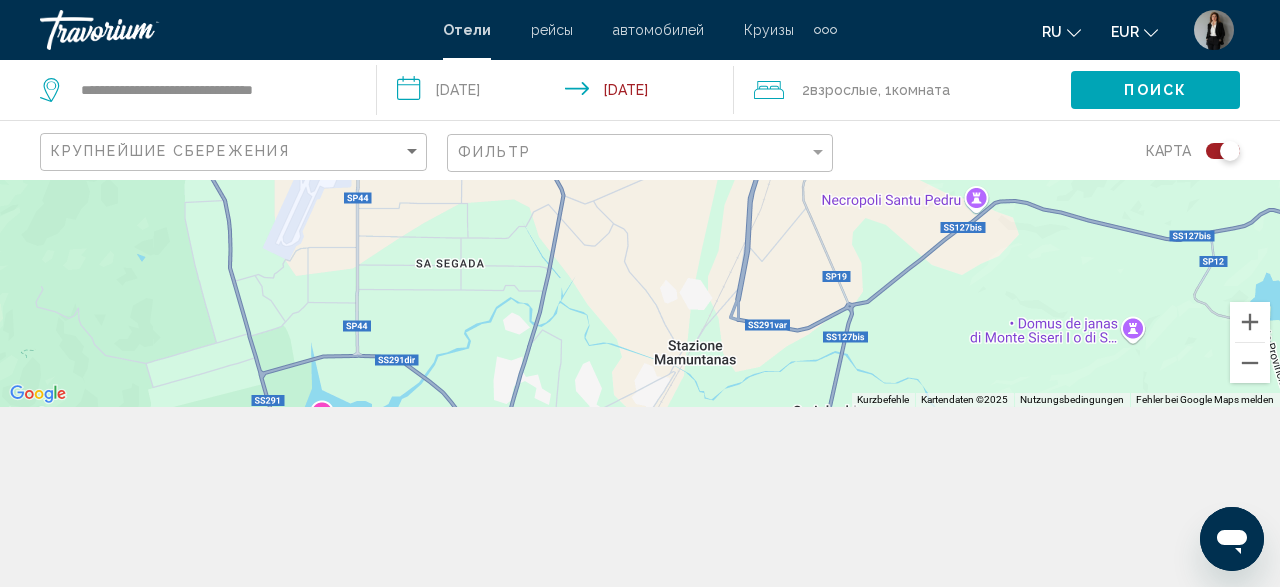 drag, startPoint x: 729, startPoint y: 353, endPoint x: 637, endPoint y: 16, distance: 349.3322 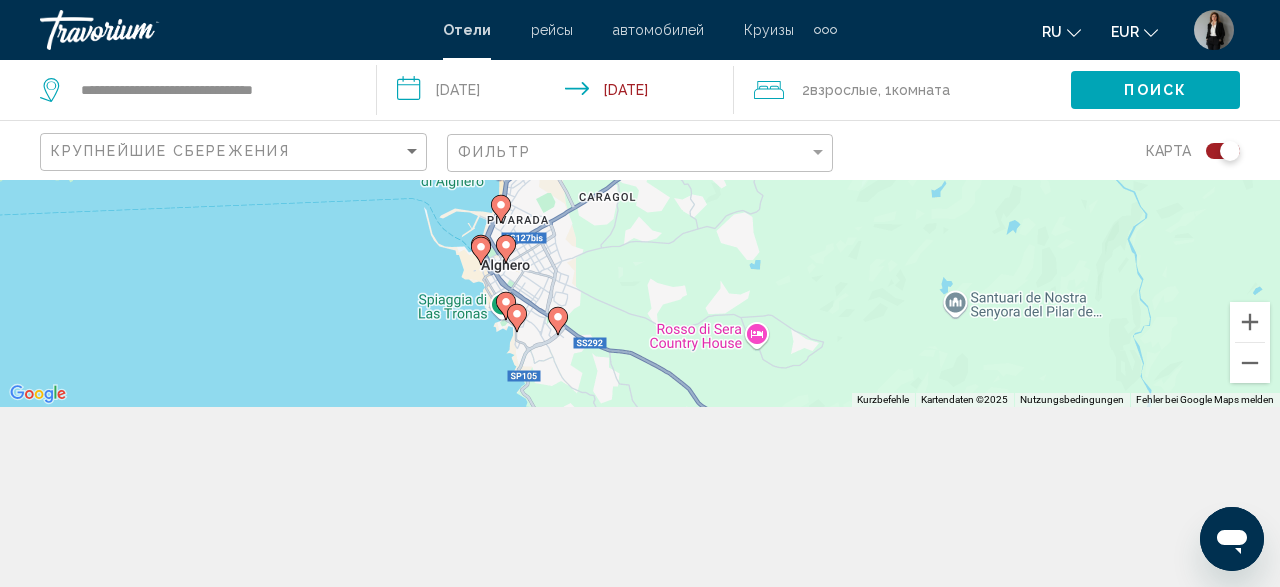 drag, startPoint x: 597, startPoint y: 347, endPoint x: 692, endPoint y: 161, distance: 208.85641 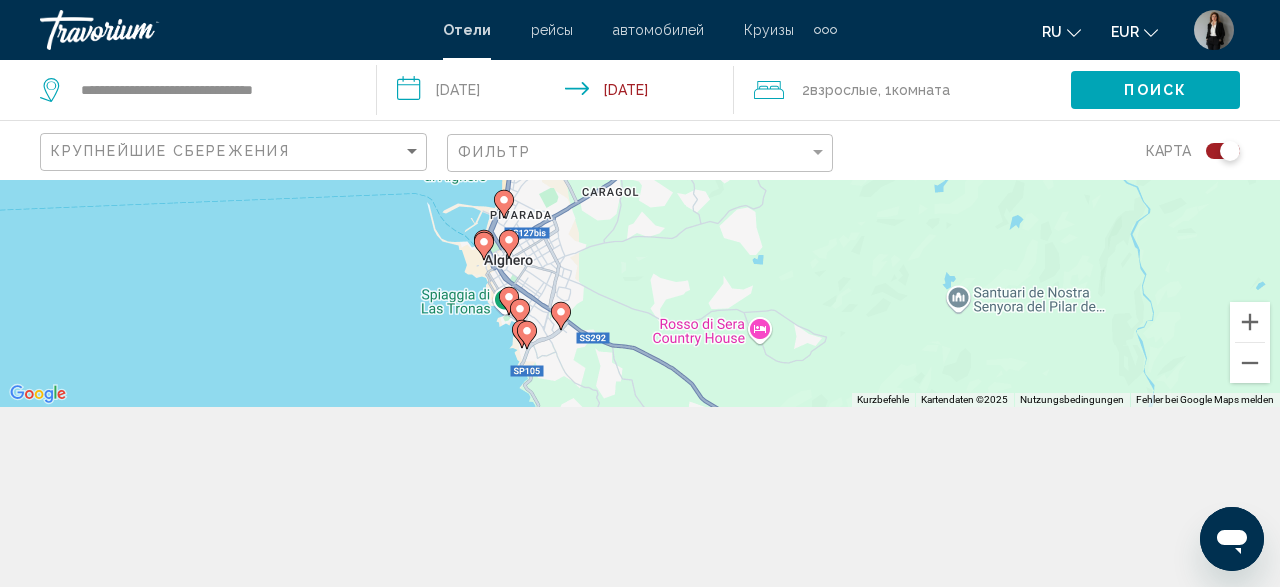 click 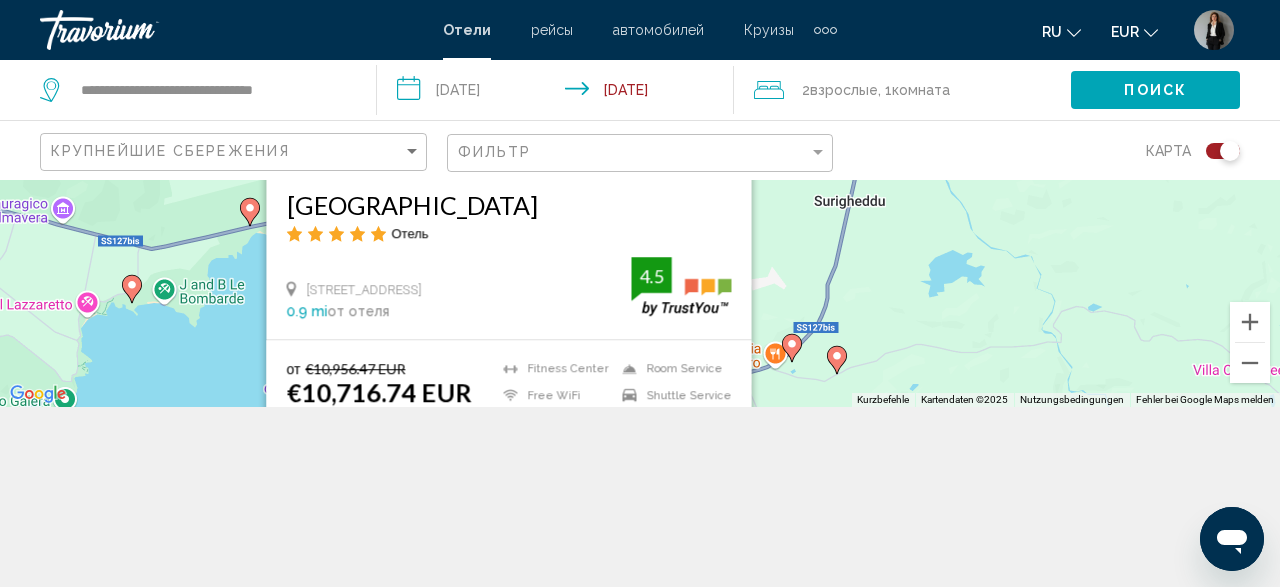 click on "Um von einem Element zum anderen zu gelangen, drückst du die Pfeiltasten entsprechend. Um den Modus zum Ziehen mit der Tastatur zu aktivieren, drückst du Alt + Eingabetaste. Wenn du den Modus aktiviert hast, kannst du die Markierung mit den Pfeiltasten verschieben. Nachdem du sie an die gewünschte Stelle gezogen bzw. verschoben hast, drückst du einfach die Eingabetaste. Durch Drücken der Esc-Taste kannst du den Vorgang abbrechen. Экономьте до  2%   [GEOGRAPHIC_DATA]
Отель
Lungomare Valencia 1, Alghero 0.9 mi  от отеля 4.5 от €10,956.47 EUR €10,716.74 EUR  Вы экономите  €239.73 EUR
[GEOGRAPHIC_DATA]
Free WiFi
Pets Allowed
4.5" at bounding box center (640, 203) 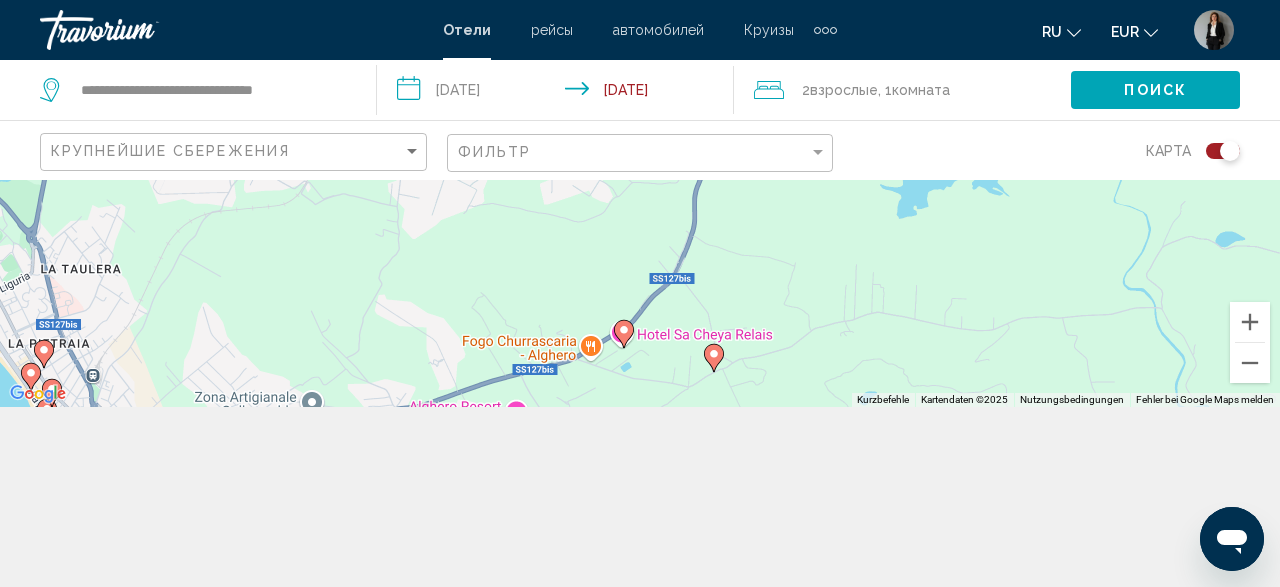 drag, startPoint x: 946, startPoint y: 345, endPoint x: 1036, endPoint y: 75, distance: 284.60498 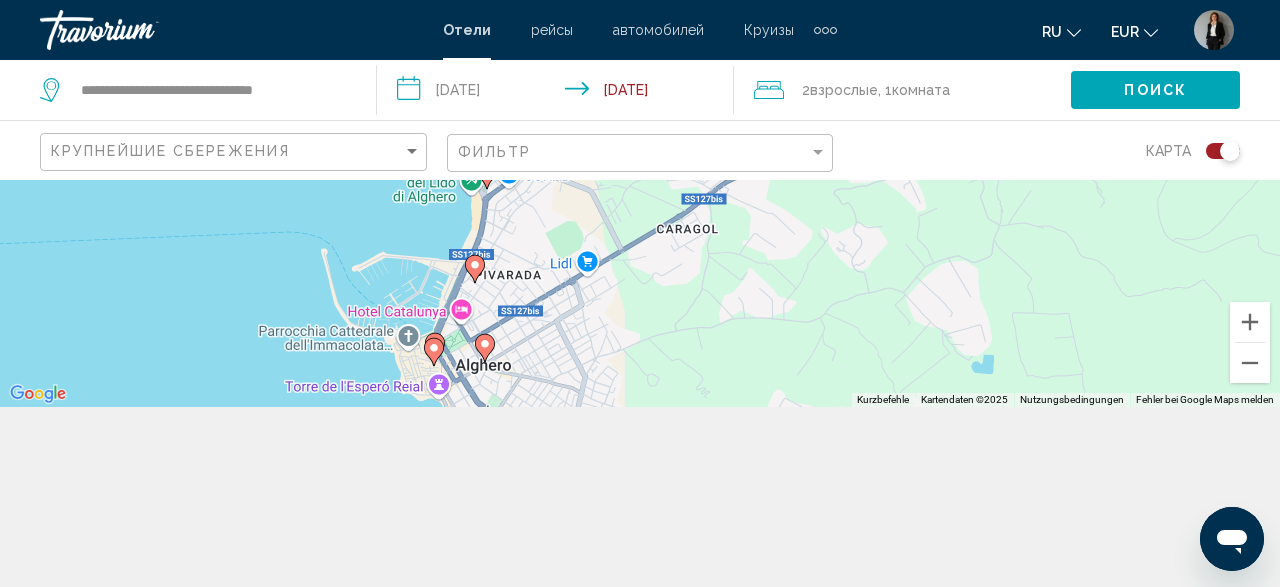 drag, startPoint x: 539, startPoint y: 377, endPoint x: 837, endPoint y: 412, distance: 300.04834 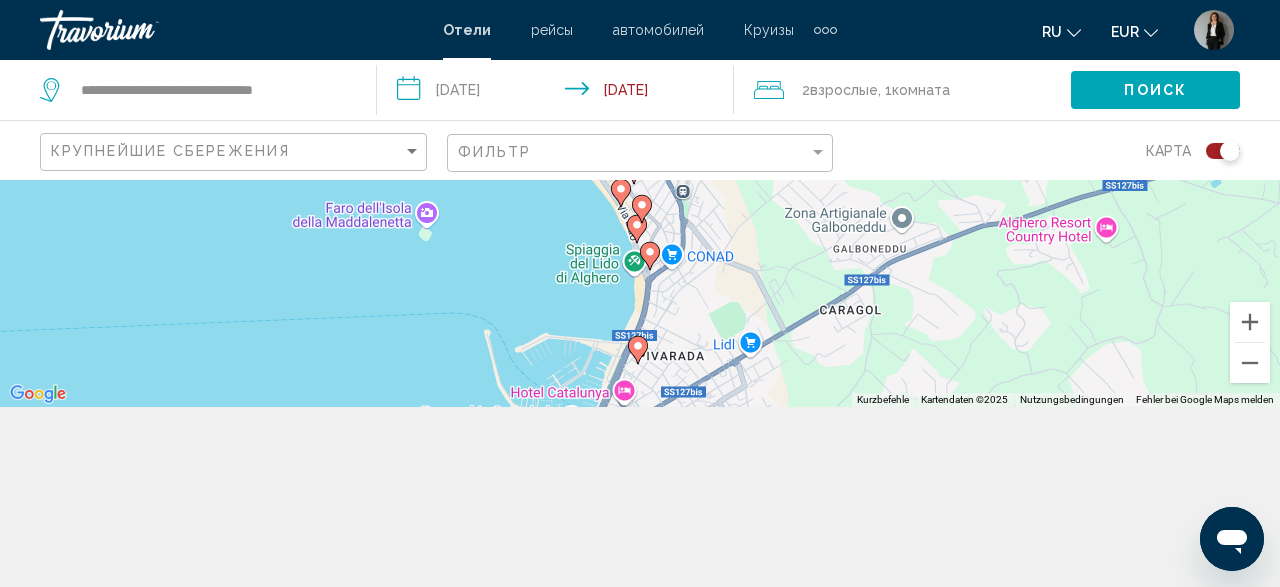 drag, startPoint x: 716, startPoint y: 305, endPoint x: 833, endPoint y: 336, distance: 121.037186 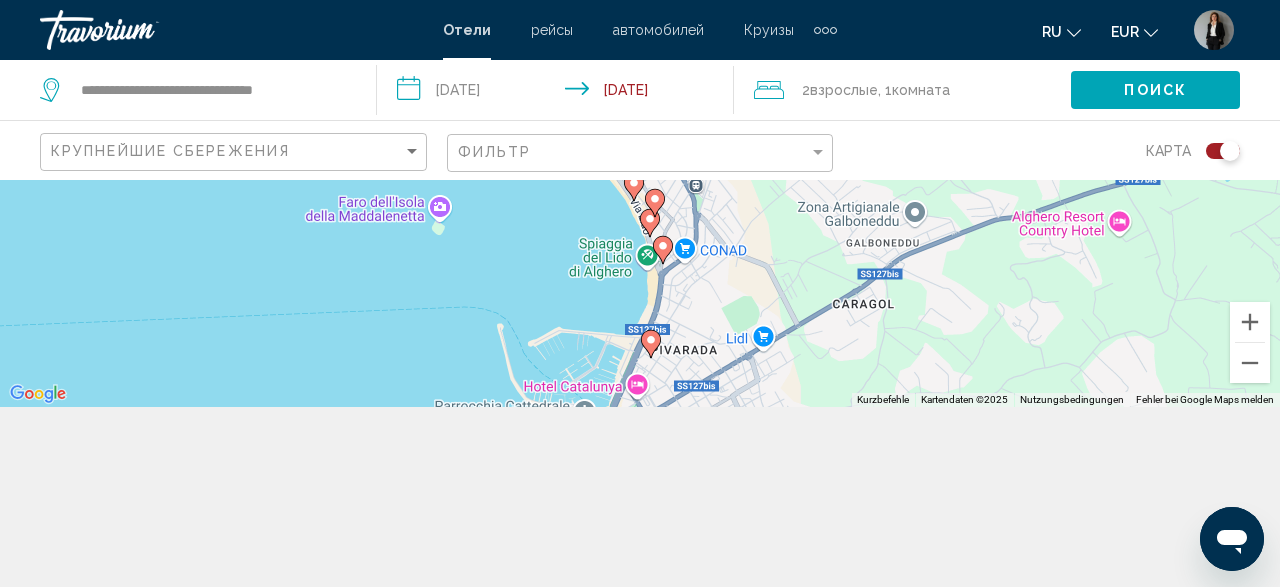 click 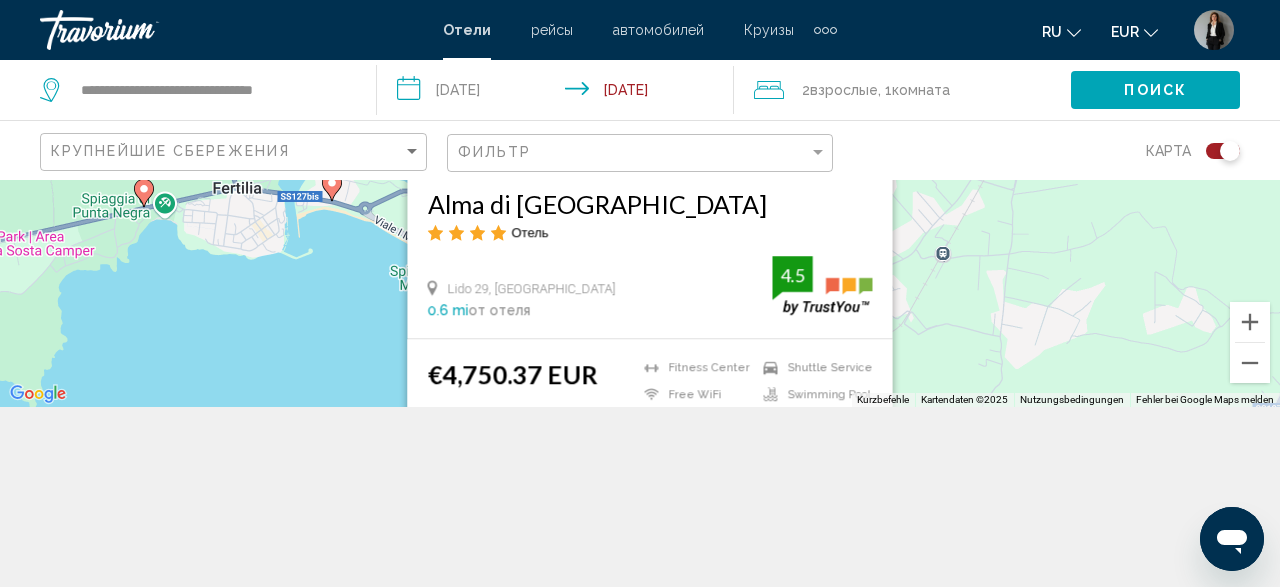 click on "Um von einem Element zum anderen zu gelangen, drückst du die Pfeiltasten entsprechend. Um den Modus zum Ziehen mit der Tastatur zu aktivieren, drückst du Alt + Eingabetaste. Wenn du den Modus aktiviert hast, kannst du die Markierung mit den Pfeiltasten verschieben. Nachdem du sie an die gewünschte Stelle gezogen bzw. verschoben hast, drückst du einfach die Eingabetaste. Durch Drücken der Esc-Taste kannst du den Vorgang abbrechen.  Alma di [GEOGRAPHIC_DATA]
Отель
Lido 29, Alghero 0.6 mi  от отеля 4.5 €4,750.37 EUR
[GEOGRAPHIC_DATA]
Free WiFi
Room Service
Shuttle Service
Swimming Pool  4.5 Выберите номер" at bounding box center (640, 203) 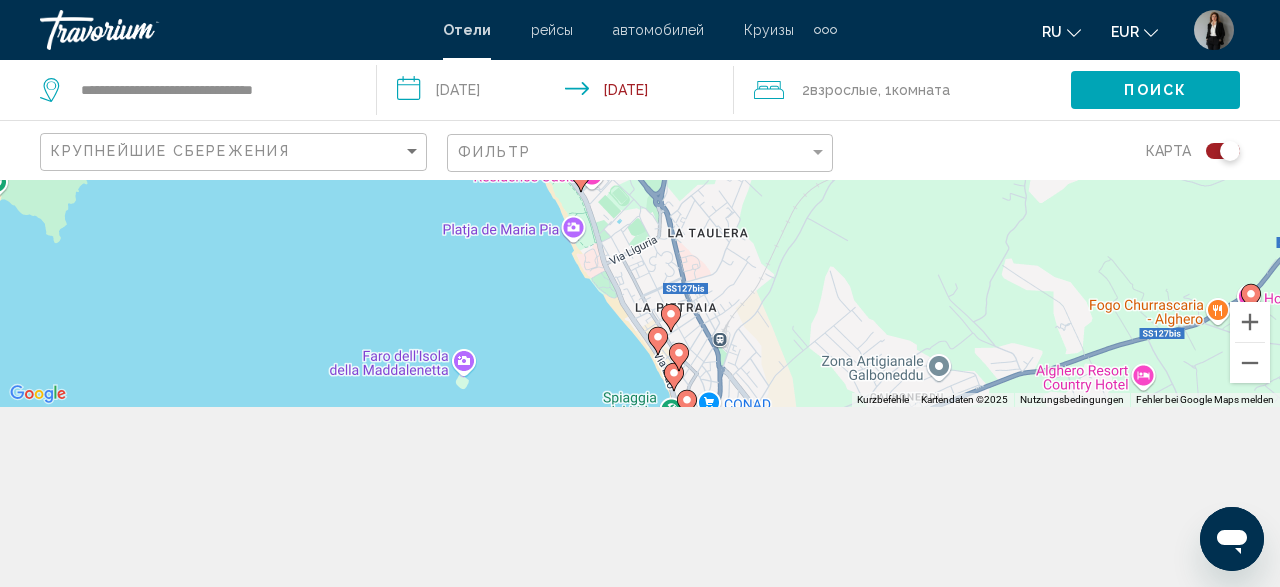 drag, startPoint x: 585, startPoint y: 369, endPoint x: 611, endPoint y: 192, distance: 178.89941 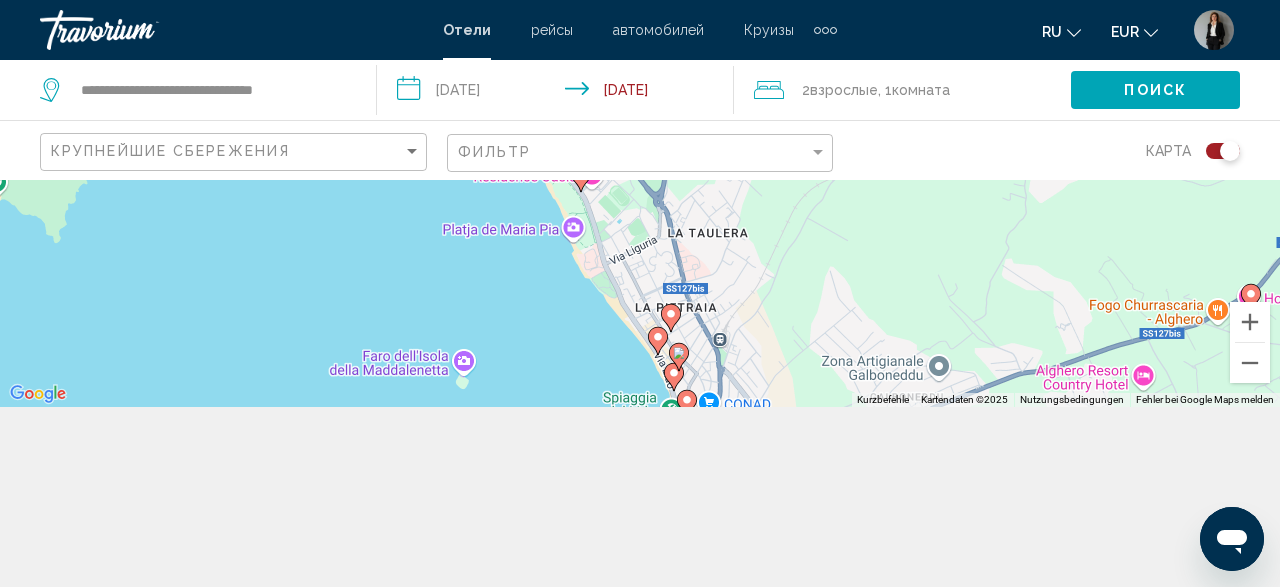 click on "Um von einem Element zum anderen zu gelangen, drückst du die Pfeiltasten entsprechend. Um den Modus zum Ziehen mit der Tastatur zu aktivieren, drückst du Alt + Eingabetaste. Wenn du den Modus aktiviert hast, kannst du die Markierung mit den Pfeiltasten verschieben. Nachdem du sie an die gewünschte Stelle gezogen bzw. verschoben hast, drückst du einfach die Eingabetaste. Durch Drücken der Esc-Taste kannst du den Vorgang abbrechen." at bounding box center (640, 203) 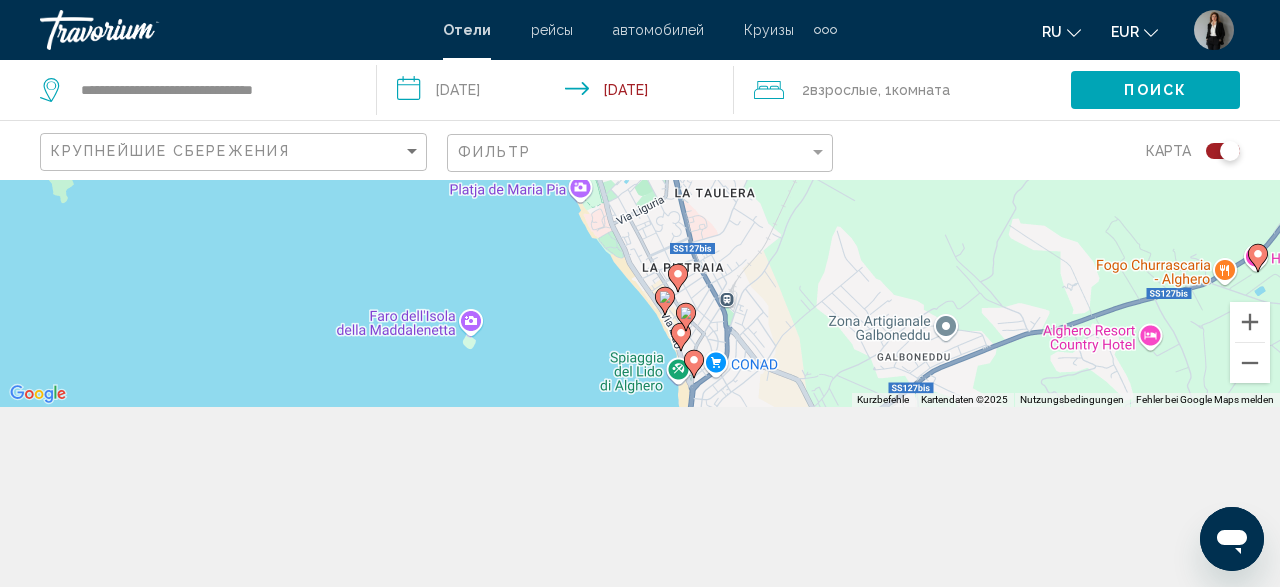 click at bounding box center [665, 301] 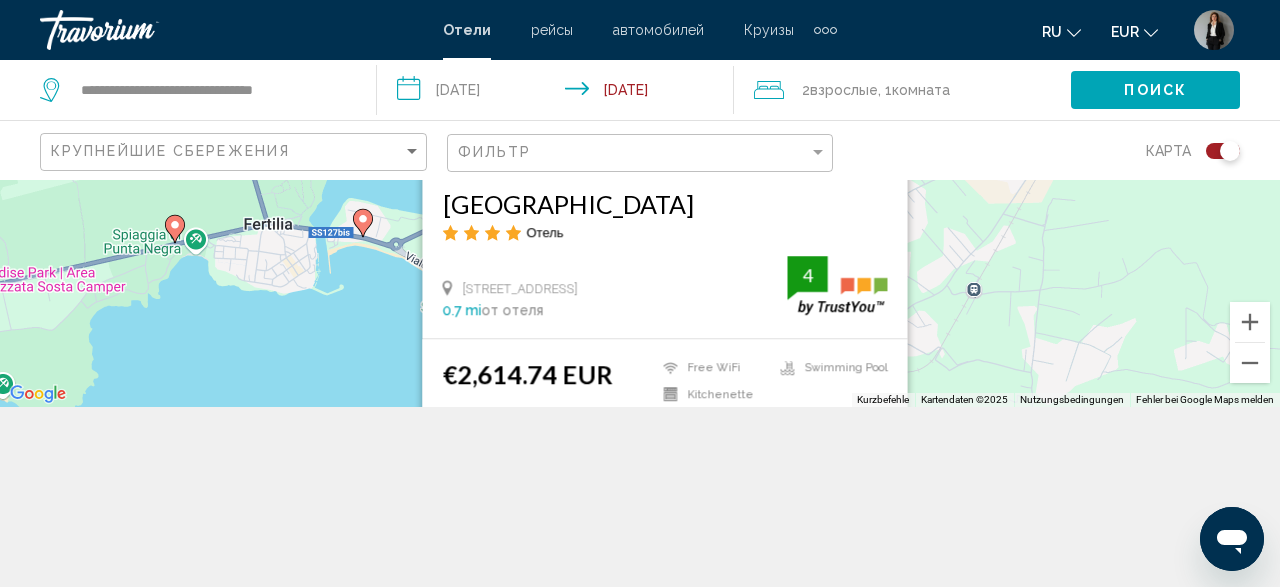 click on "Um von einem Element zum anderen zu gelangen, drückst du die Pfeiltasten entsprechend. Um den Modus zum Ziehen mit der Tastatur zu aktivieren, drückst du Alt + Eingabetaste. Wenn du den Modus aktiviert hast, kannst du die Markierung mit den Pfeiltasten verschieben. Nachdem du sie an die gewünschte Stelle gezogen bzw. verschoben hast, drückst du einfach die Eingabetaste. Durch Drücken der Esc-Taste kannst du den Vorgang abbrechen.  [GEOGRAPHIC_DATA]
Отель
Via Lido 57, Alghero 0.7 mi  от отеля 4 €2,614.74 EUR
Free WiFi
Kitchenette
Kitchenette
4" at bounding box center [640, 203] 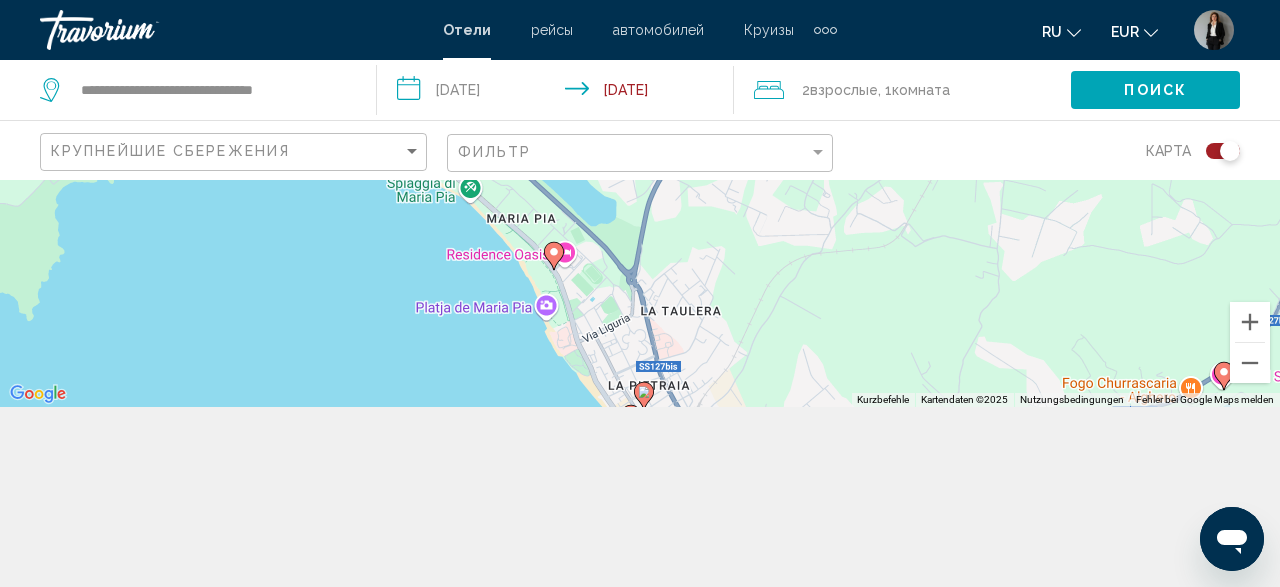 drag, startPoint x: 377, startPoint y: 343, endPoint x: 320, endPoint y: 128, distance: 222.42752 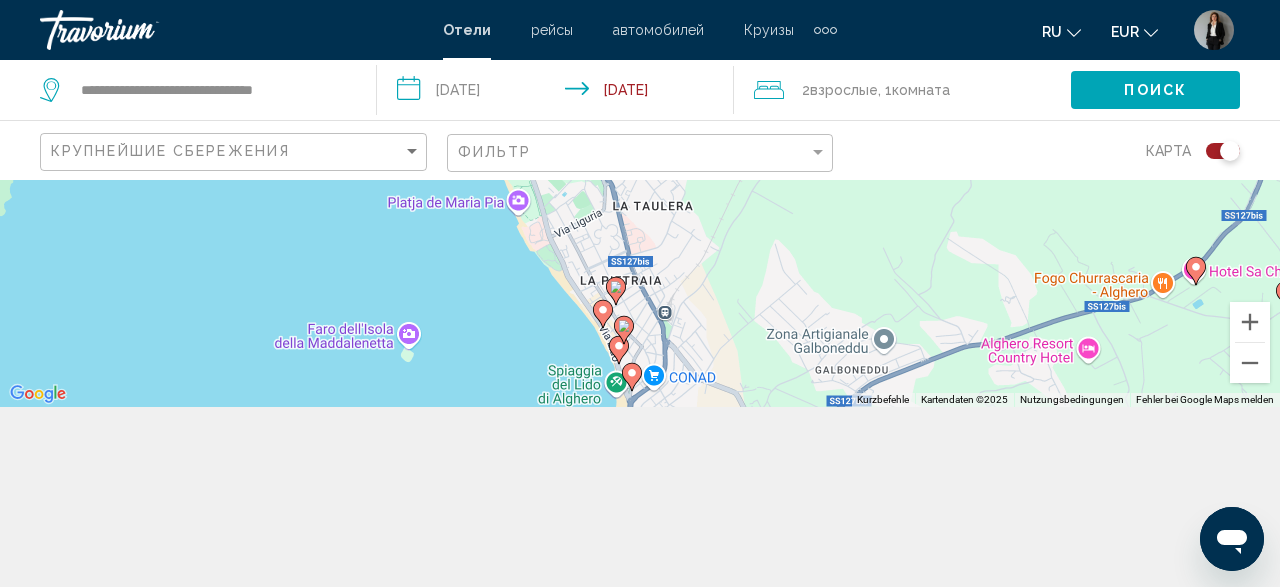 click at bounding box center (619, 350) 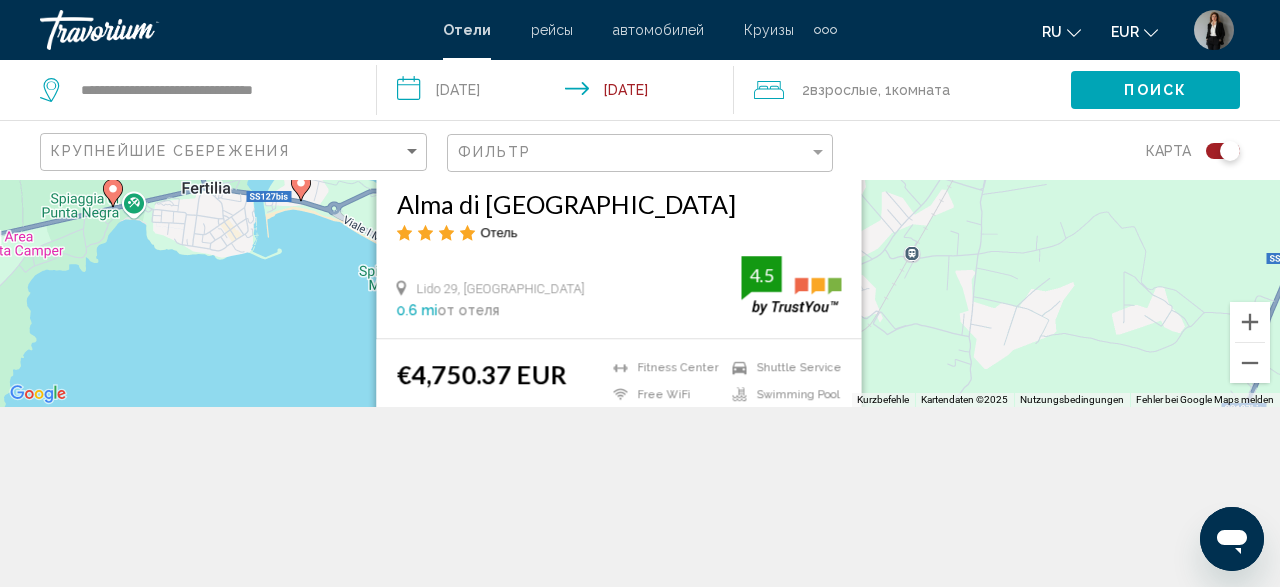 click on "Um von einem Element zum anderen zu gelangen, drückst du die Pfeiltasten entsprechend. Um den Modus zum Ziehen mit der Tastatur zu aktivieren, drückst du Alt + Eingabetaste. Wenn du den Modus aktiviert hast, kannst du die Markierung mit den Pfeiltasten verschieben. Nachdem du sie an die gewünschte Stelle gezogen bzw. verschoben hast, drückst du einfach die Eingabetaste. Durch Drücken der Esc-Taste kannst du den Vorgang abbrechen.  Alma di [GEOGRAPHIC_DATA]
Отель
Lido 29, Alghero 0.6 mi  от отеля 4.5 €4,750.37 EUR
[GEOGRAPHIC_DATA]
Free WiFi
Room Service
Shuttle Service
Swimming Pool  4.5 Выберите номер" at bounding box center [640, 203] 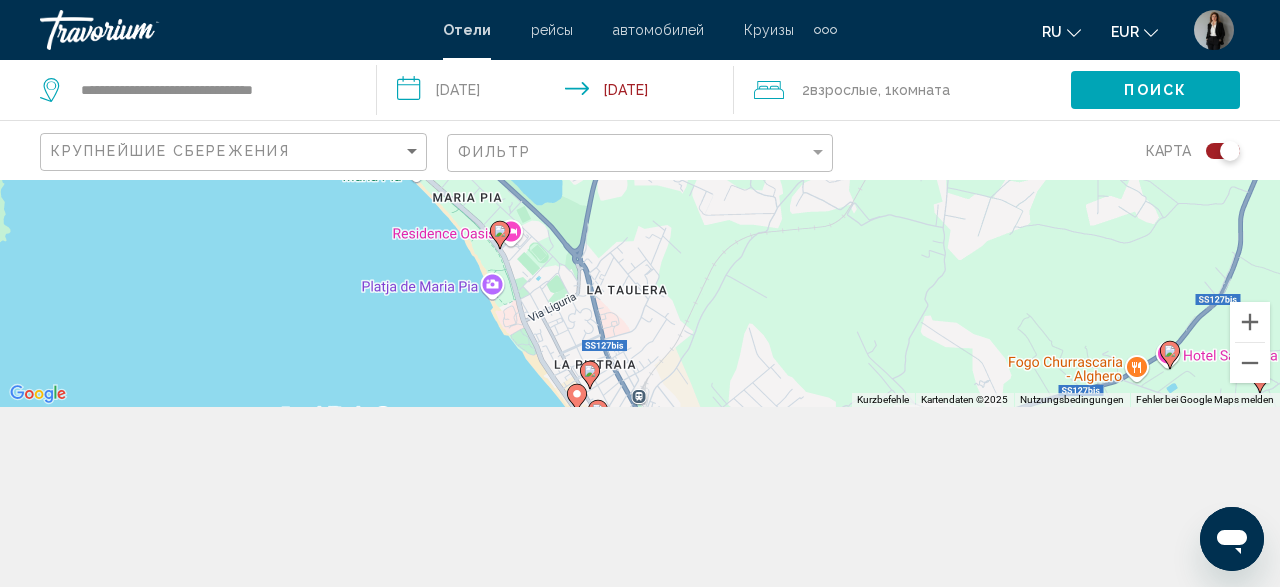 drag, startPoint x: 220, startPoint y: 219, endPoint x: 192, endPoint y: 115, distance: 107.70329 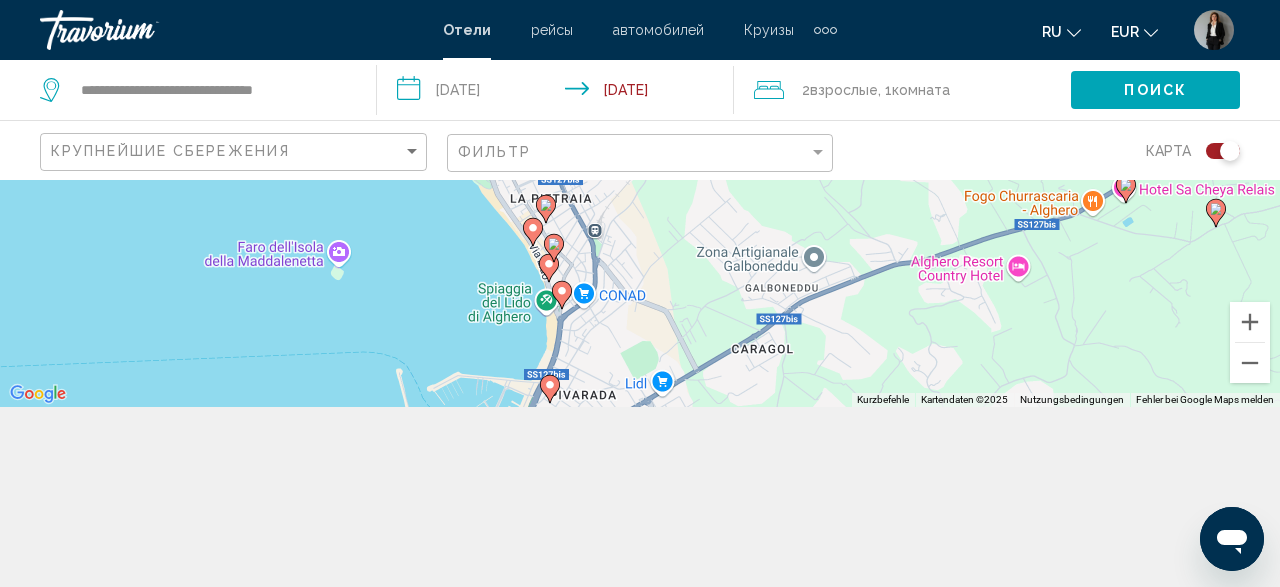 click at bounding box center [554, 248] 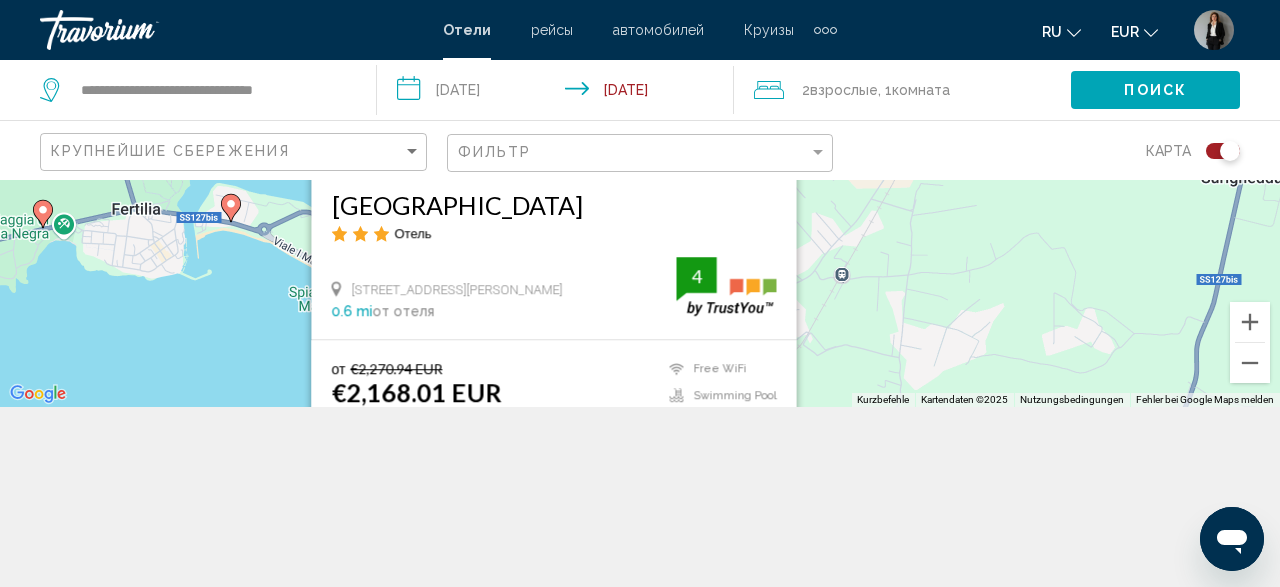 drag, startPoint x: 94, startPoint y: 383, endPoint x: 59, endPoint y: 188, distance: 198.11613 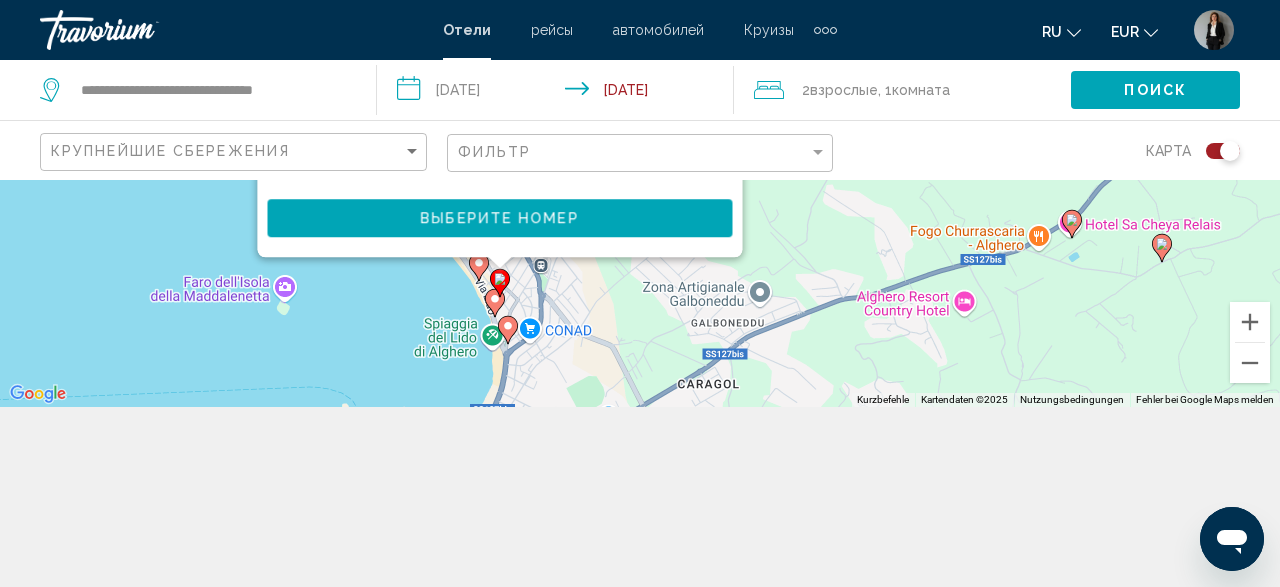 click on "Выберите номер" at bounding box center [500, 219] 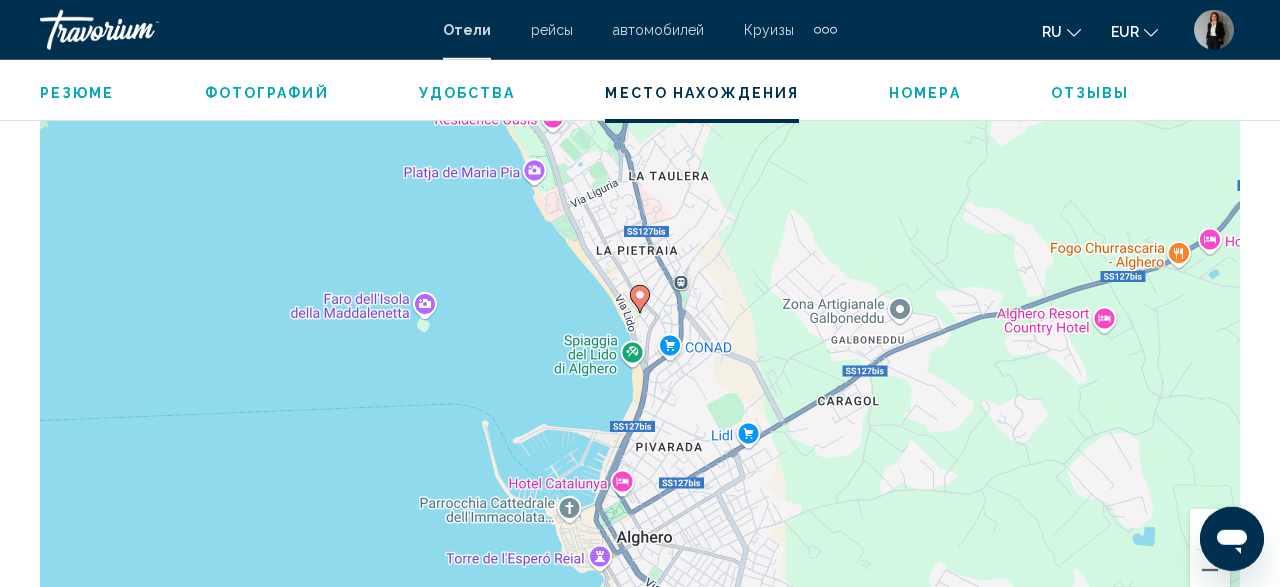 scroll, scrollTop: 2318, scrollLeft: 0, axis: vertical 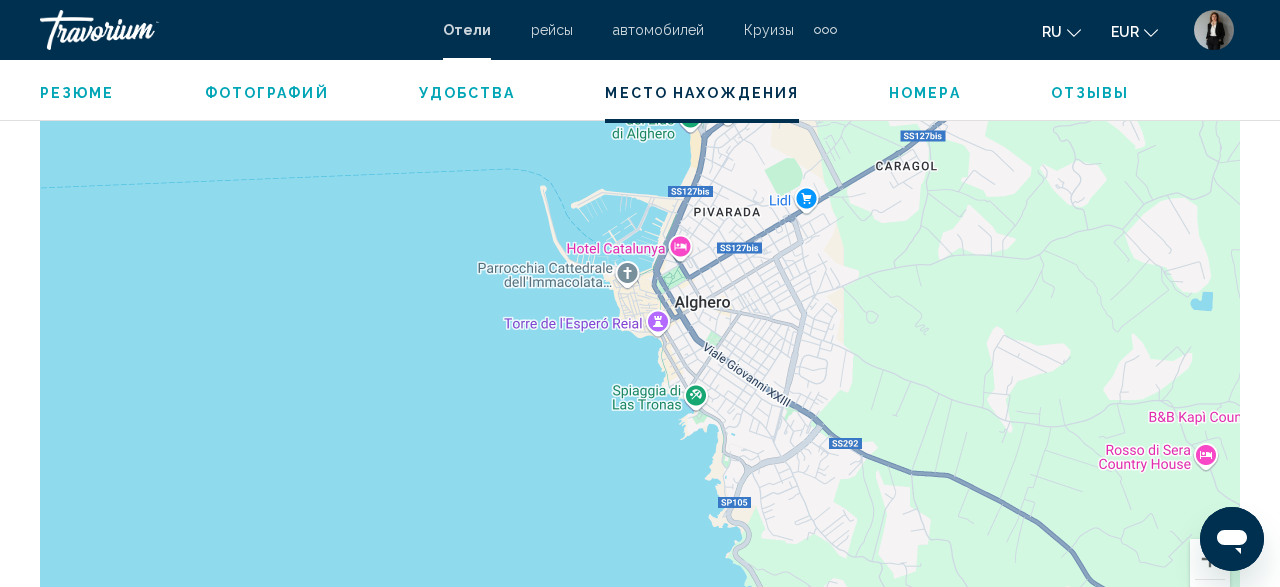drag, startPoint x: 397, startPoint y: 322, endPoint x: 414, endPoint y: 14, distance: 308.4688 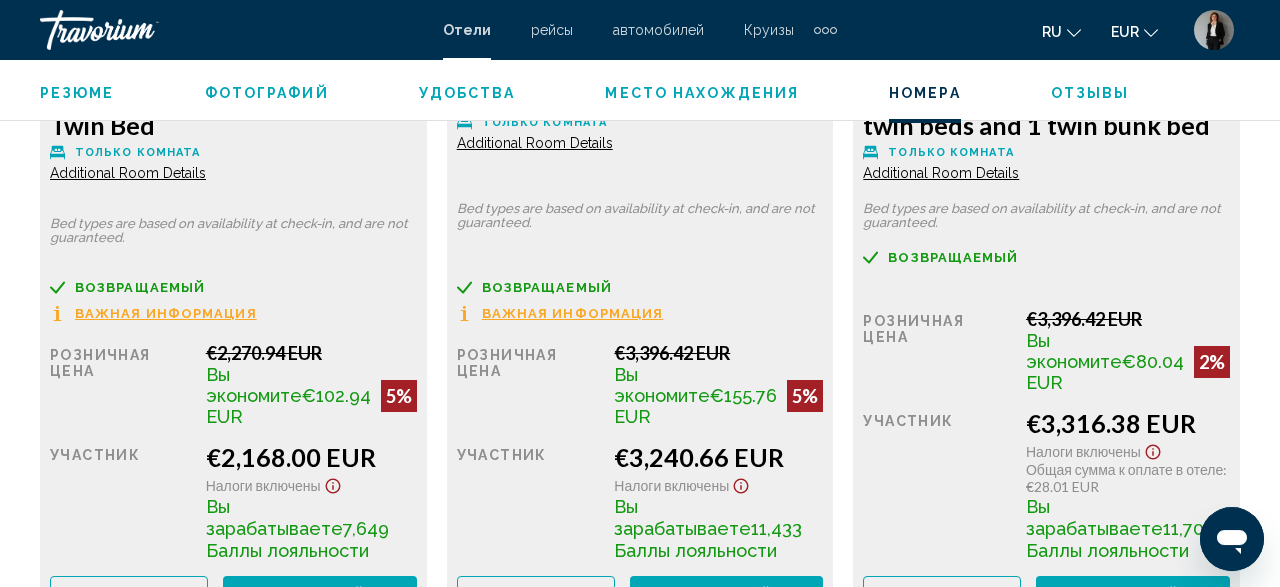 scroll, scrollTop: 3353, scrollLeft: 0, axis: vertical 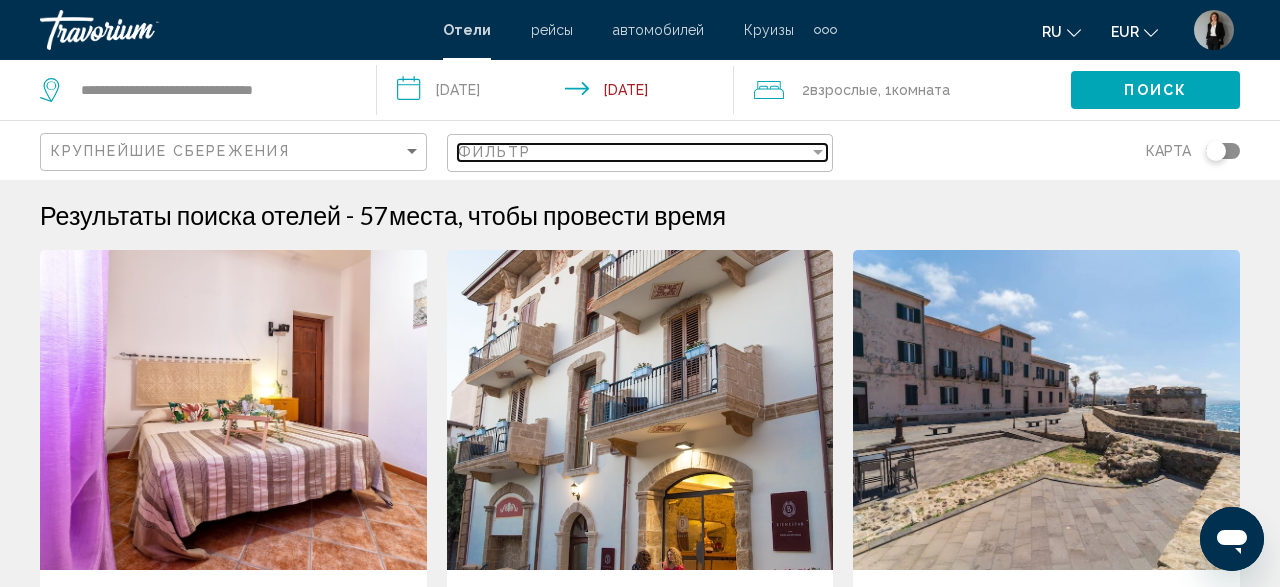 click on "Фильтр" at bounding box center [634, 152] 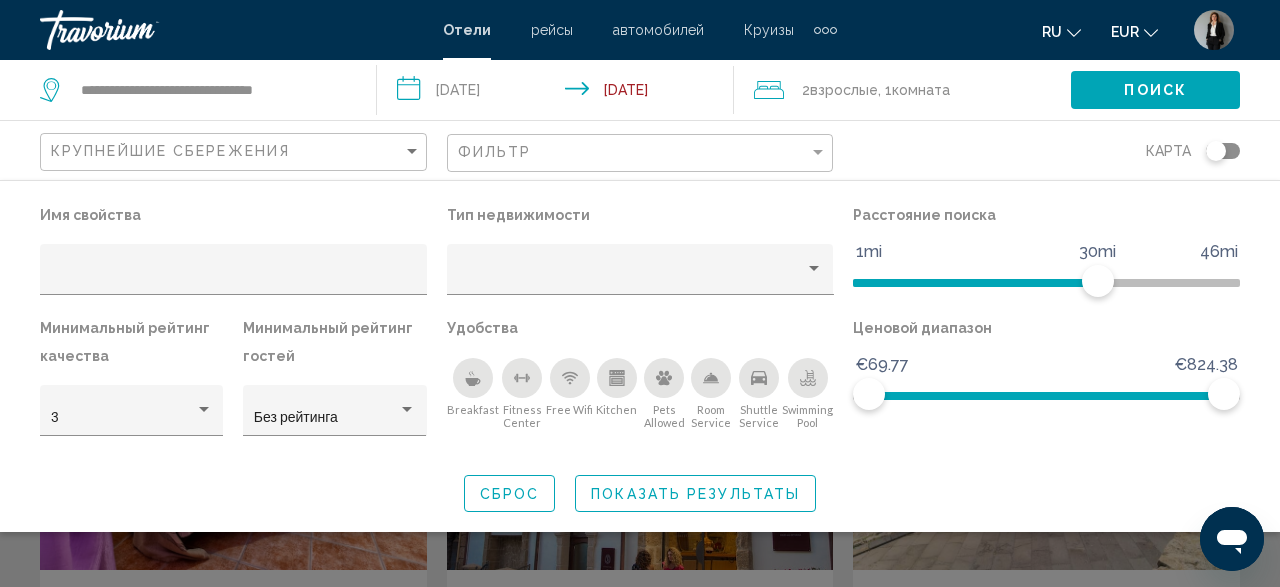 click on "карта" 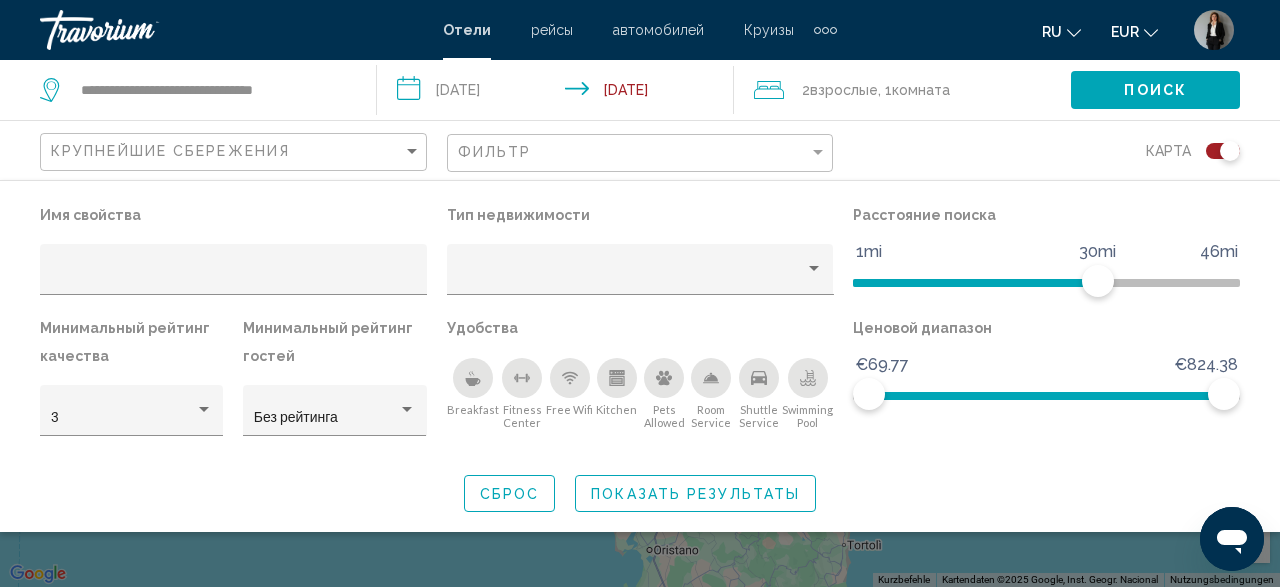 click on "Сброс" 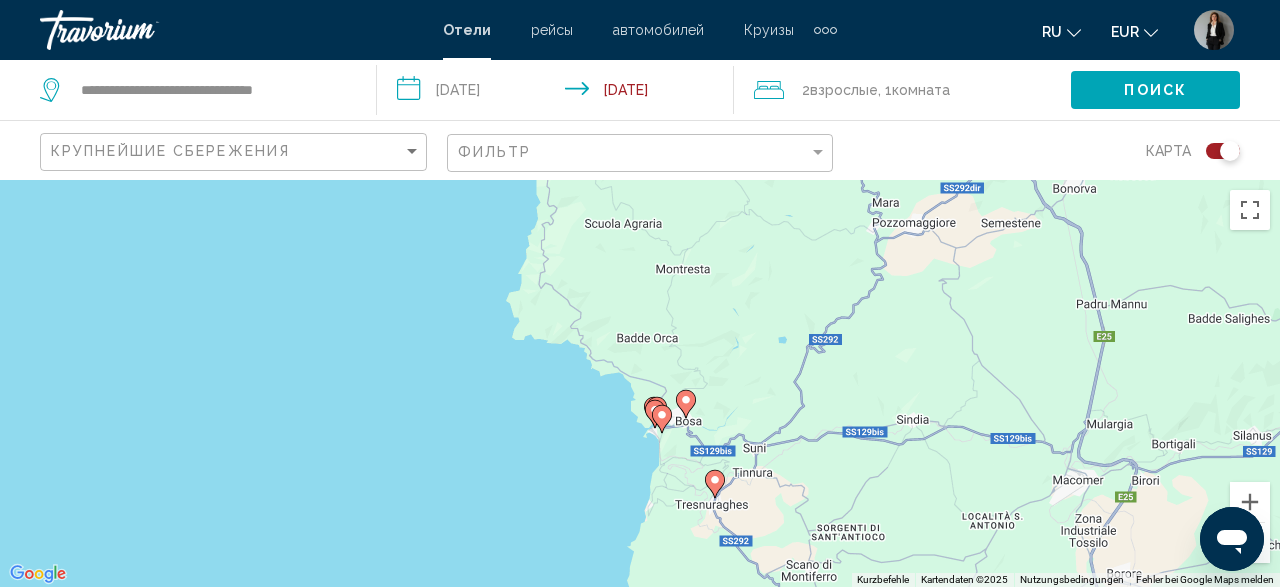 drag, startPoint x: 563, startPoint y: 415, endPoint x: 821, endPoint y: 340, distance: 268.6801 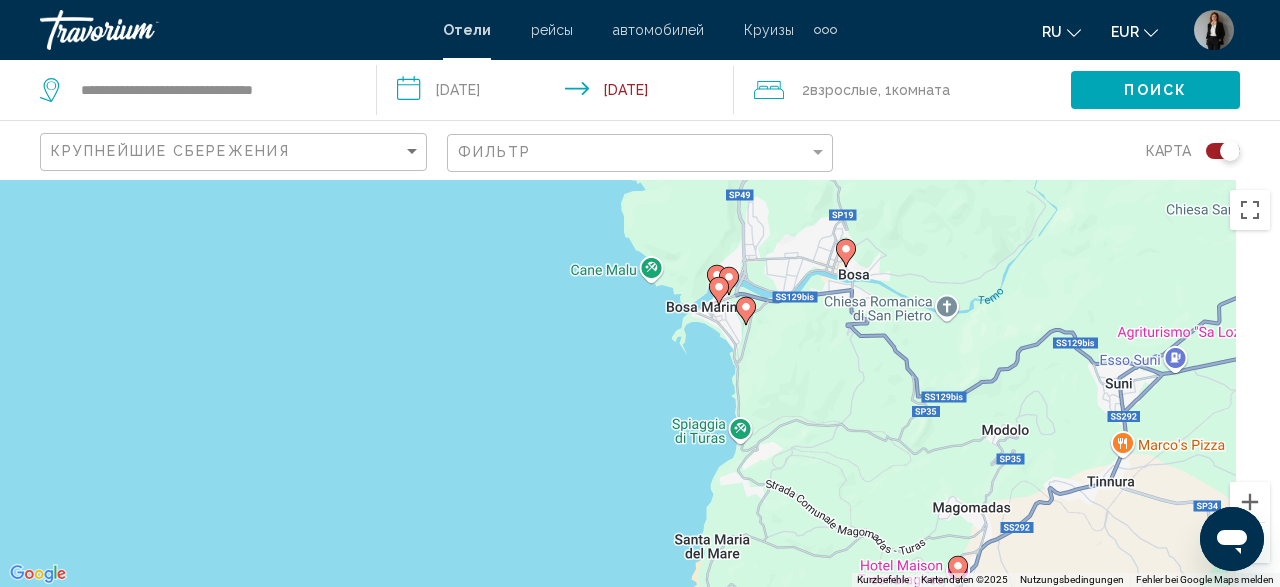 drag, startPoint x: 483, startPoint y: 417, endPoint x: 365, endPoint y: 477, distance: 132.37825 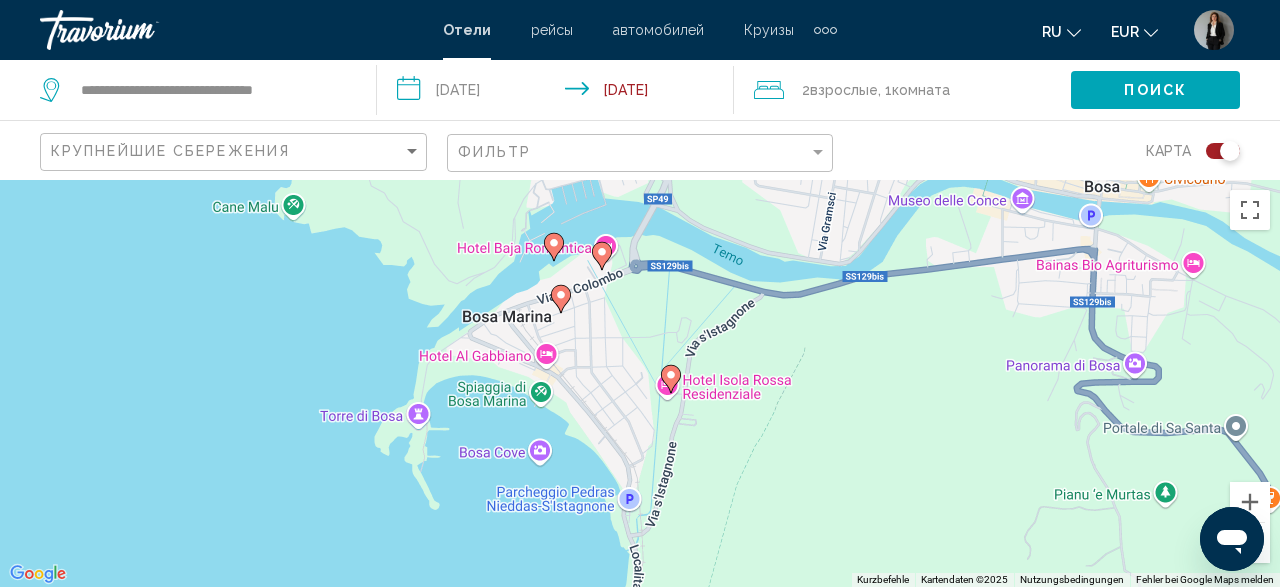 click 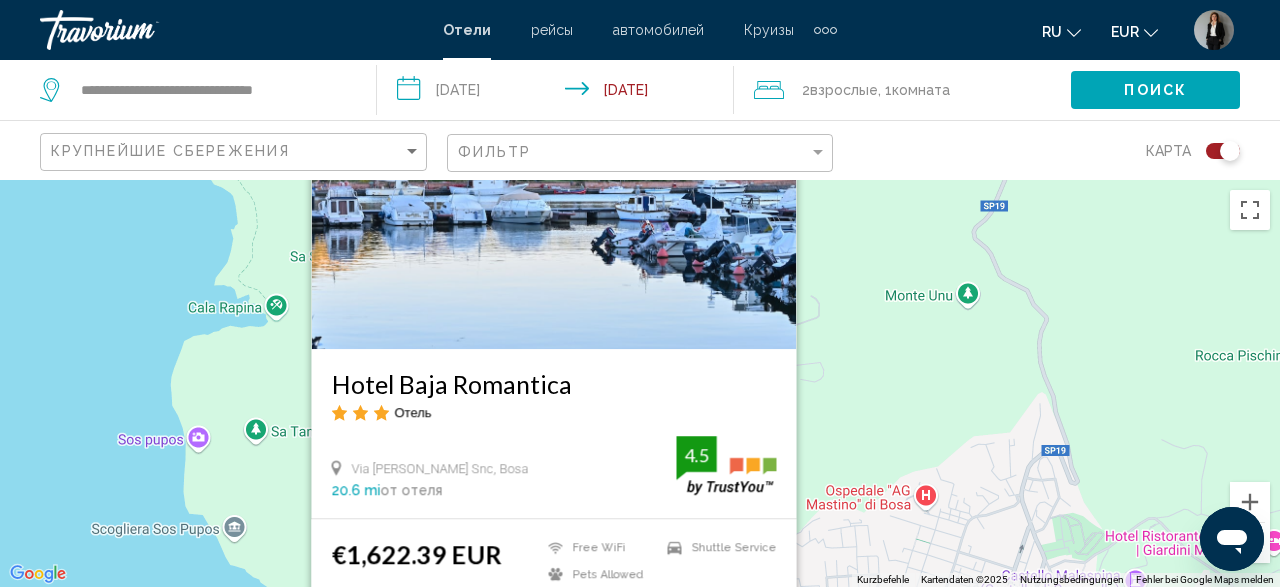 click on "Um von einem Element zum anderen zu gelangen, drückst du die Pfeiltasten entsprechend. Um den Modus zum Ziehen mit der Tastatur zu aktivieren, drückst du Alt + Eingabetaste. Wenn du den Modus aktiviert hast, kannst du die Markierung mit den Pfeiltasten verschieben. Nachdem du sie an die gewünschte Stelle gezogen bzw. verschoben hast, drückst du einfach die Eingabetaste. Durch Drücken der Esc-Taste kannst du den Vorgang abbrechen.  Hotel Baja Romantica
Отель
Via [PERSON_NAME] Snc, Bosa 20.6 mi  от отеля 4.5 €1,622.39 EUR
Free WiFi
Pets Allowed
Room Service
Shuttle Service  4.5 Выберите номер" at bounding box center (640, 383) 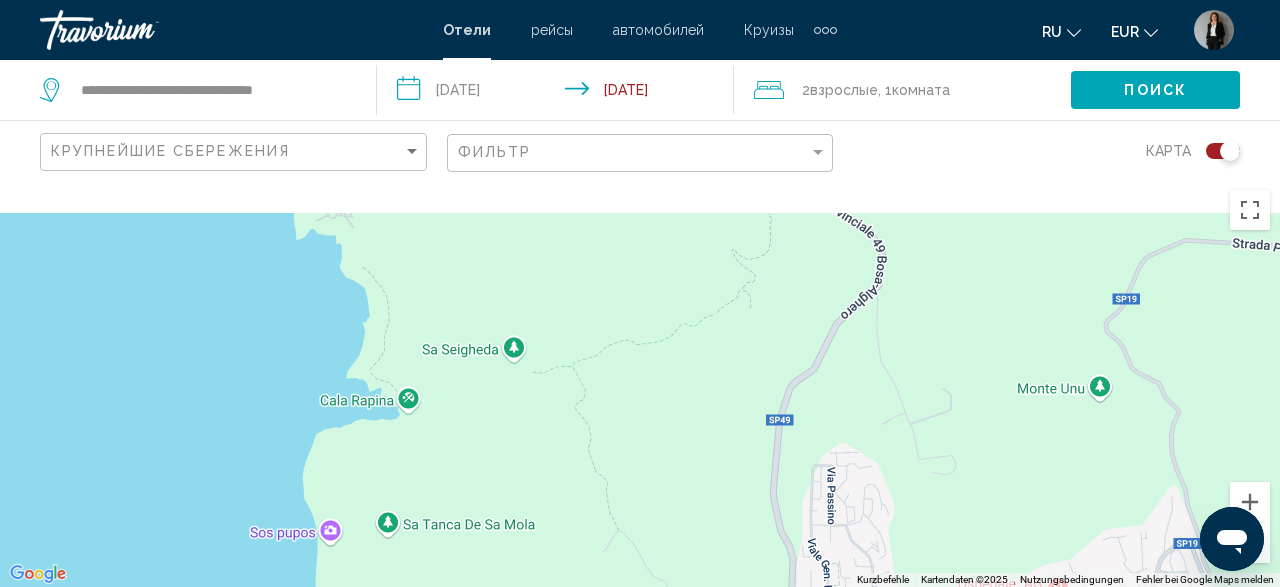 scroll, scrollTop: 180, scrollLeft: 0, axis: vertical 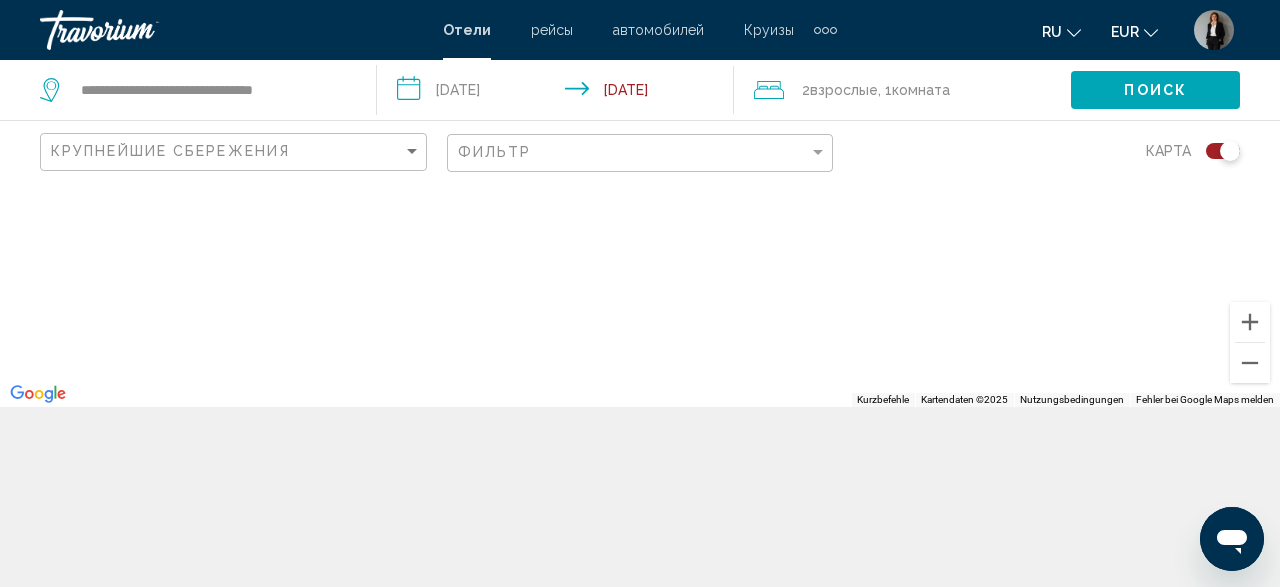 drag, startPoint x: 239, startPoint y: 394, endPoint x: 579, endPoint y: 635, distance: 416.75052 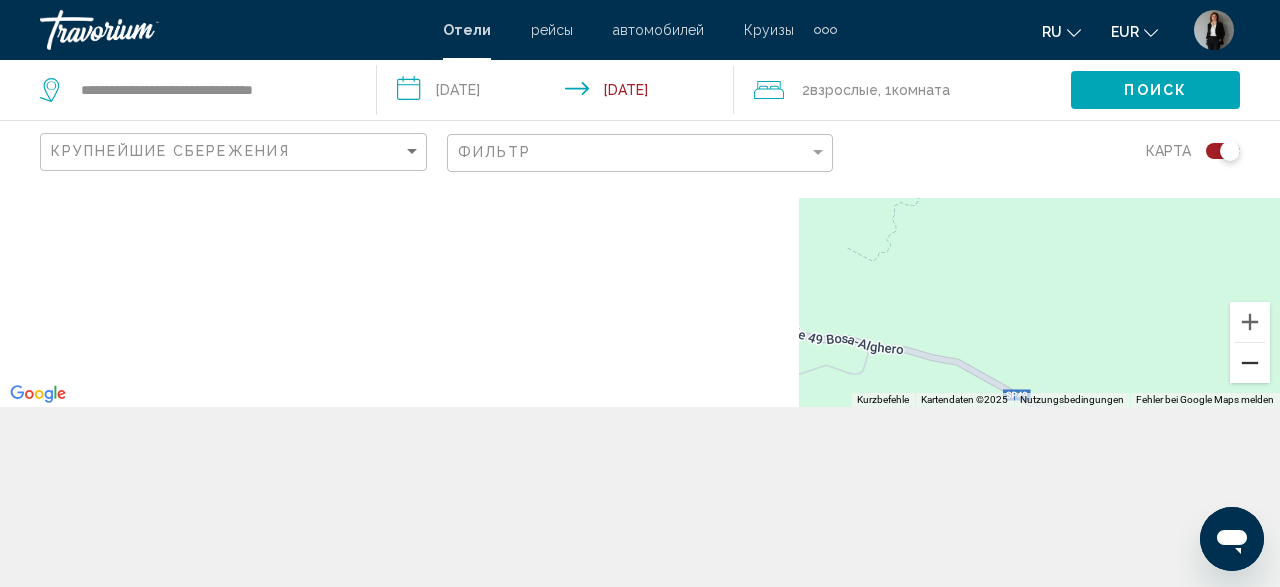 click at bounding box center (1250, 363) 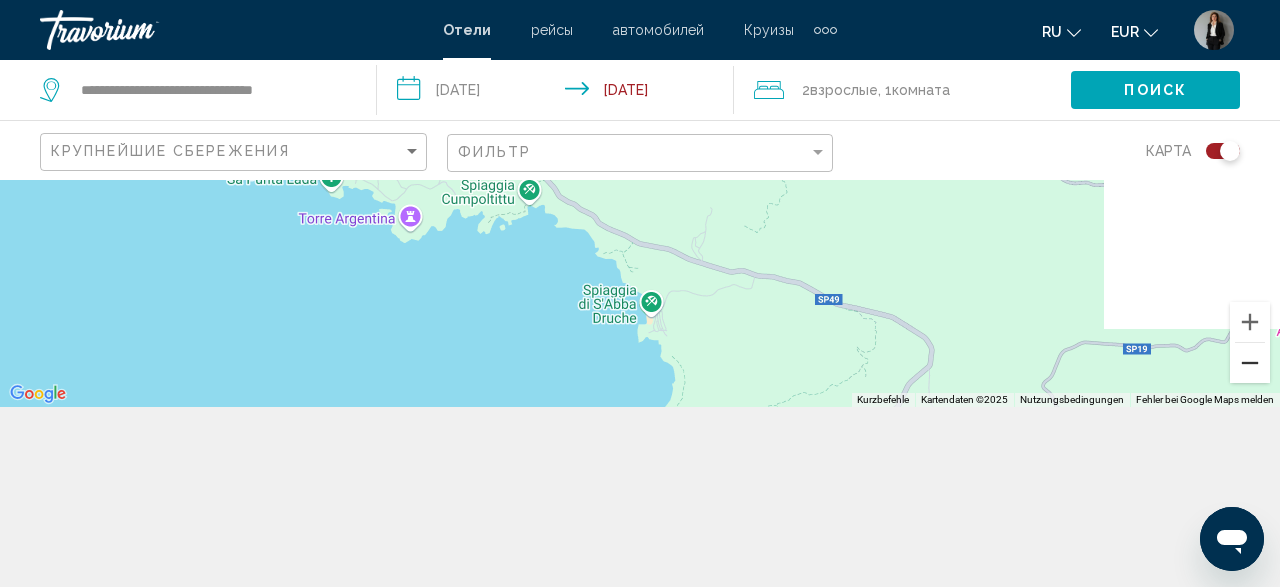 click at bounding box center [1250, 363] 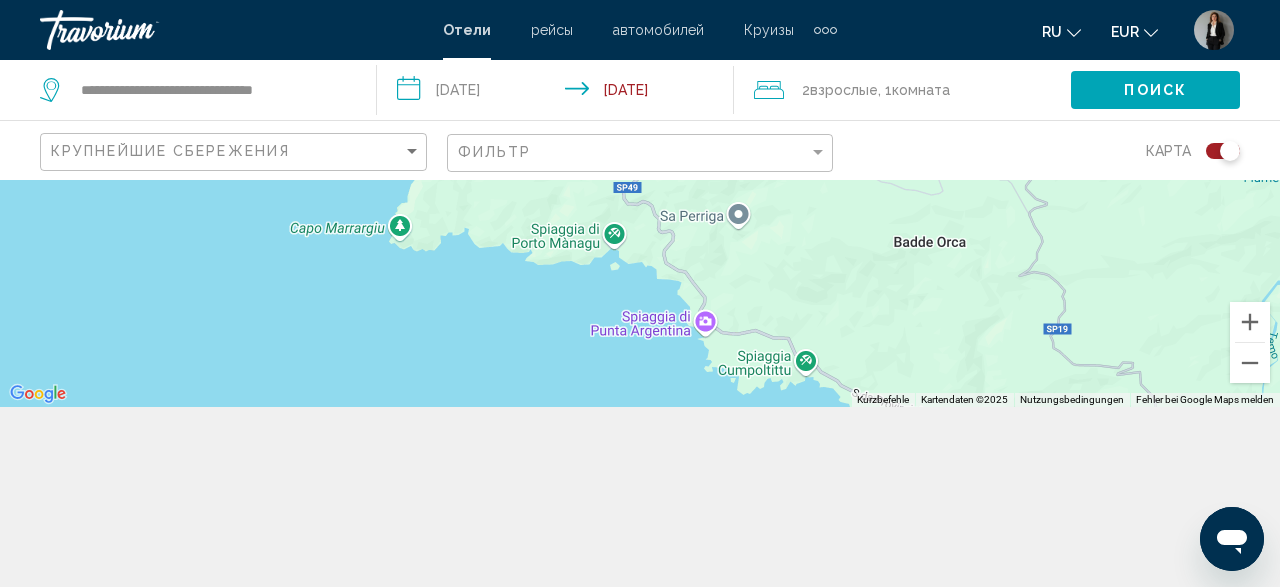 drag, startPoint x: 551, startPoint y: 319, endPoint x: 785, endPoint y: 501, distance: 296.44562 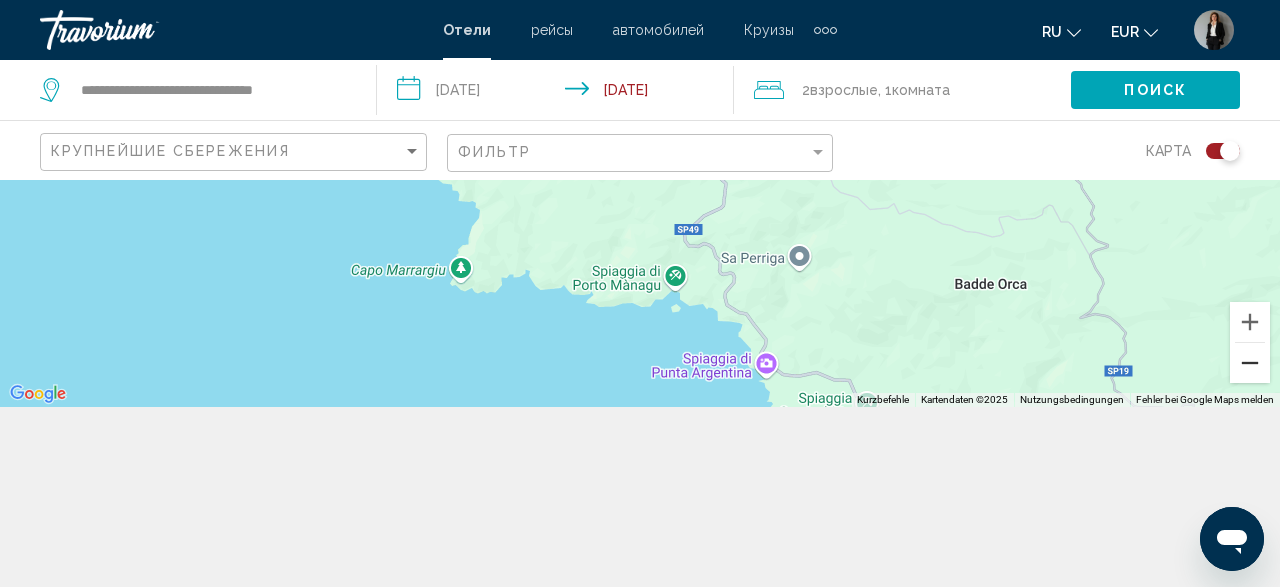 click at bounding box center [1250, 363] 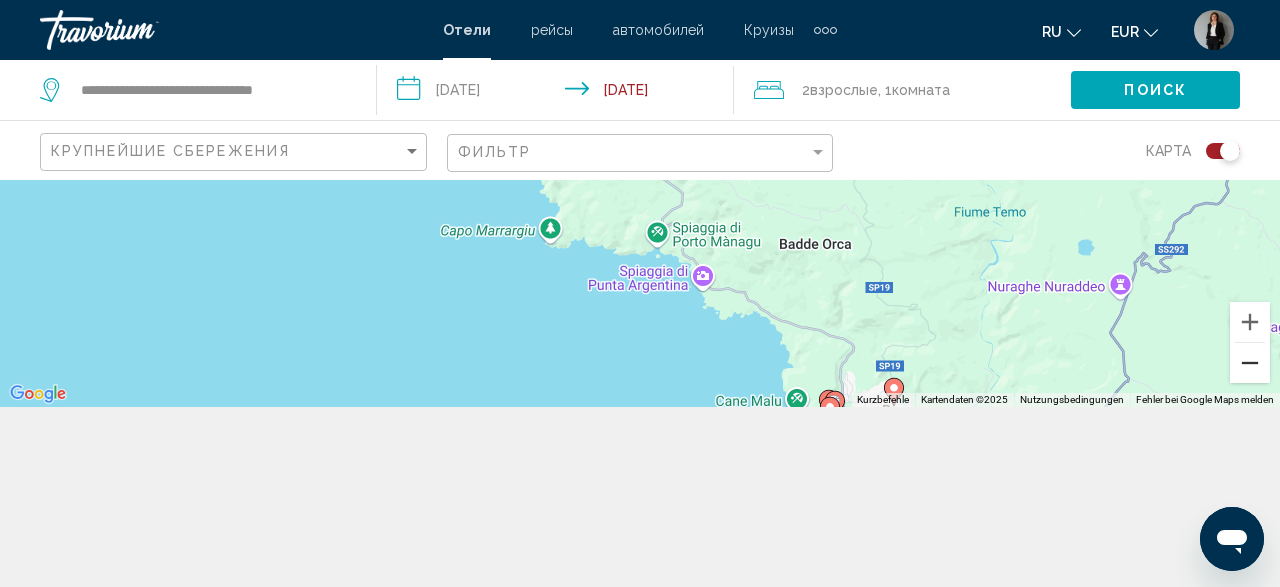 click at bounding box center (1250, 363) 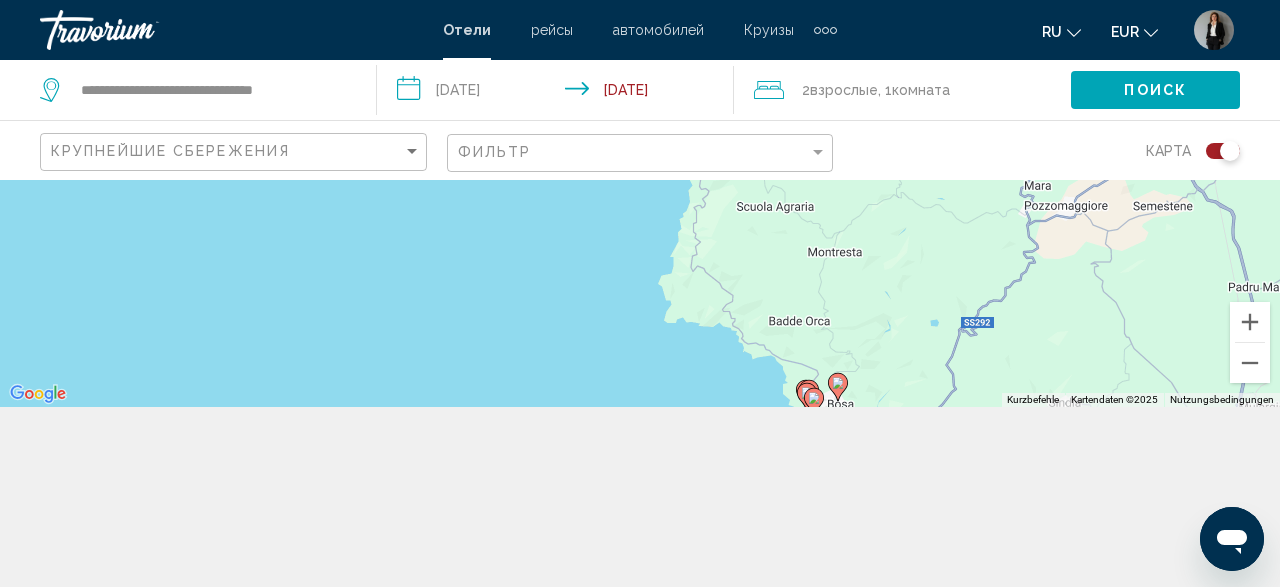 drag, startPoint x: 675, startPoint y: 283, endPoint x: 765, endPoint y: 411, distance: 156.47363 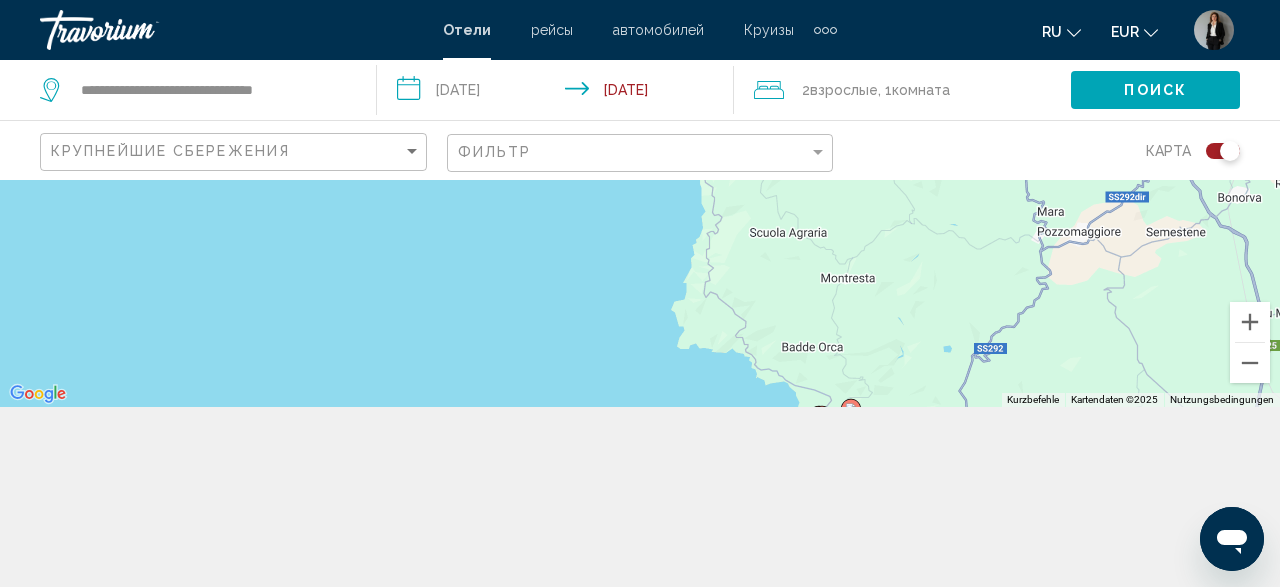 drag, startPoint x: 657, startPoint y: 261, endPoint x: 681, endPoint y: 425, distance: 165.7468 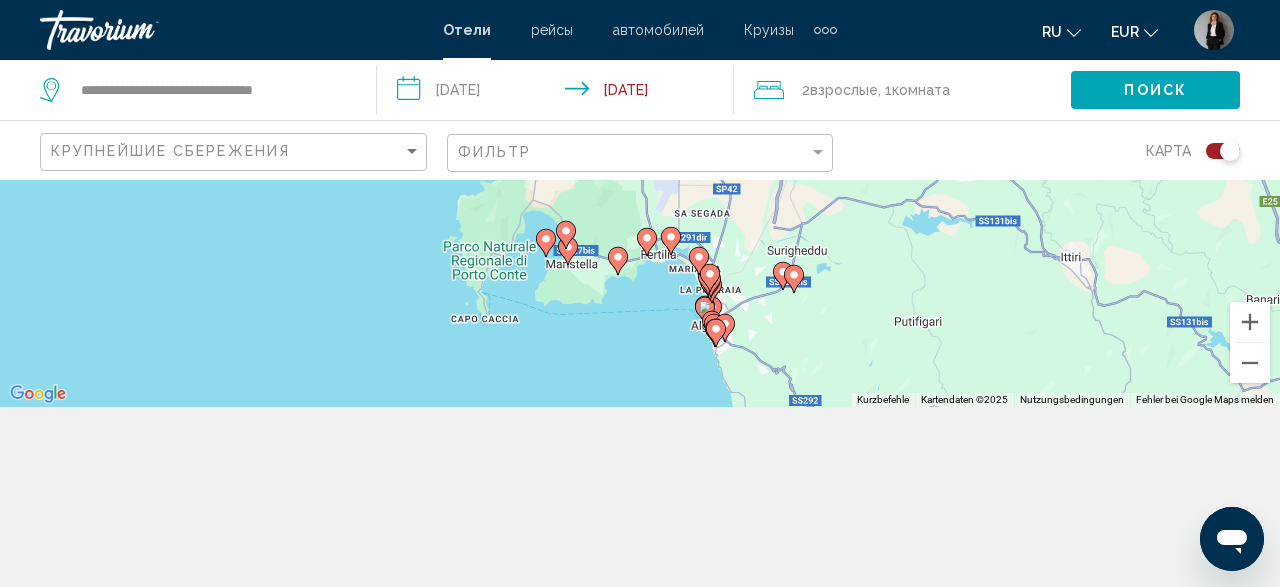 drag, startPoint x: 563, startPoint y: 264, endPoint x: 649, endPoint y: 340, distance: 114.76933 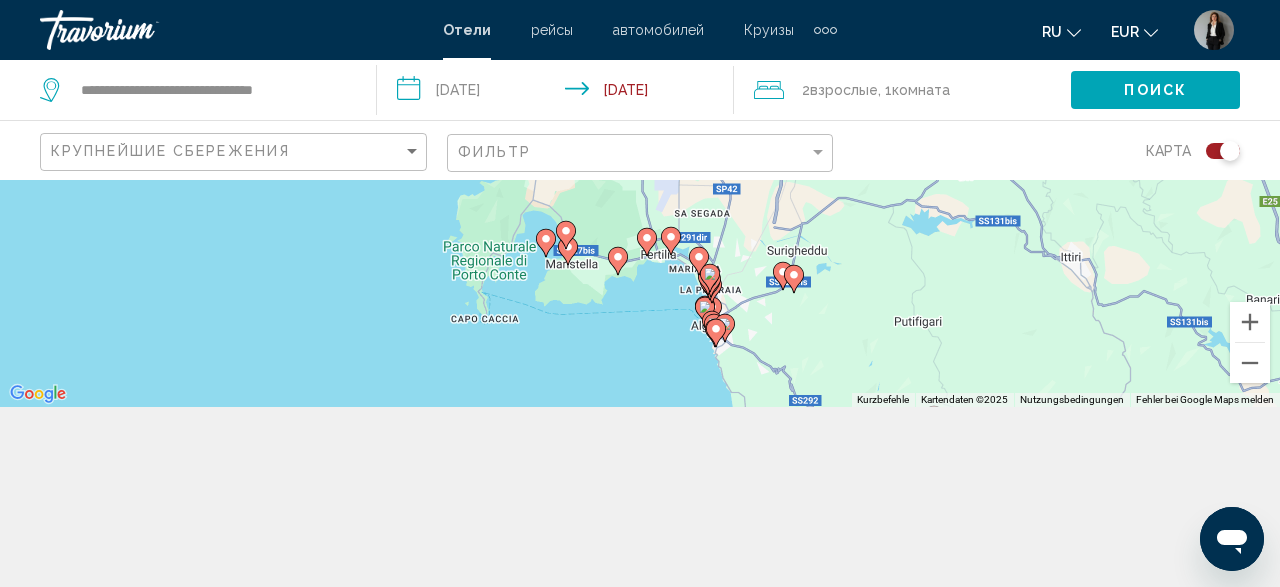 click on "Um von einem Element zum anderen zu gelangen, drückst du die Pfeiltasten entsprechend. Um den Modus zum Ziehen mit der Tastatur zu aktivieren, drückst du Alt + Eingabetaste. Wenn du den Modus aktiviert hast, kannst du die Markierung mit den Pfeiltasten verschieben. Nachdem du sie an die gewünschte Stelle gezogen bzw. verschoben hast, drückst du einfach die Eingabetaste. Durch Drücken der Esc-Taste kannst du den Vorgang abbrechen." at bounding box center (640, 203) 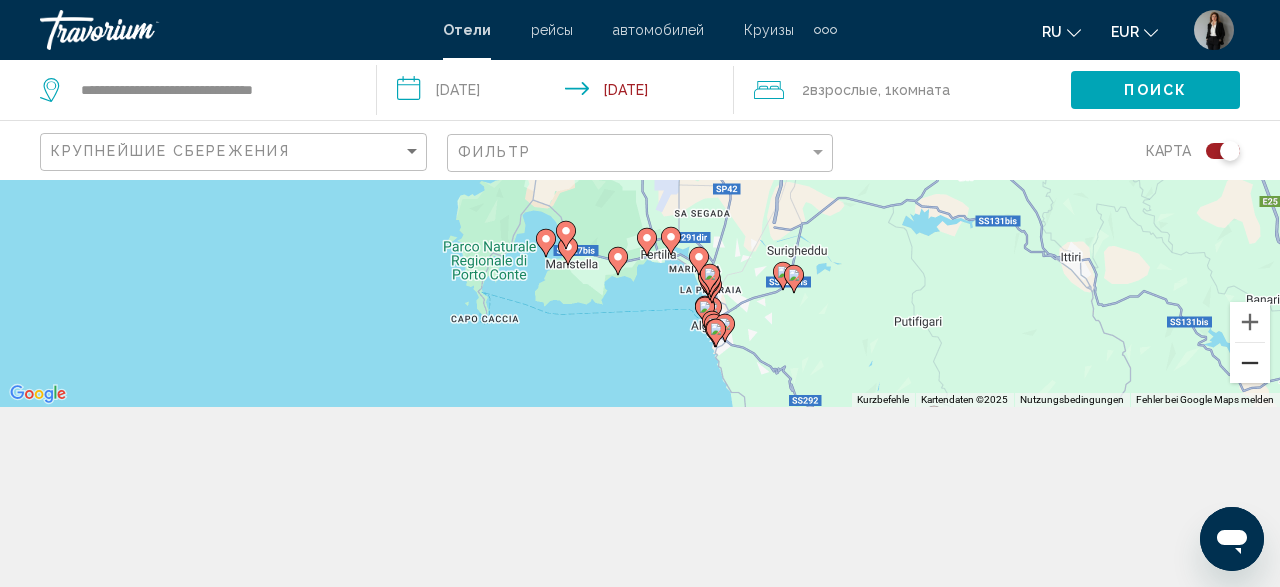 click at bounding box center (1250, 363) 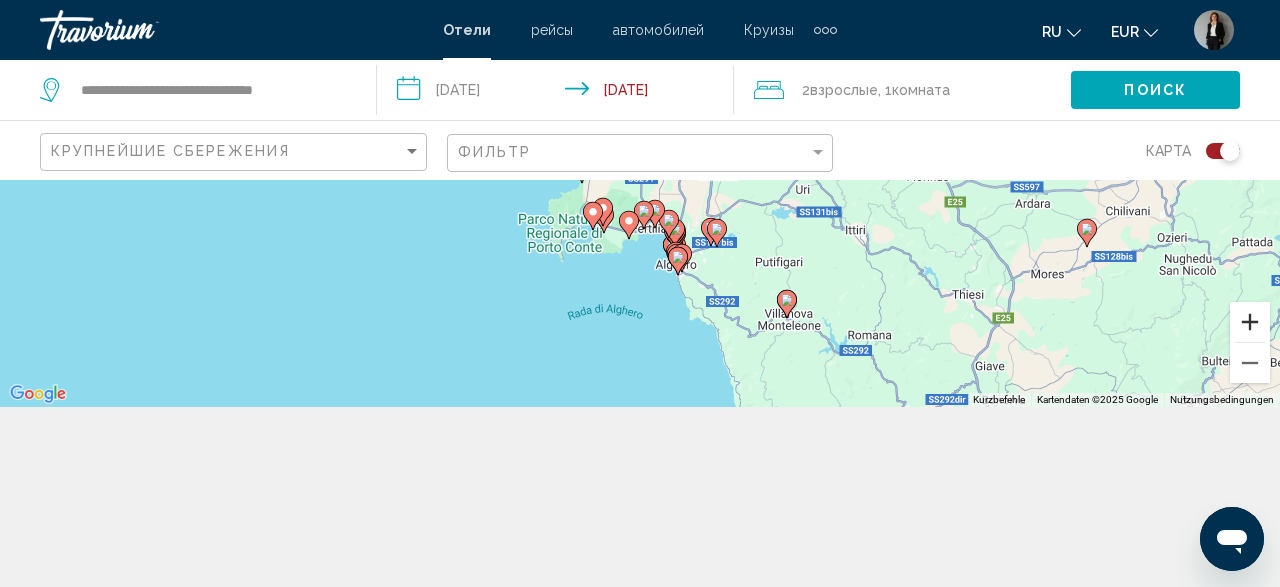 click at bounding box center [1250, 322] 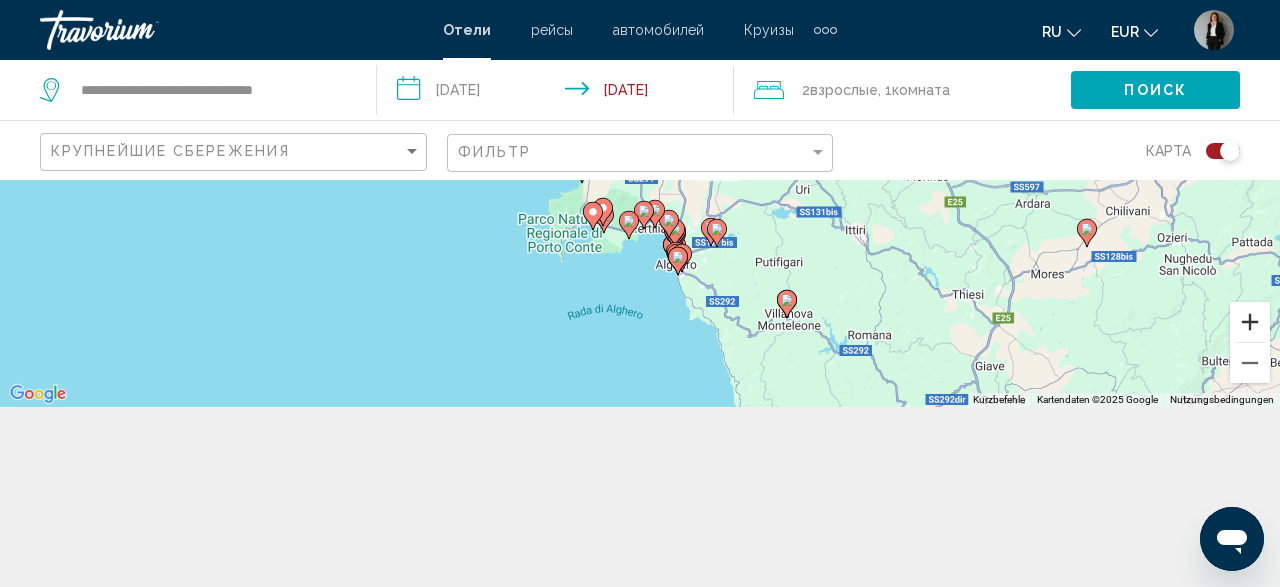 click at bounding box center (1250, 322) 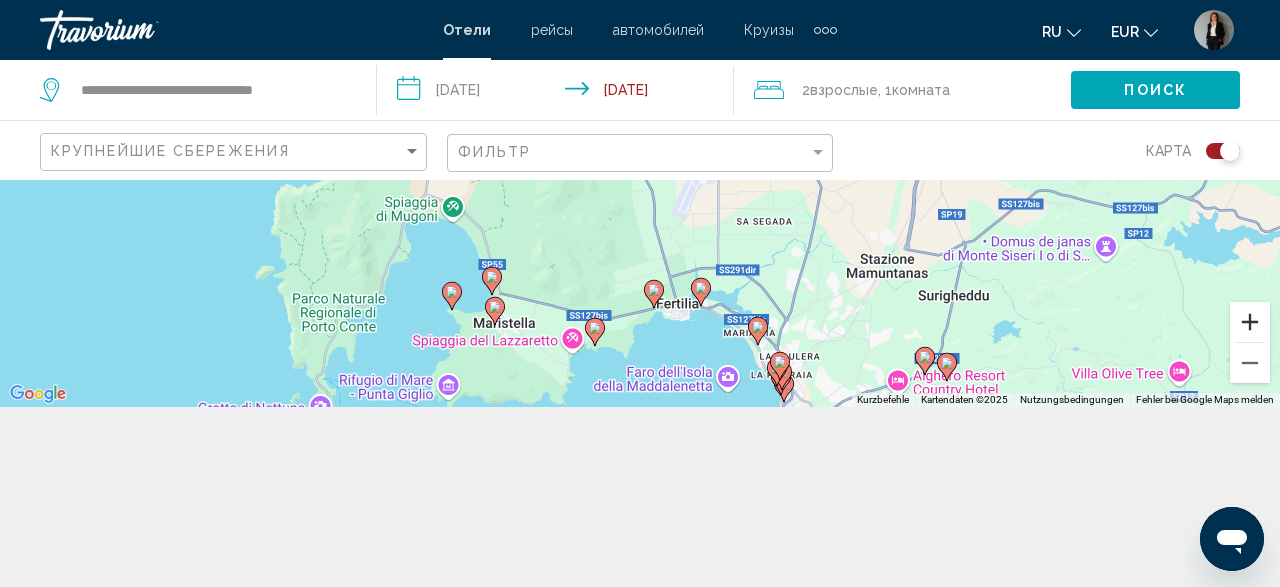 click at bounding box center (1250, 322) 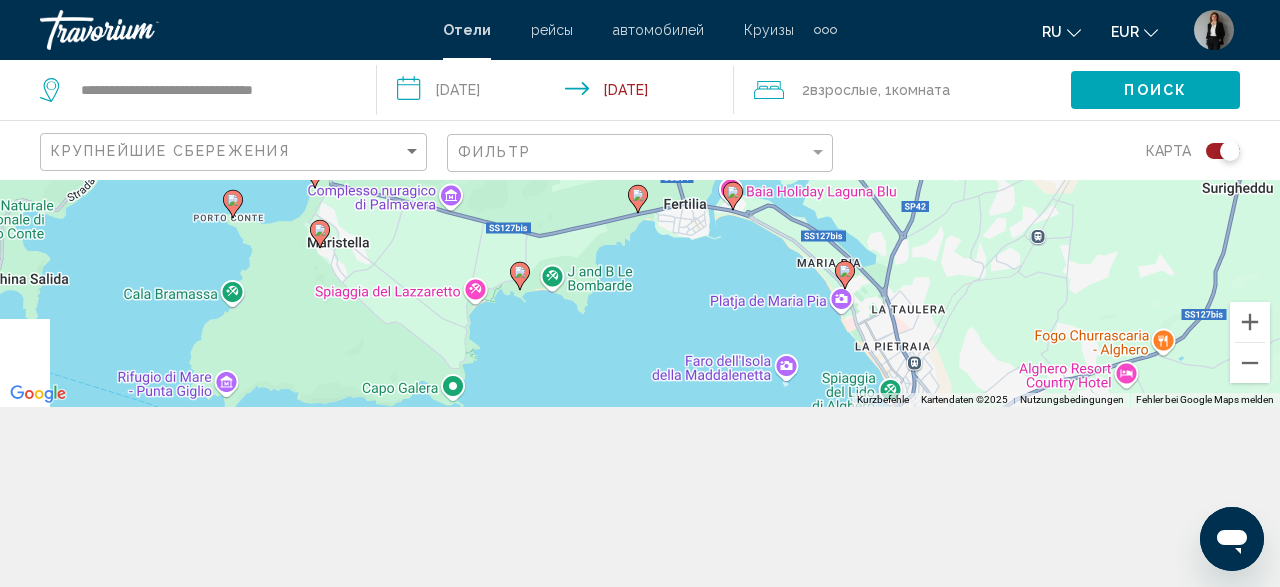 drag, startPoint x: 950, startPoint y: 184, endPoint x: 941, endPoint y: 117, distance: 67.601776 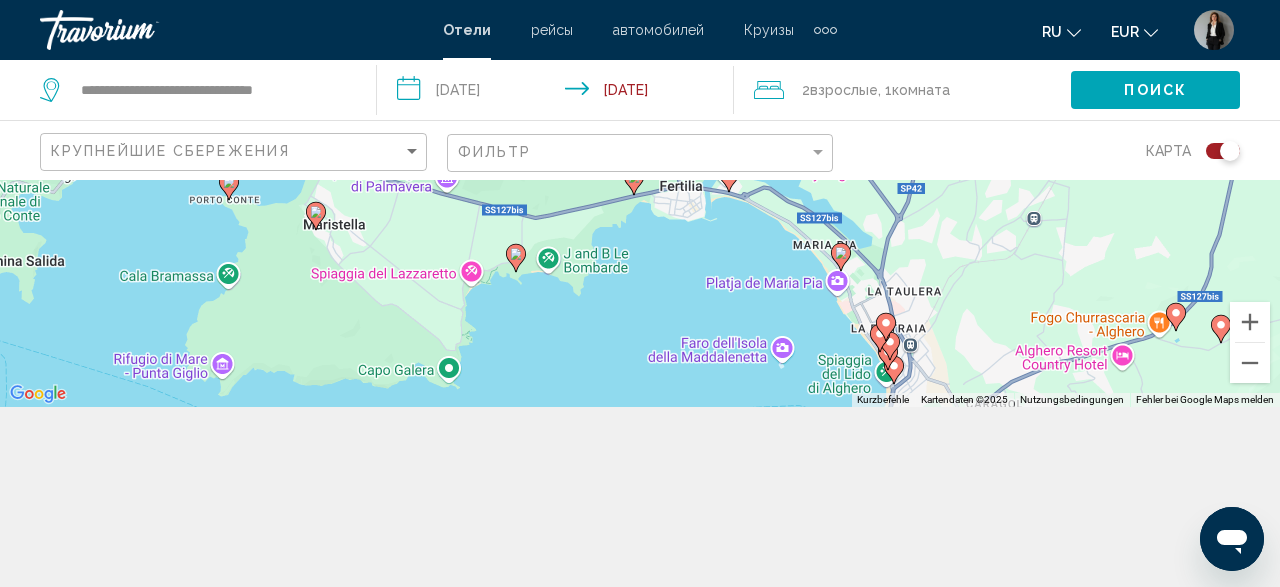 click 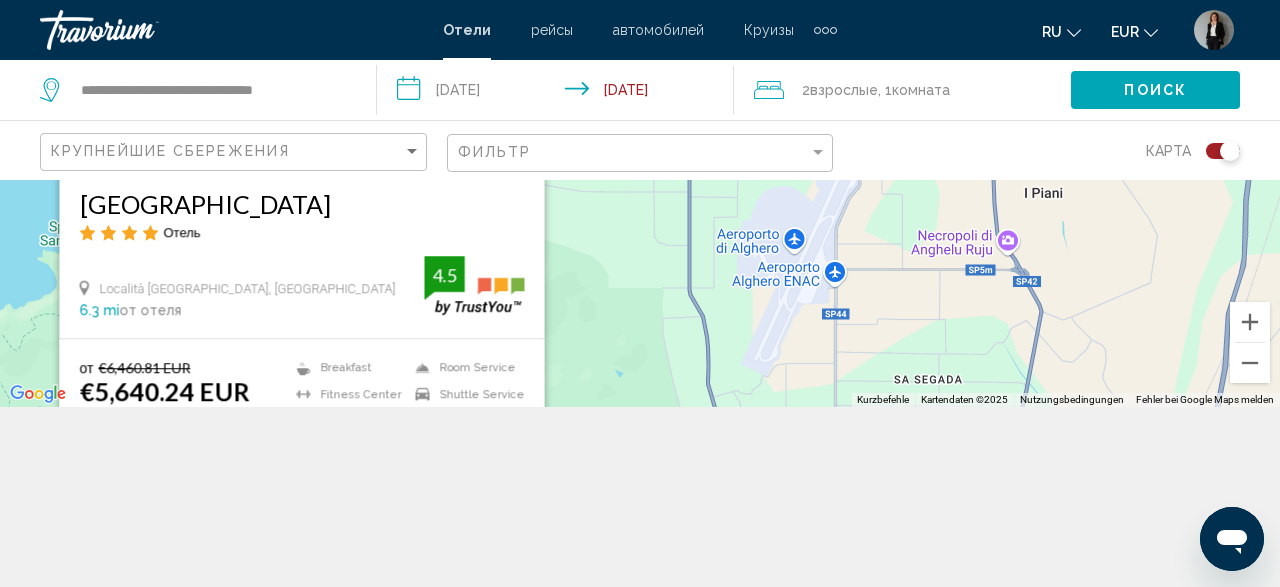 click on "Um von einem Element zum anderen zu gelangen, drückst du die Pfeiltasten entsprechend. Um den Modus zum Ziehen mit der Tastatur zu aktivieren, drückst du Alt + Eingabetaste. Wenn du den Modus aktiviert hast, kannst du die Markierung mit den Pfeiltasten verschieben. Nachdem du sie an die gewünschte Stelle gezogen bzw. verschoben hast, drückst du einfach die Eingabetaste. Durch Drücken der Esc-Taste kannst du den Vorgang abbrechen. Экономьте до  13%   [GEOGRAPHIC_DATA]
Отель
Località Porto Conte, Alghero 6.3 mi  от отеля 4.5 от €6,460.81 EUR €5,640.24 EUR  Вы экономите  €820.57 EUR
Breakfast
[GEOGRAPHIC_DATA]
Free WiFi" at bounding box center [640, 203] 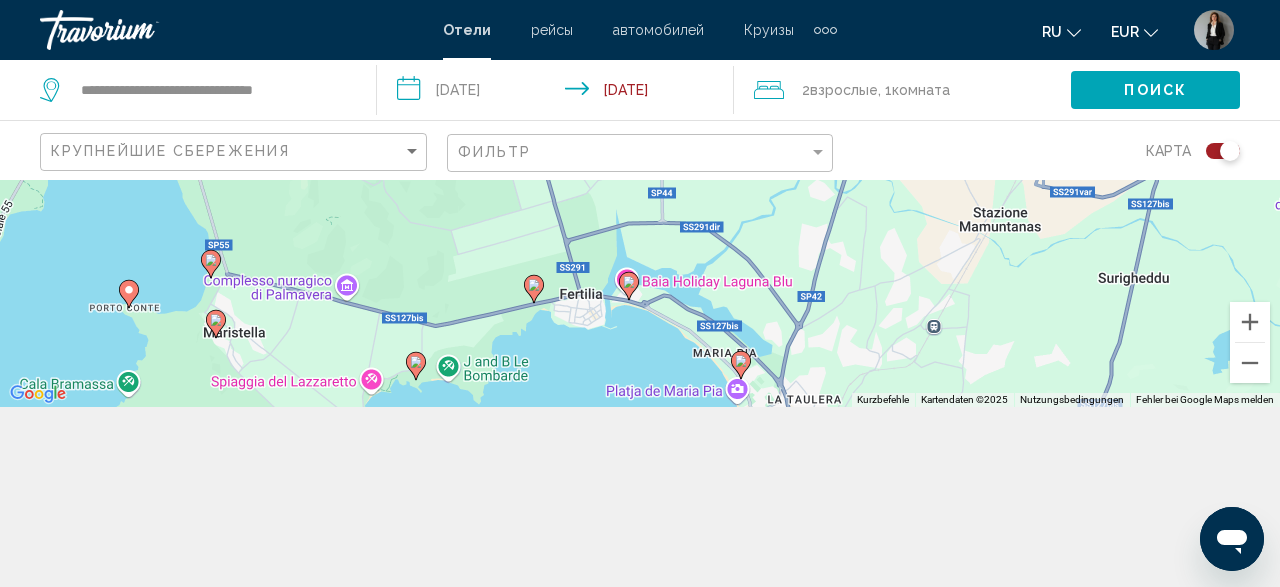 drag, startPoint x: 593, startPoint y: 319, endPoint x: 405, endPoint y: 65, distance: 316.00632 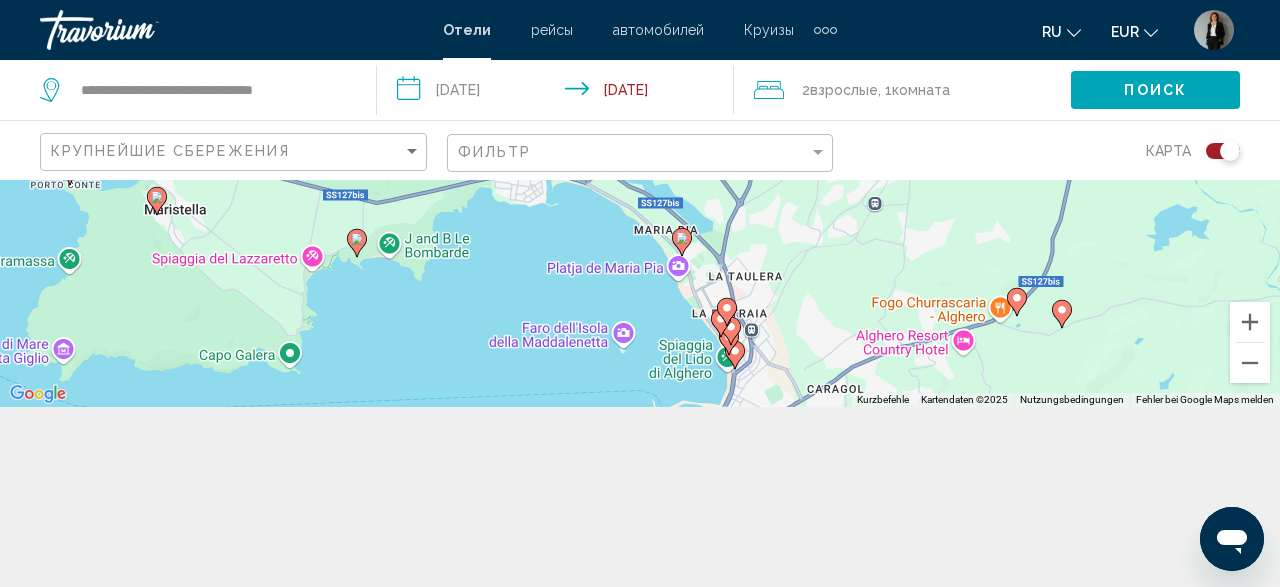 drag, startPoint x: 569, startPoint y: 291, endPoint x: 569, endPoint y: 227, distance: 64 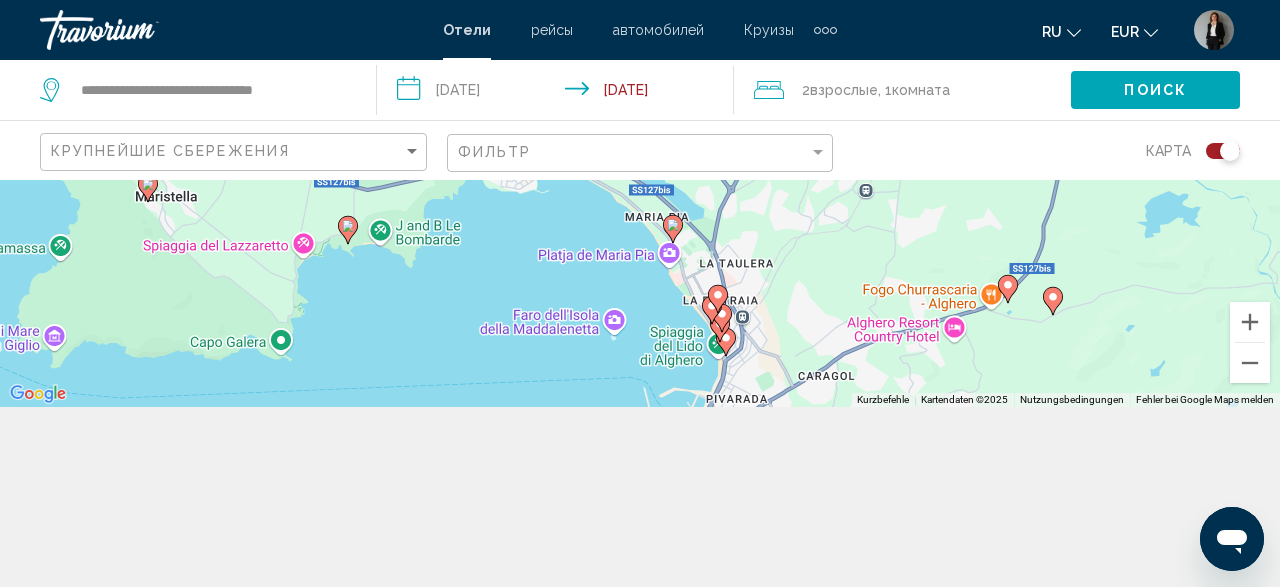 drag, startPoint x: 635, startPoint y: 332, endPoint x: 507, endPoint y: 209, distance: 177.51901 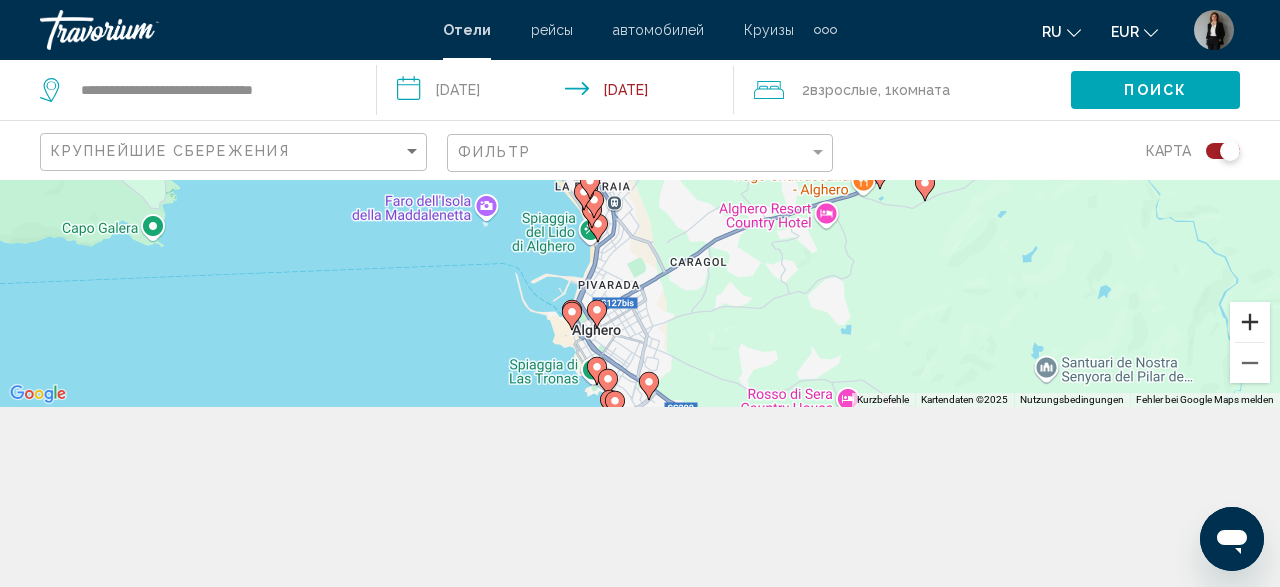 click at bounding box center (1250, 322) 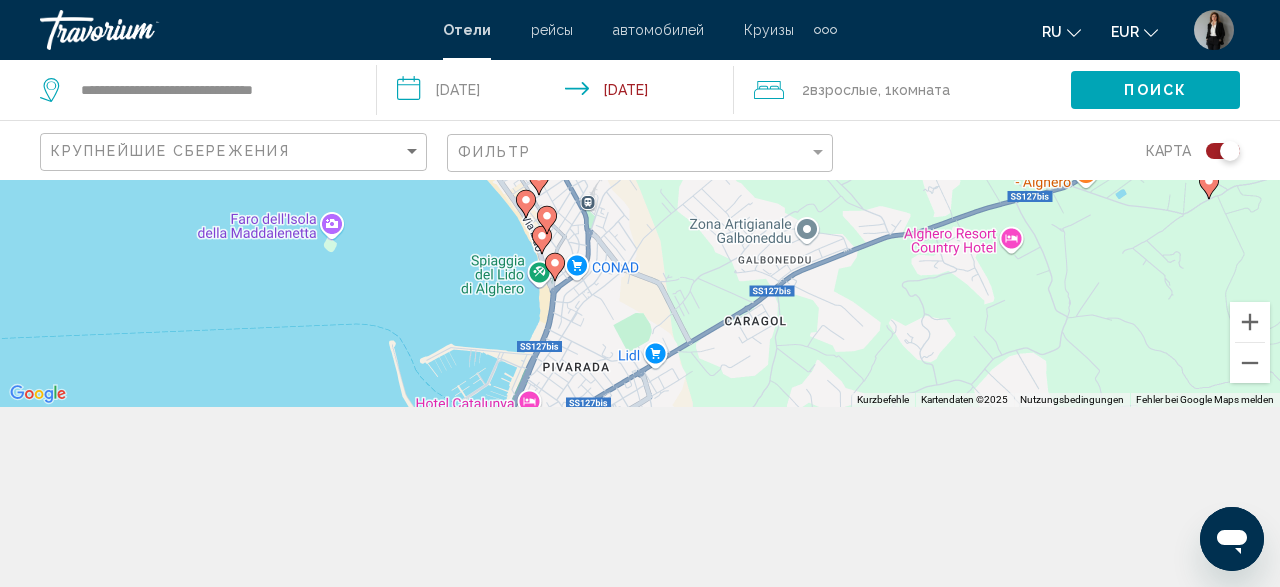 click 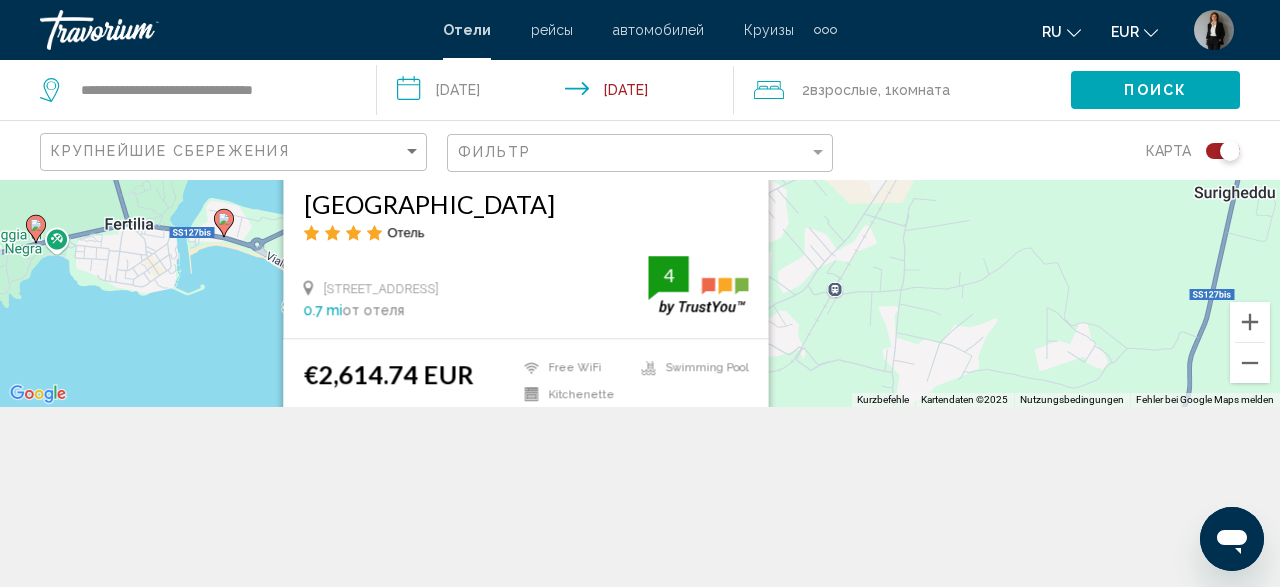 click on "0.7 mi  от отеля" at bounding box center [476, 310] 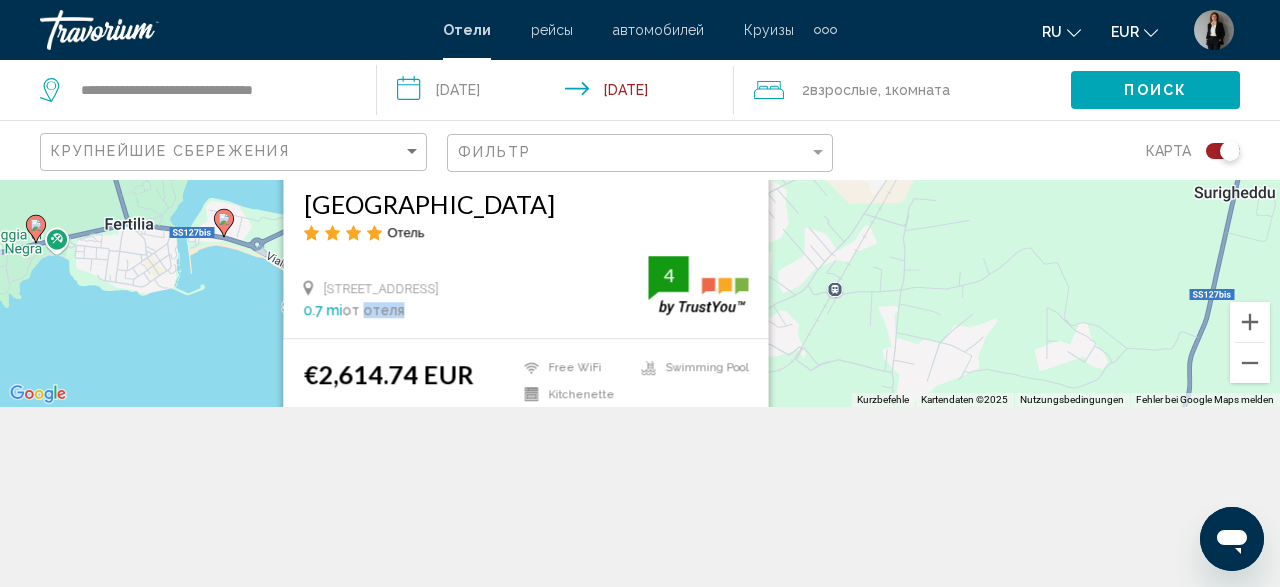 click on "0.7 mi  от отеля" at bounding box center [476, 310] 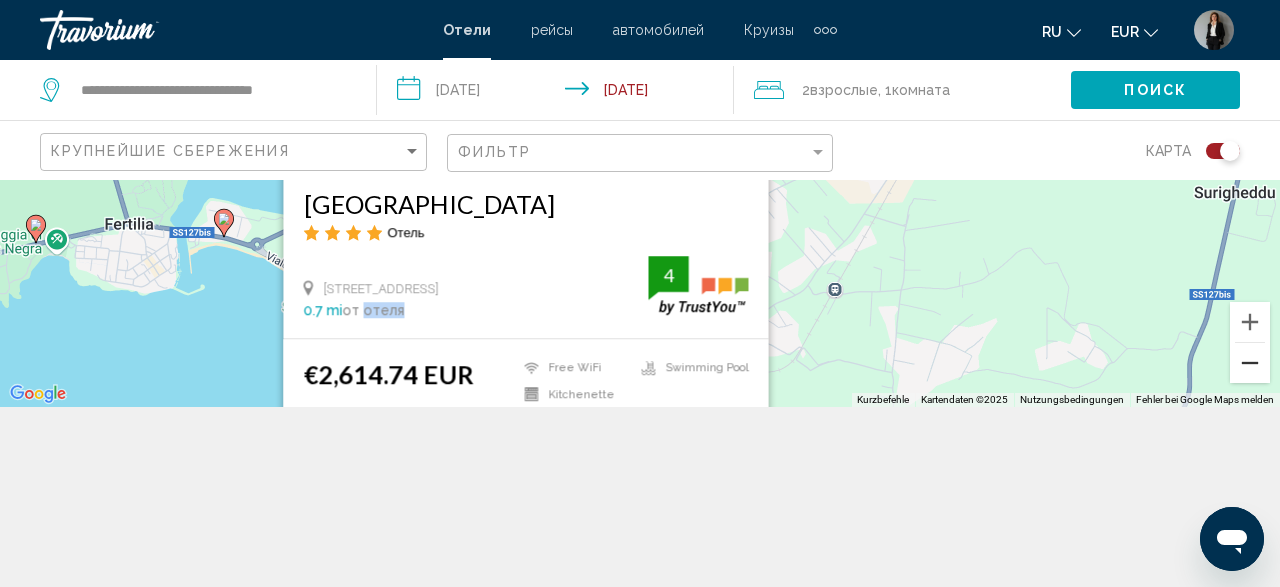 click at bounding box center (1250, 363) 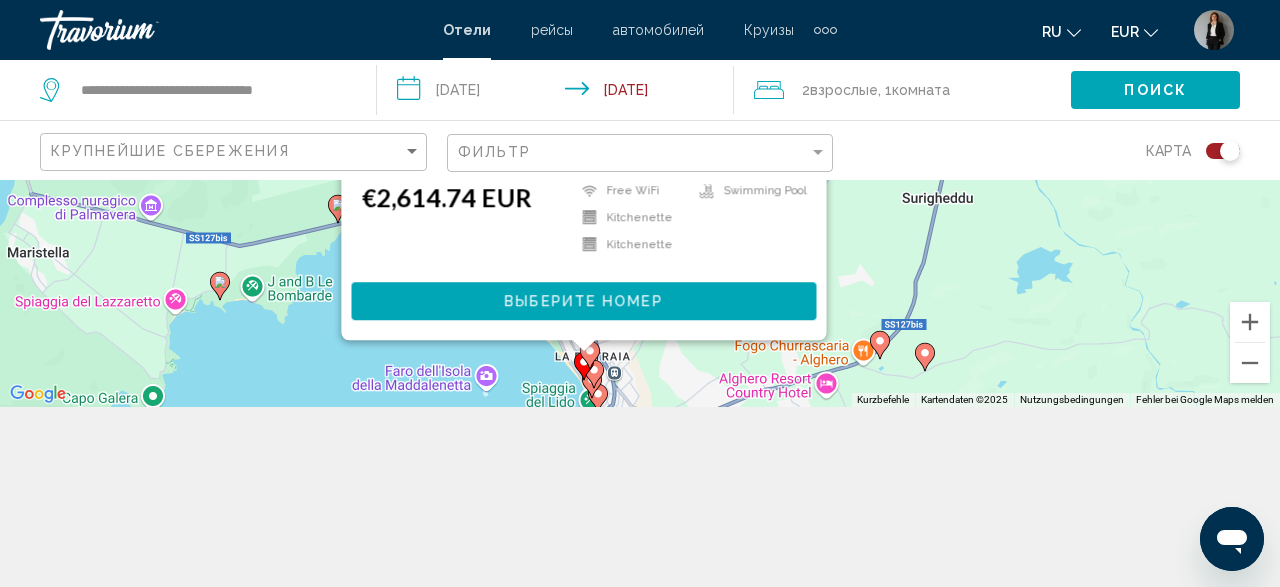 click at bounding box center [584, 366] 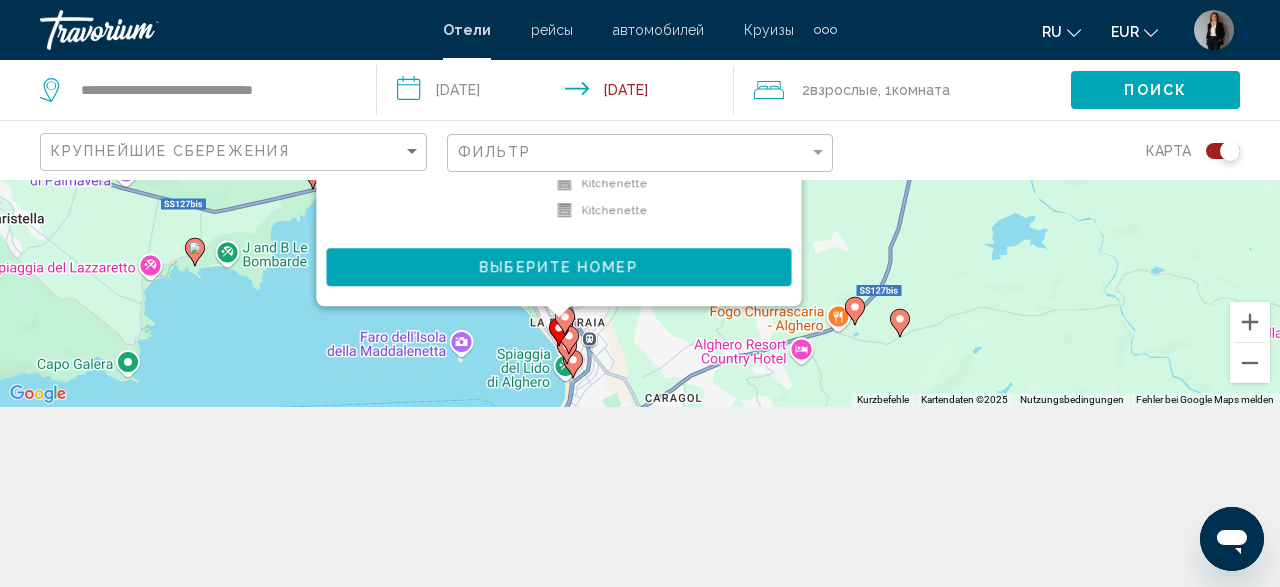 drag, startPoint x: 990, startPoint y: 342, endPoint x: 964, endPoint y: 128, distance: 215.57365 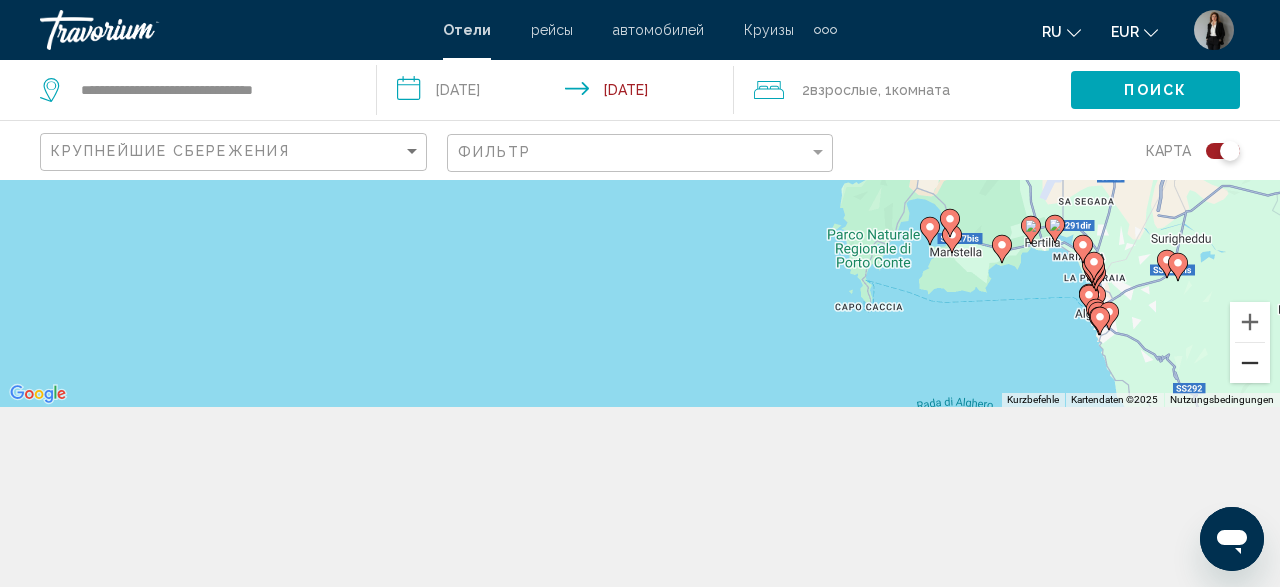 click at bounding box center (1250, 363) 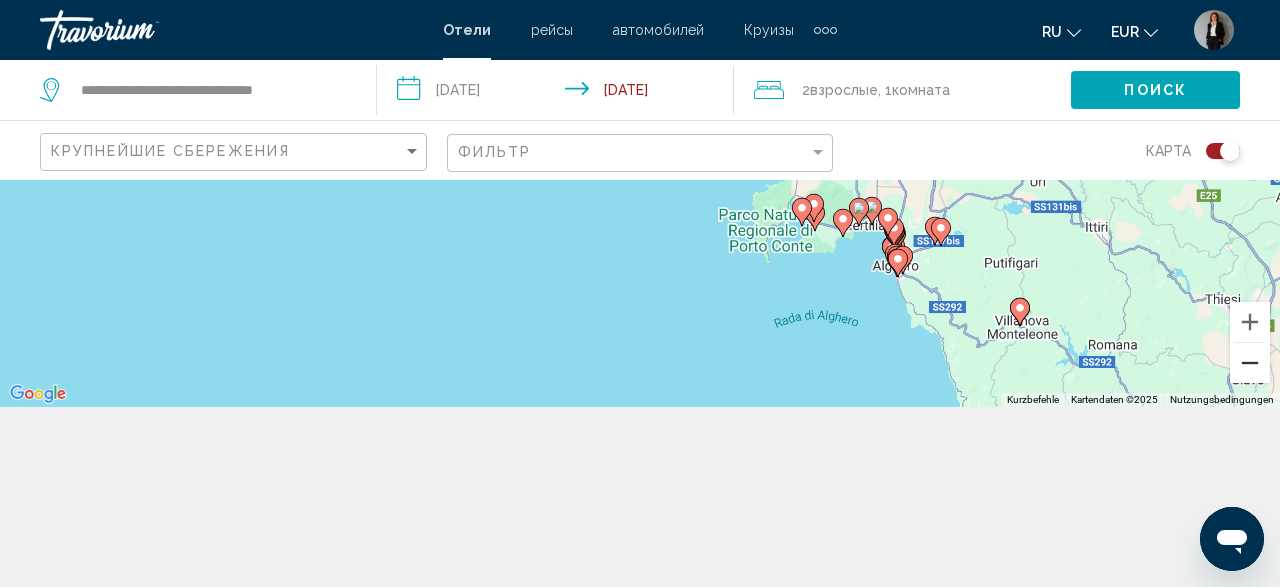 click at bounding box center (1250, 363) 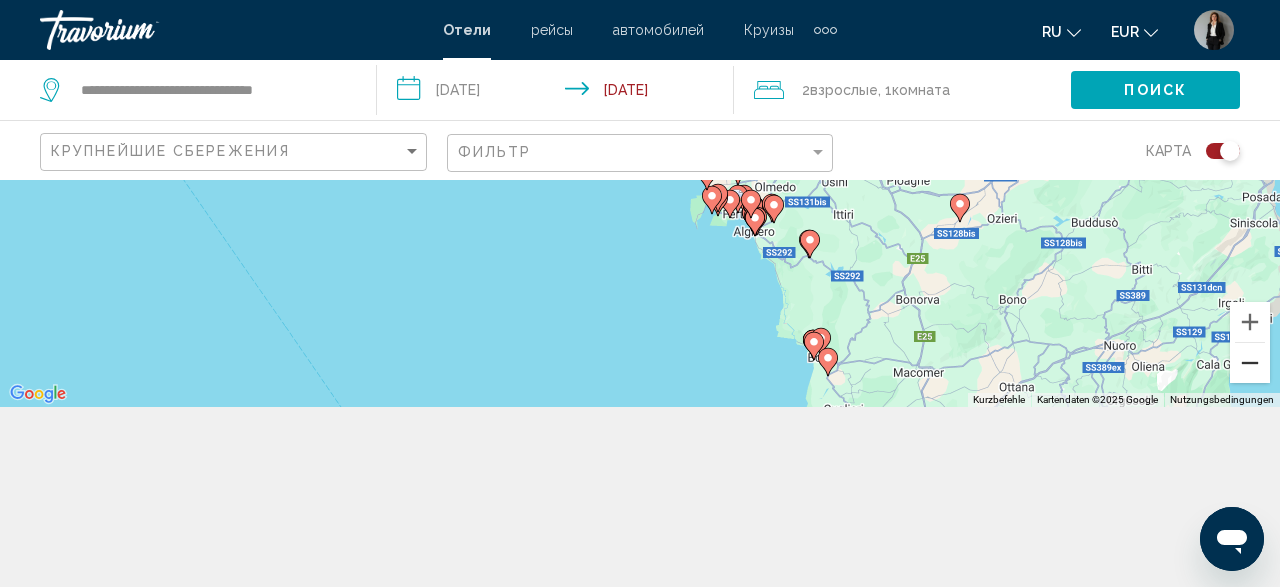 click at bounding box center (1250, 363) 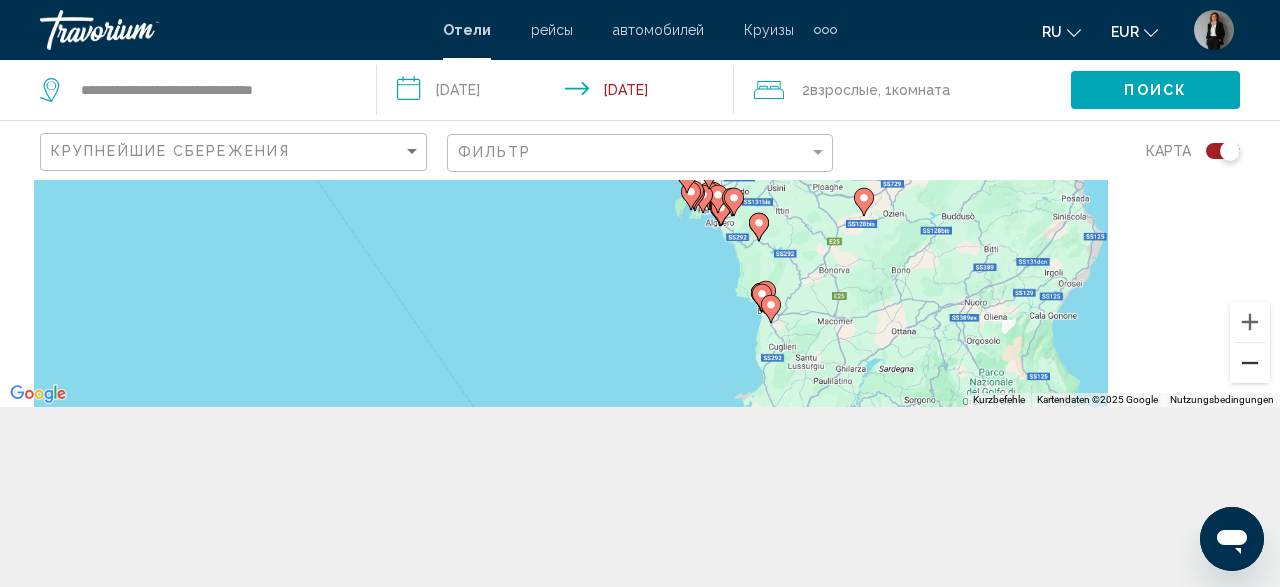 click at bounding box center [1250, 363] 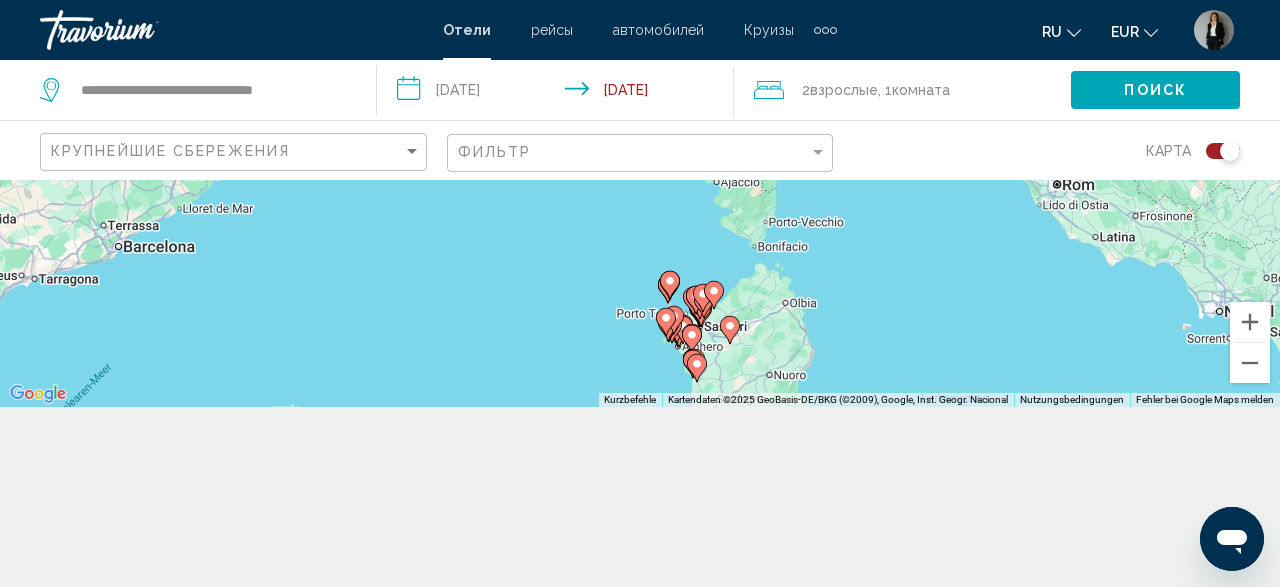 drag, startPoint x: 1051, startPoint y: 271, endPoint x: 1048, endPoint y: 401, distance: 130.0346 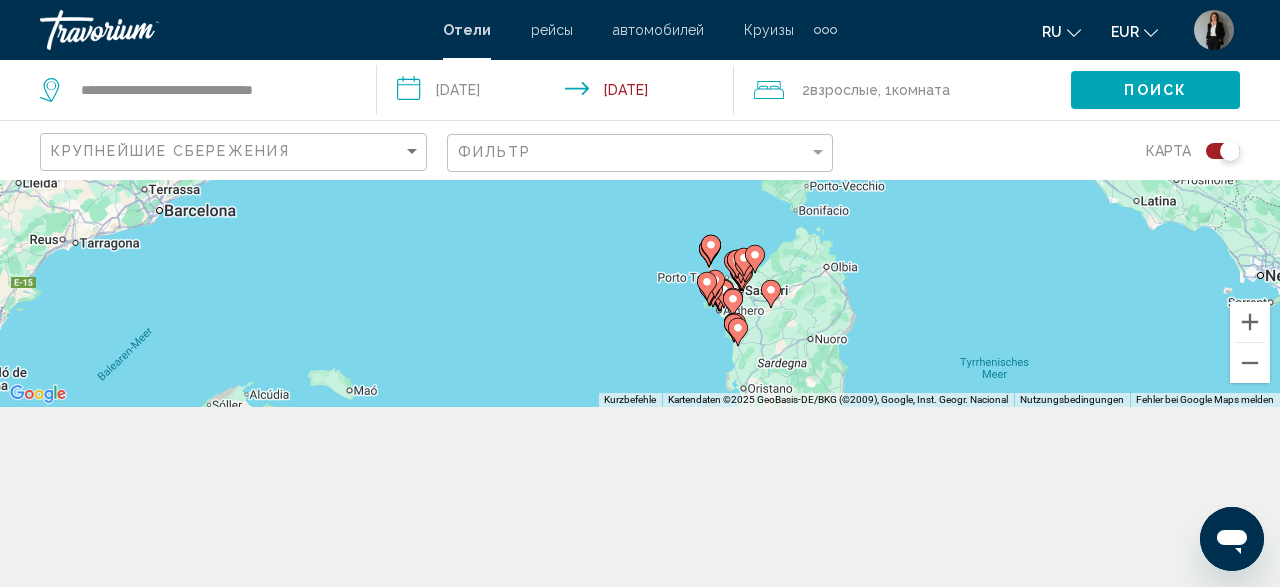 drag, startPoint x: 975, startPoint y: 308, endPoint x: 1017, endPoint y: 328, distance: 46.518814 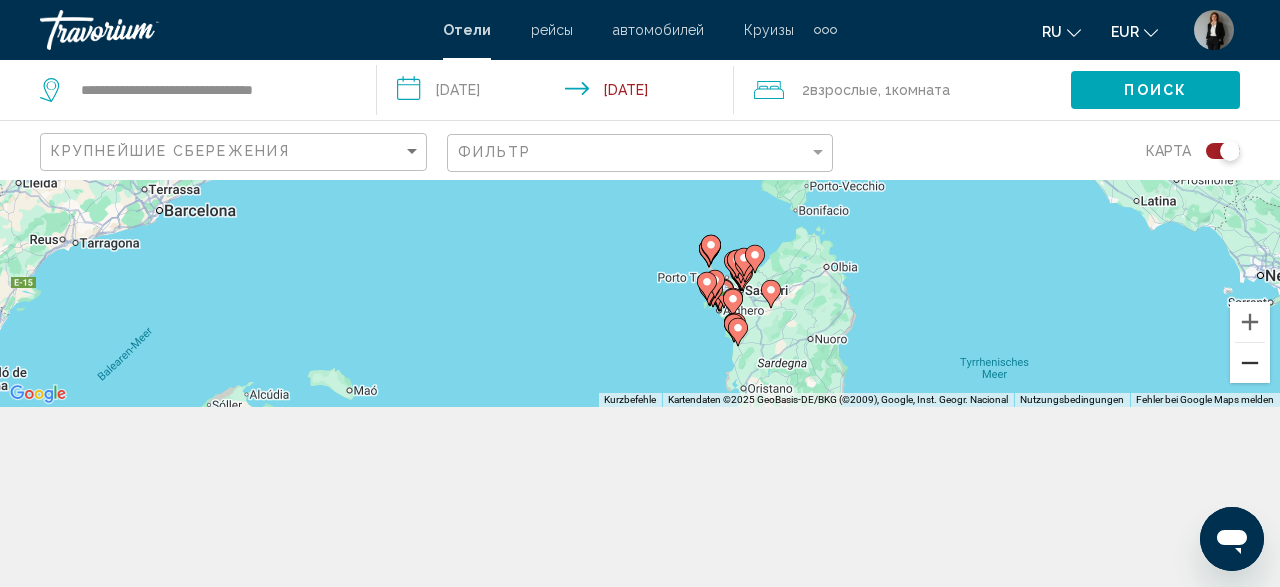 click at bounding box center [1250, 363] 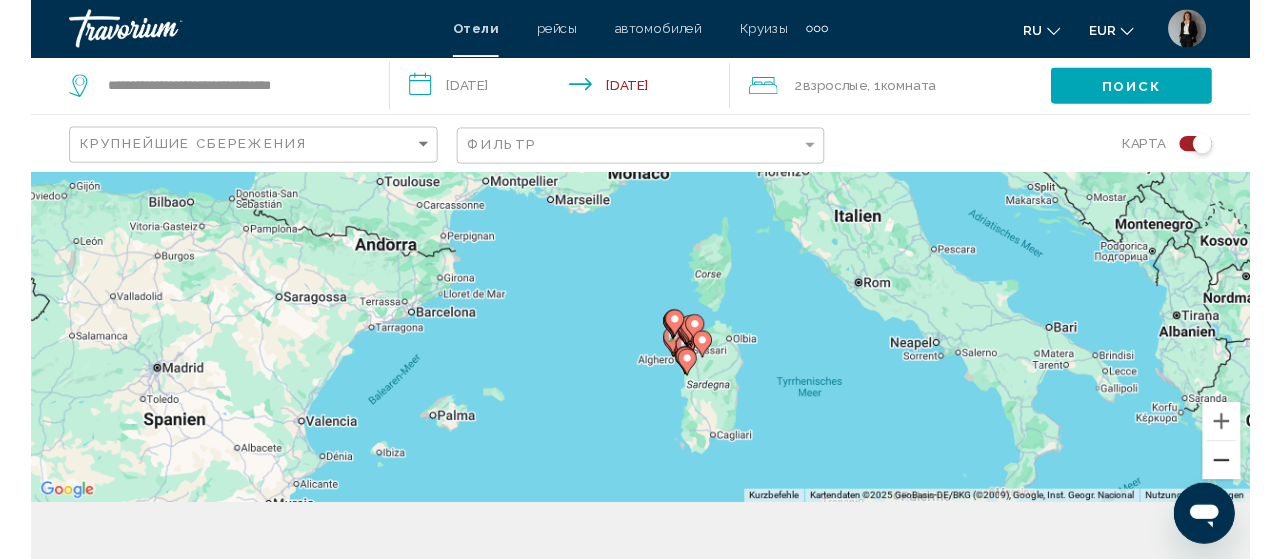 scroll, scrollTop: 0, scrollLeft: 0, axis: both 